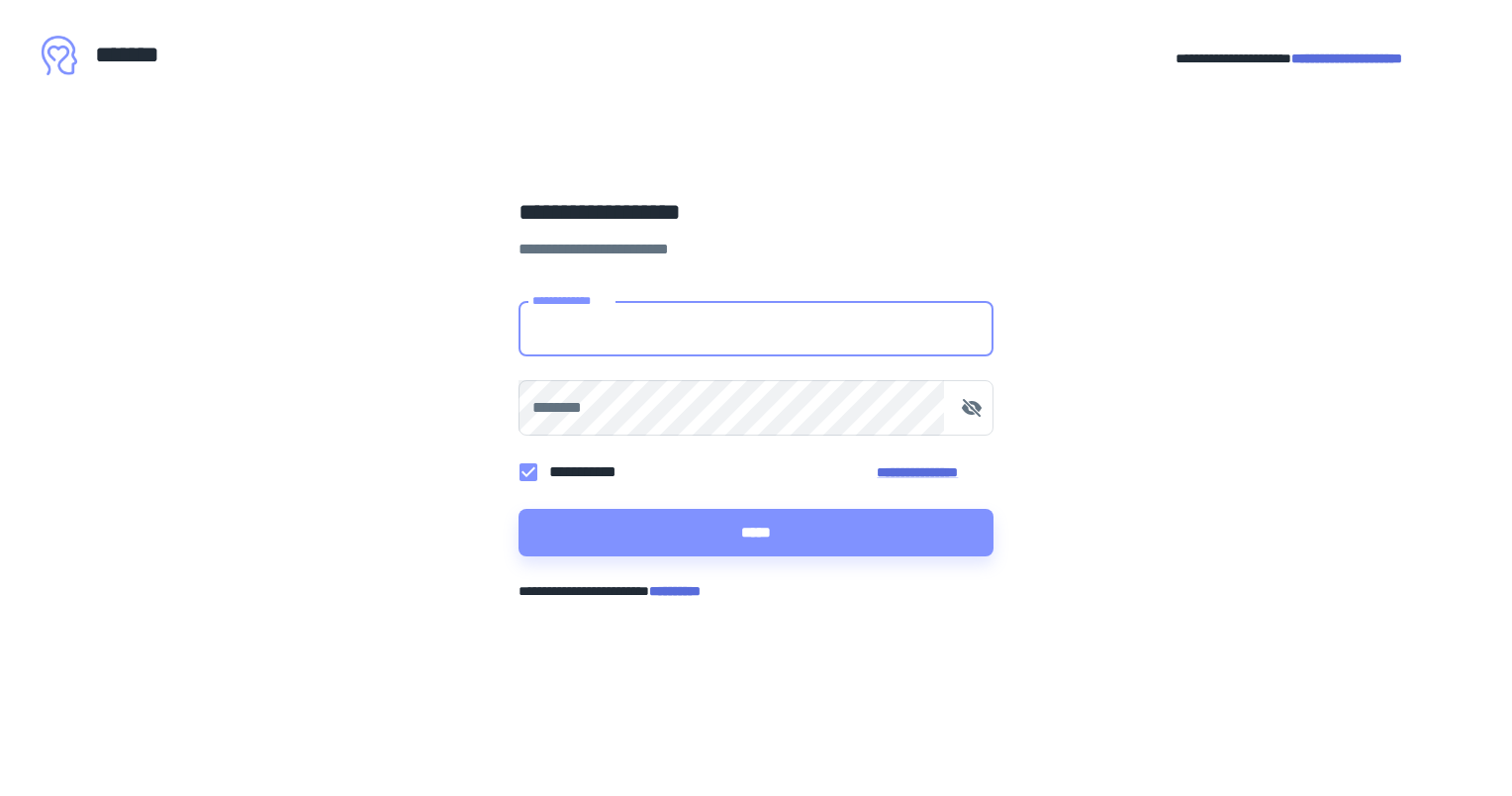 scroll, scrollTop: 0, scrollLeft: 0, axis: both 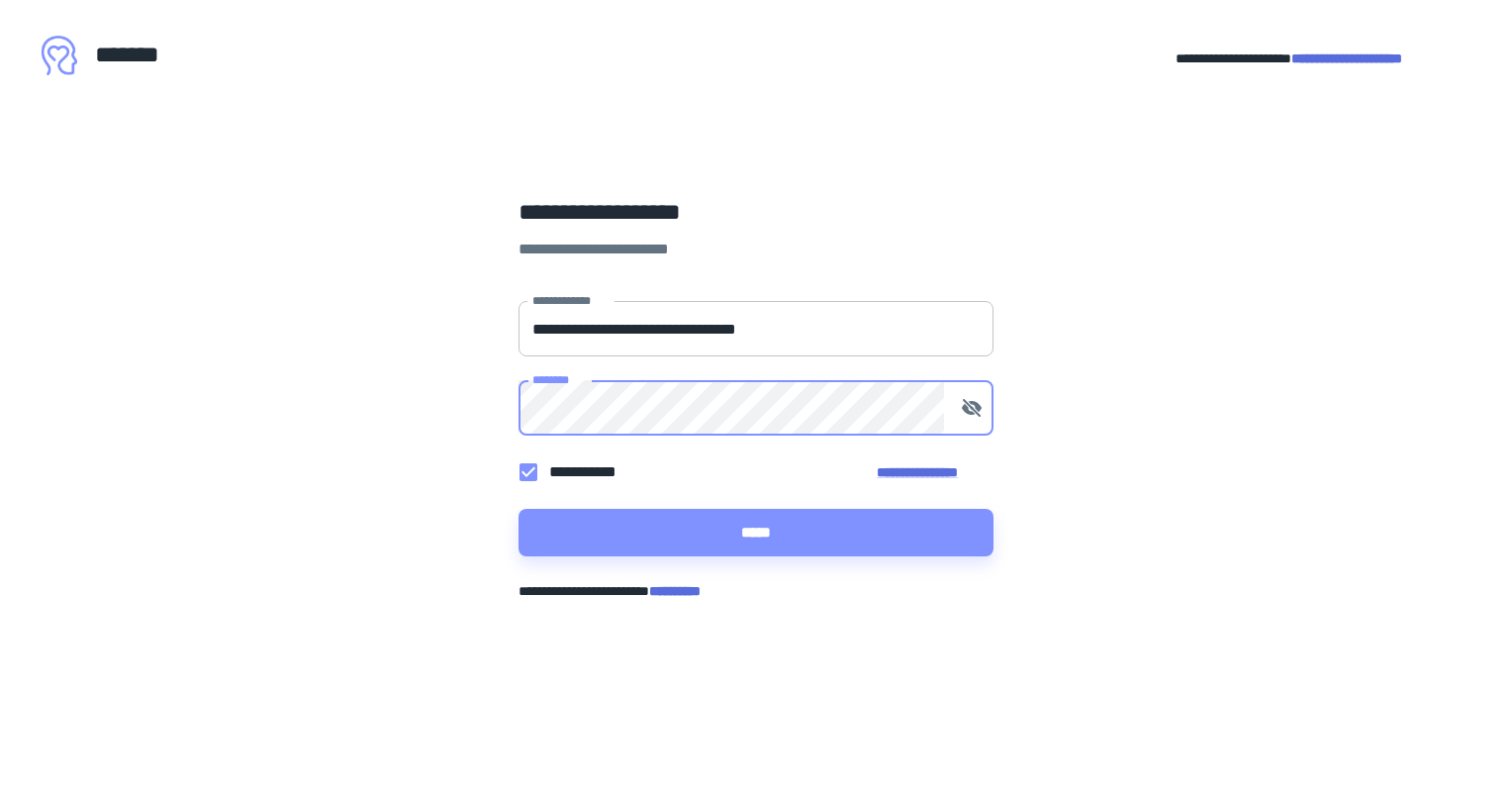 click on "*****" at bounding box center [756, 533] 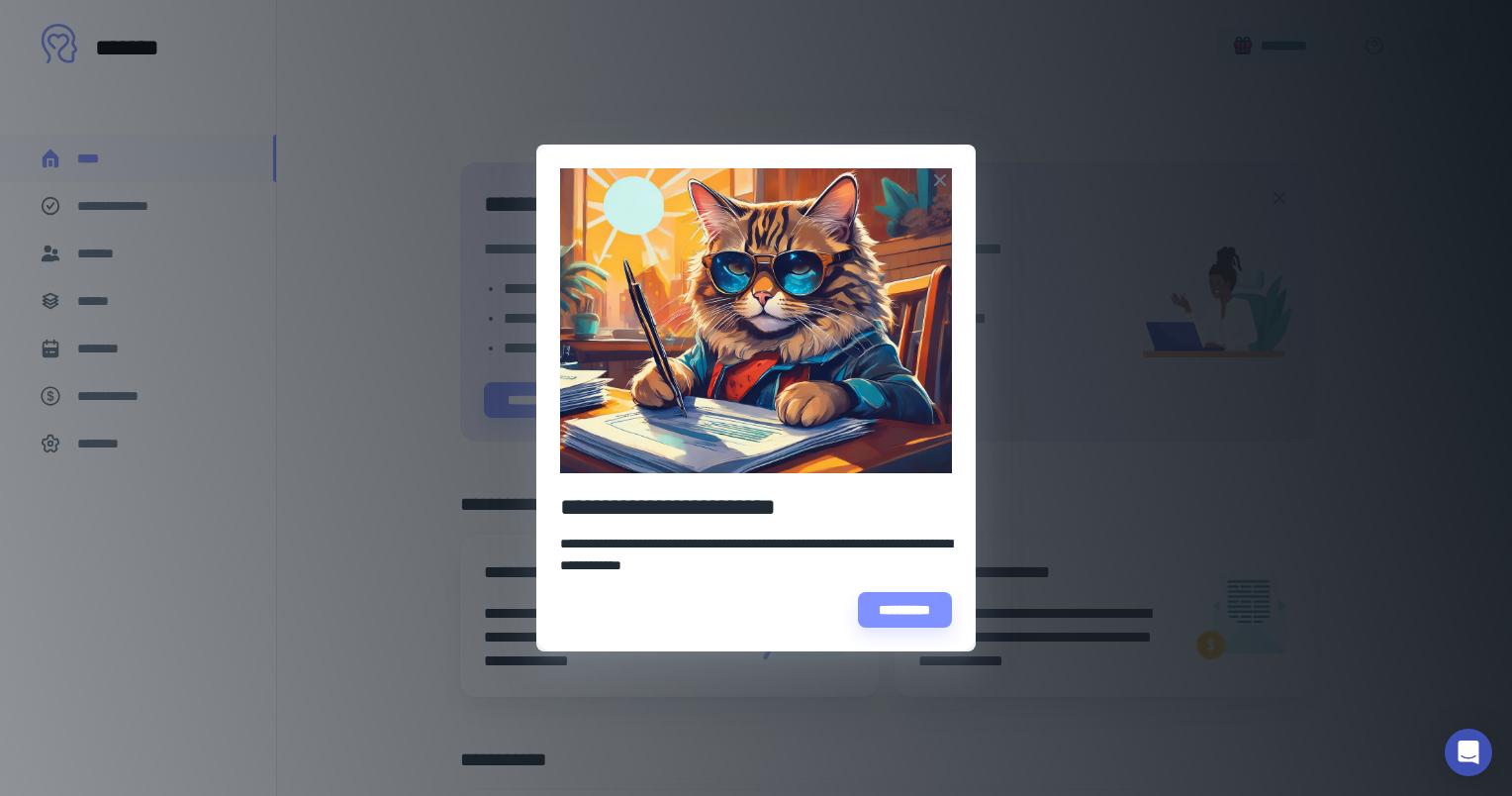 click on "**********" at bounding box center (756, 507) 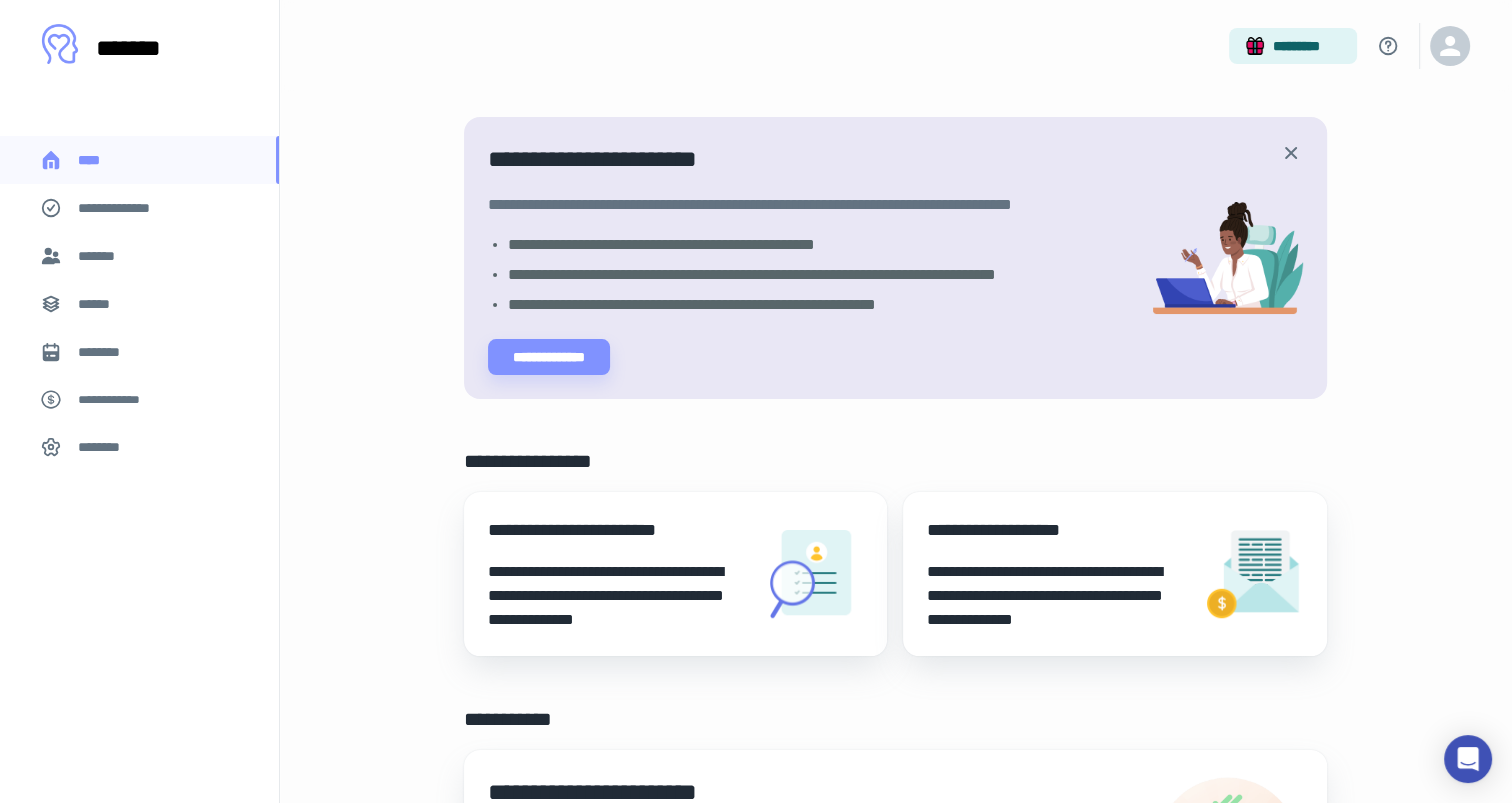 scroll, scrollTop: 0, scrollLeft: 0, axis: both 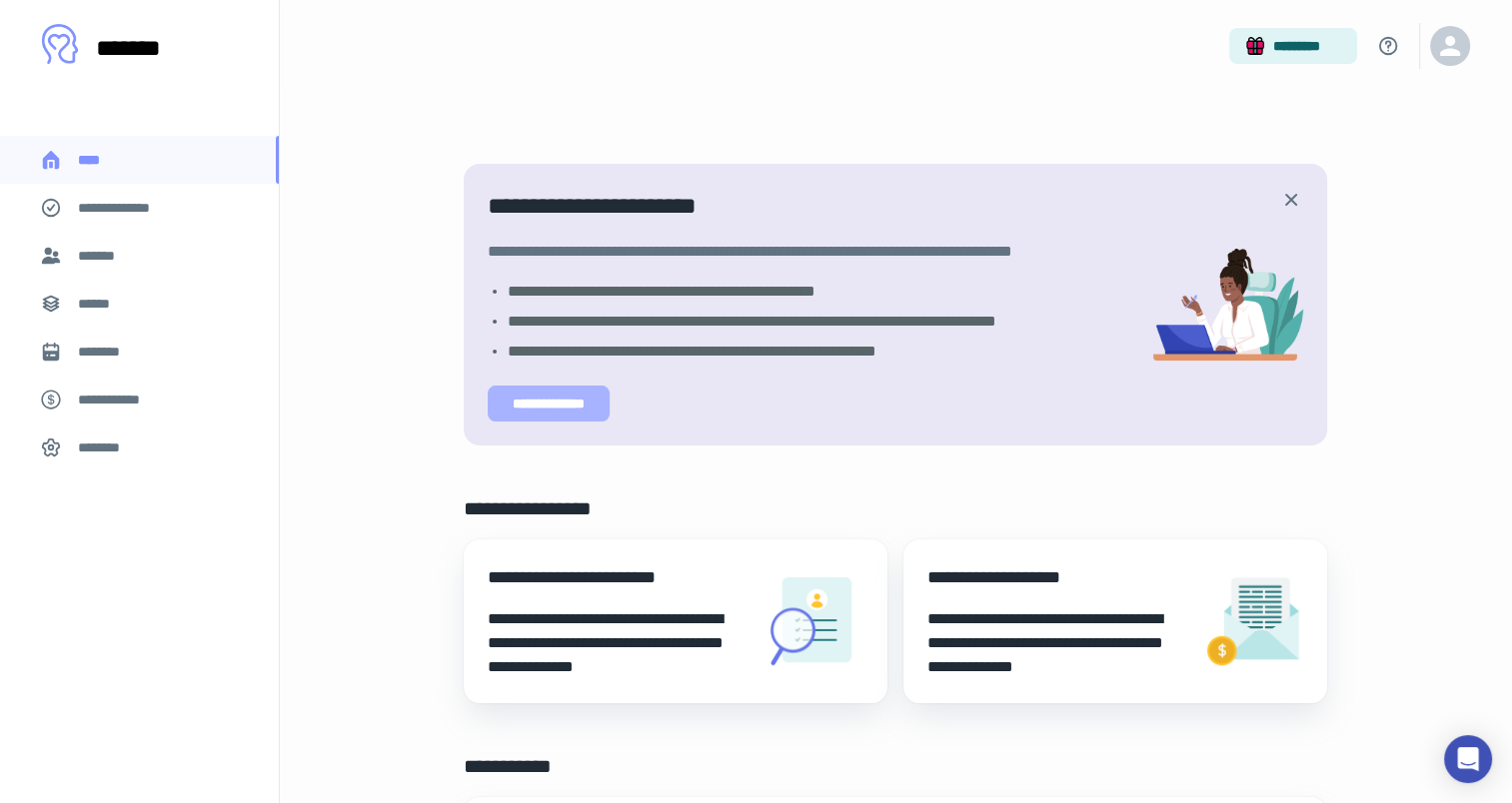 click on "**********" at bounding box center [549, 403] 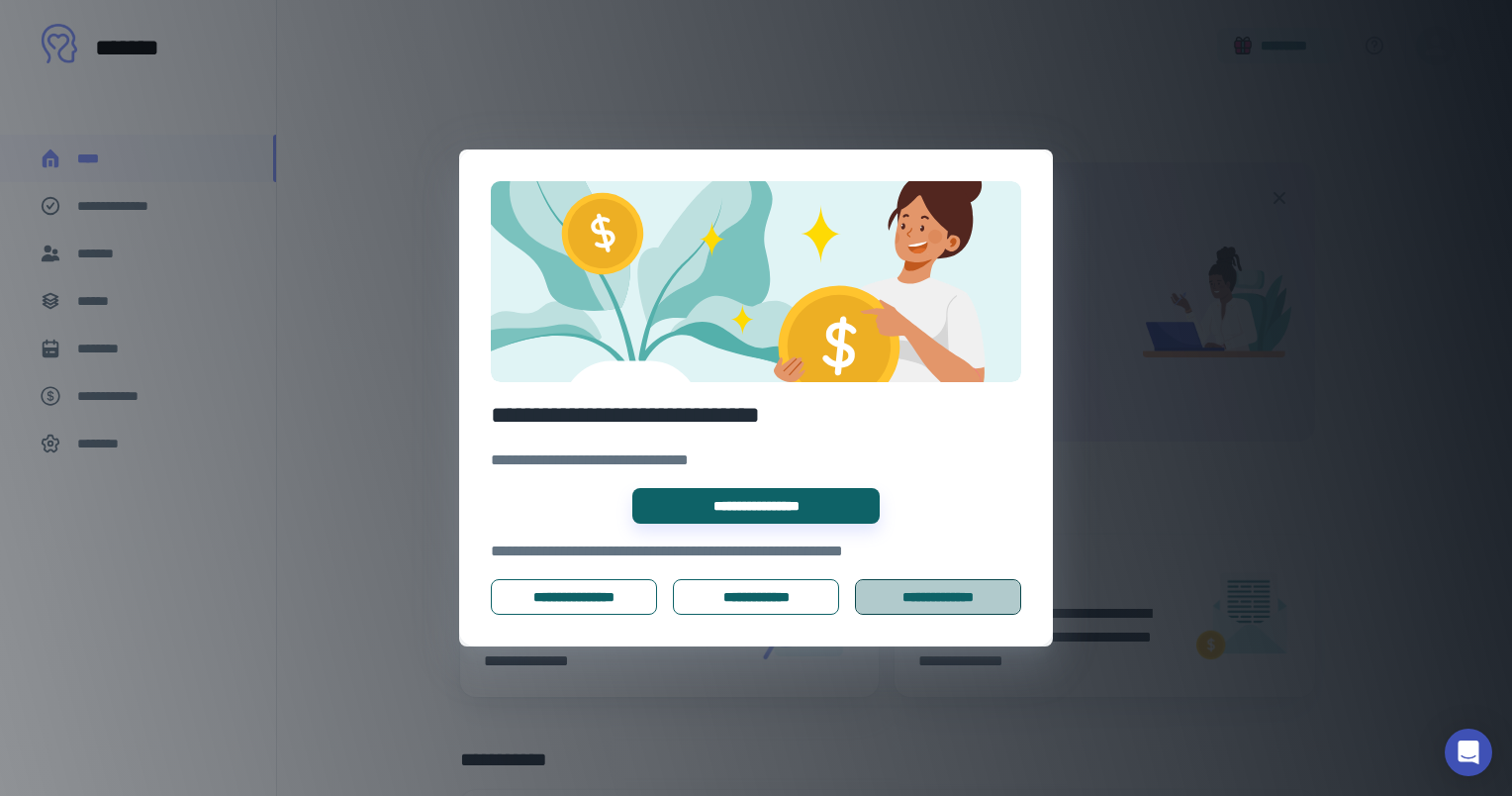click on "**********" at bounding box center (938, 597) 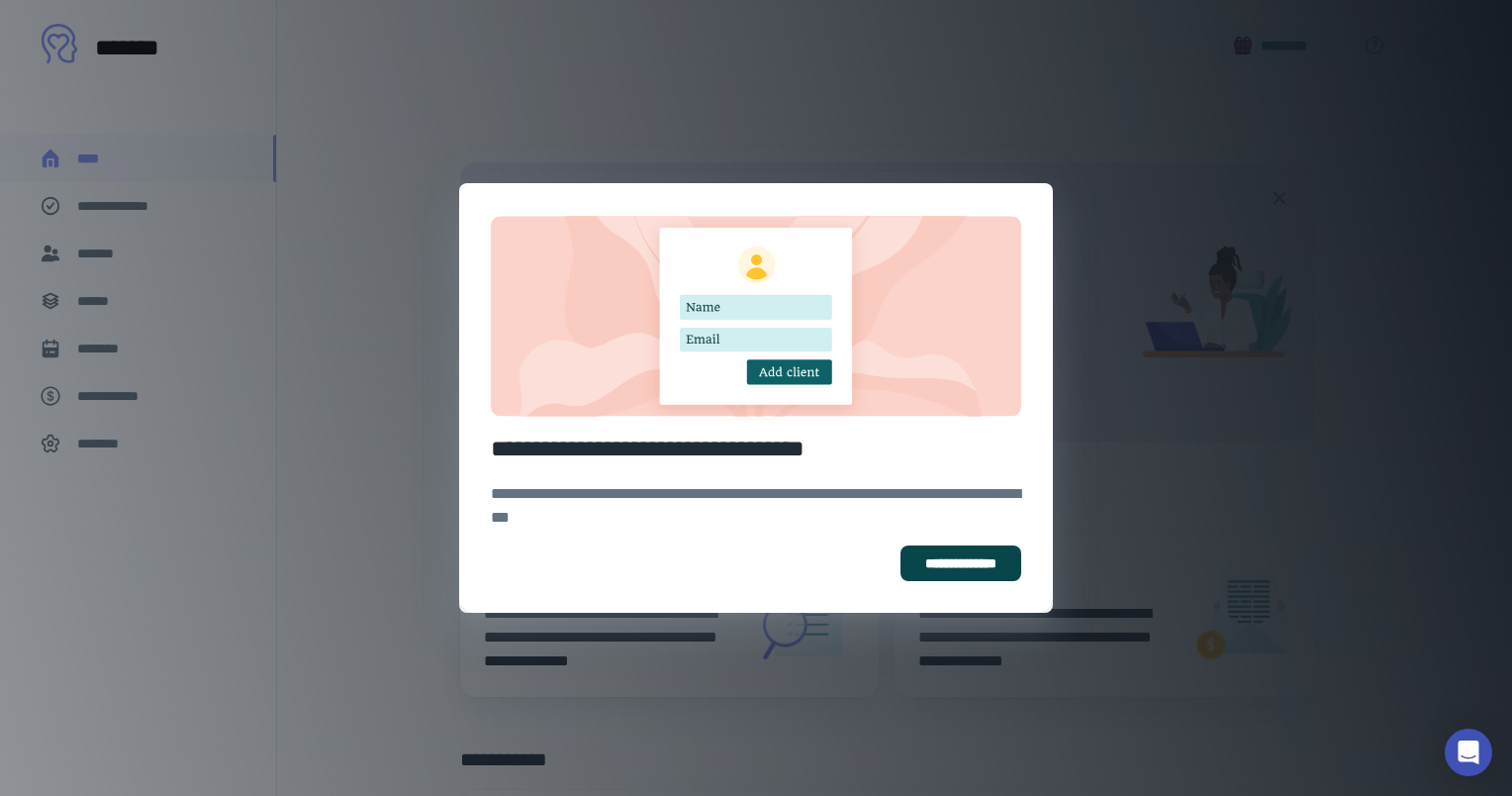 click on "**********" at bounding box center [961, 563] 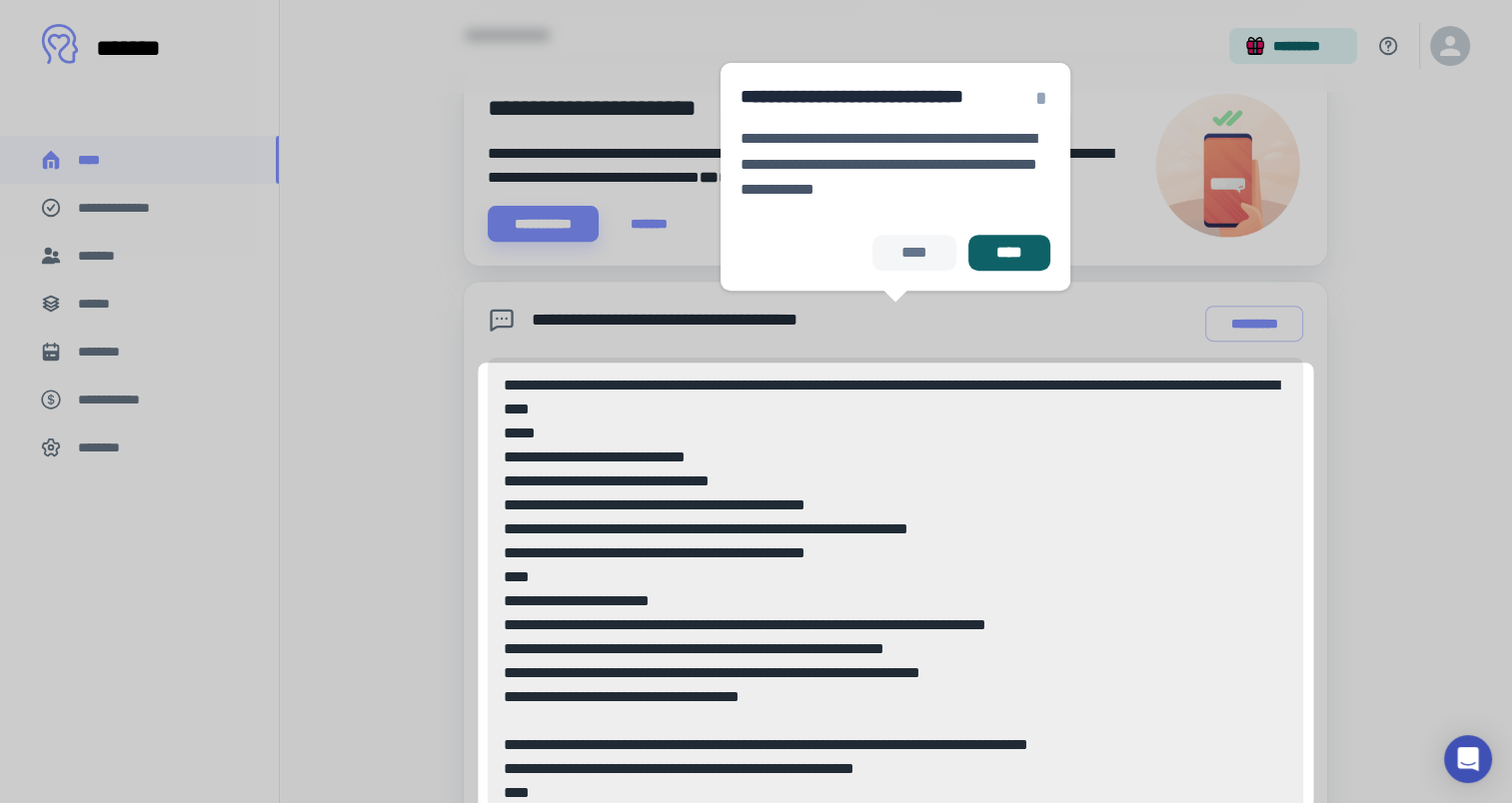 scroll, scrollTop: 773, scrollLeft: 0, axis: vertical 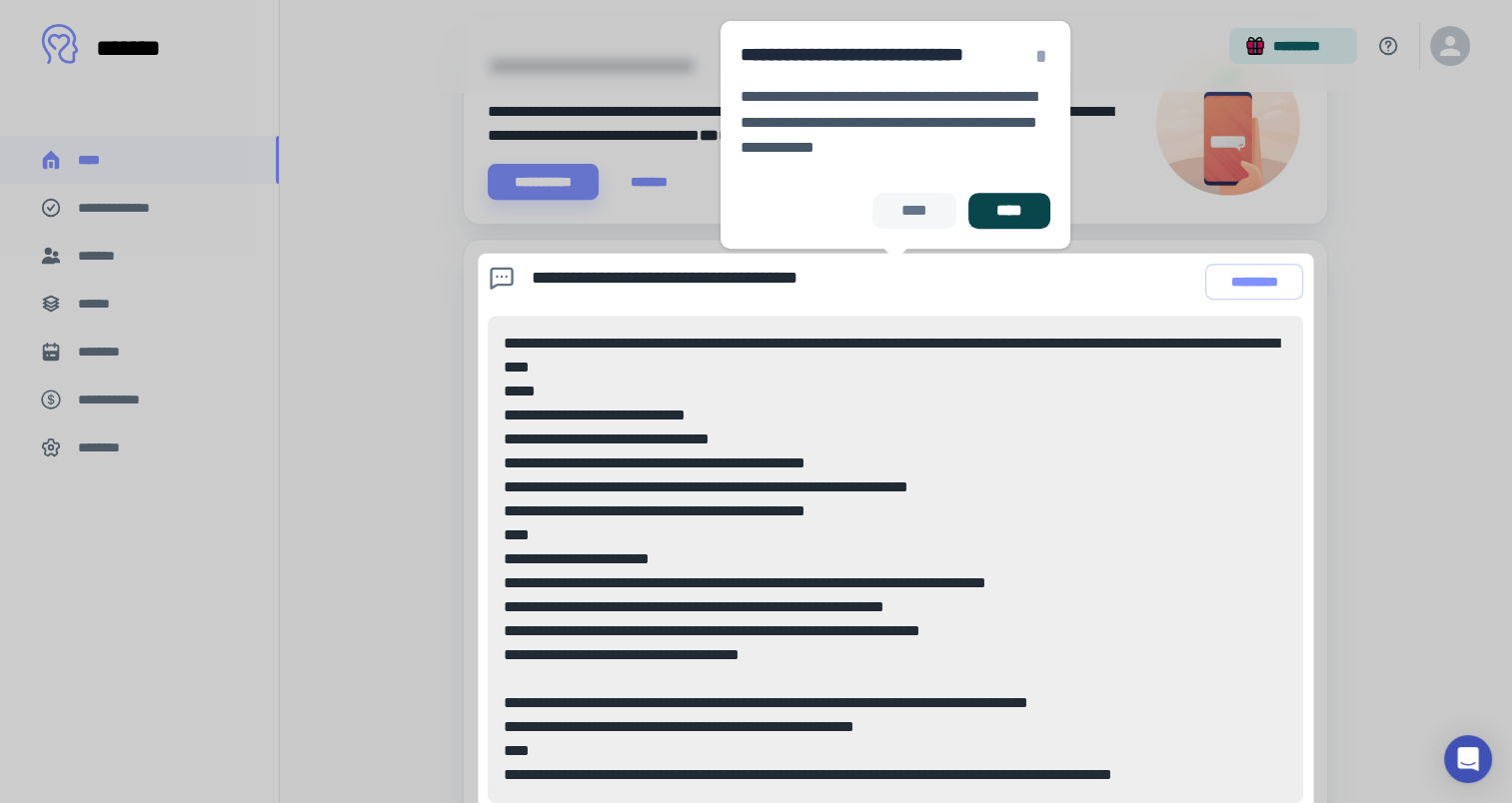 click on "****" at bounding box center (1009, 211) 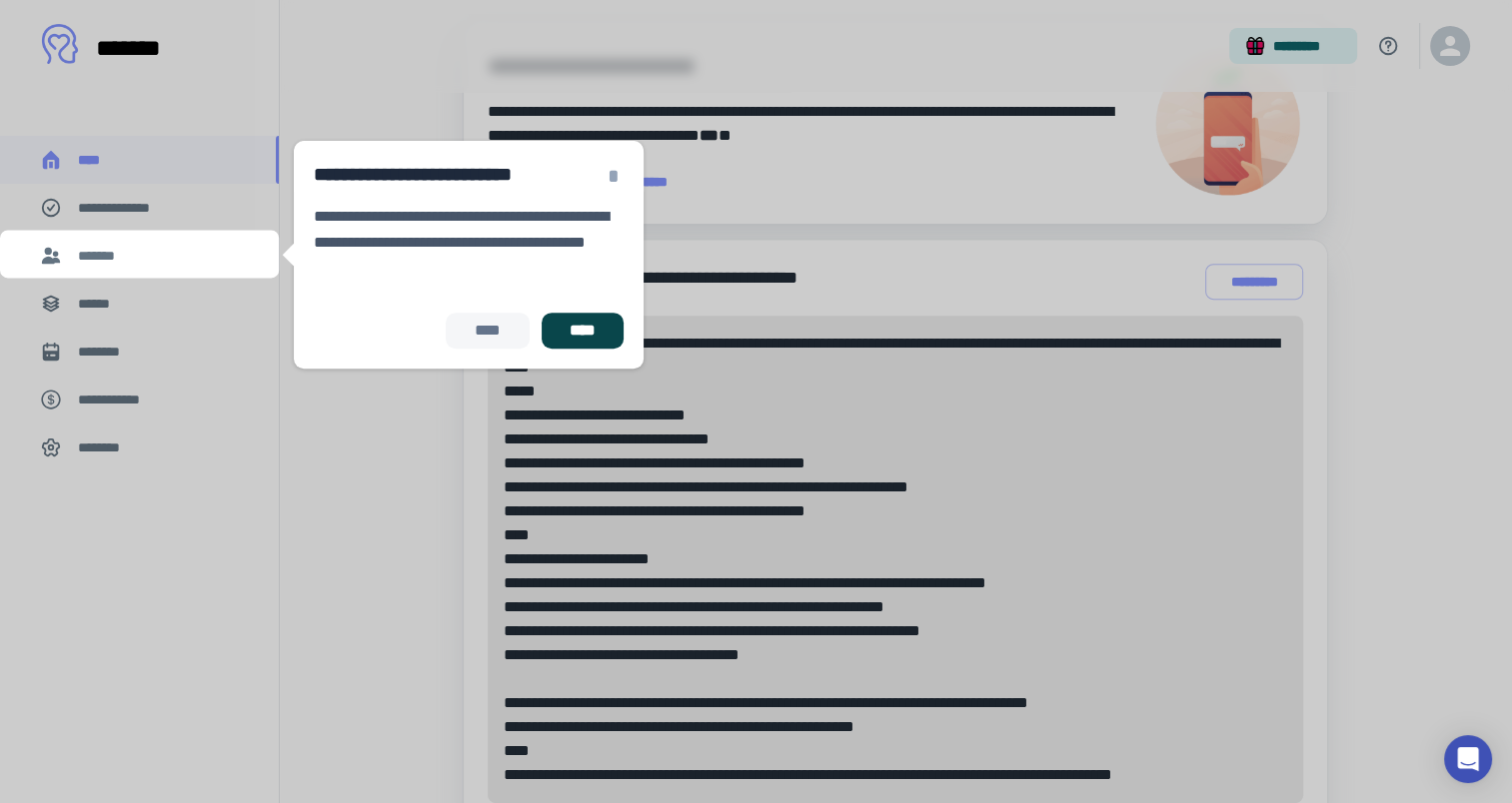 click on "****" at bounding box center (583, 331) 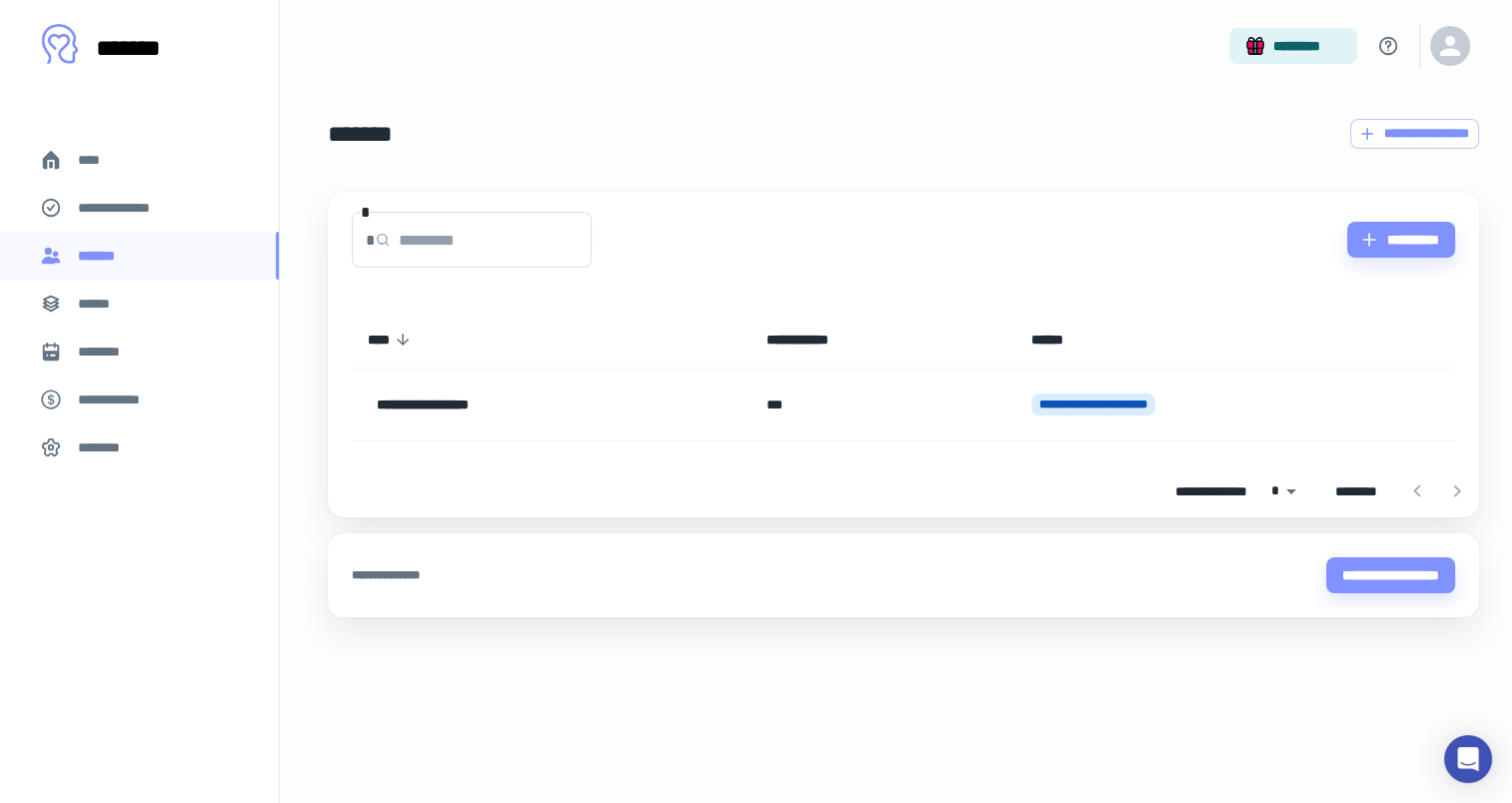 scroll, scrollTop: 0, scrollLeft: 0, axis: both 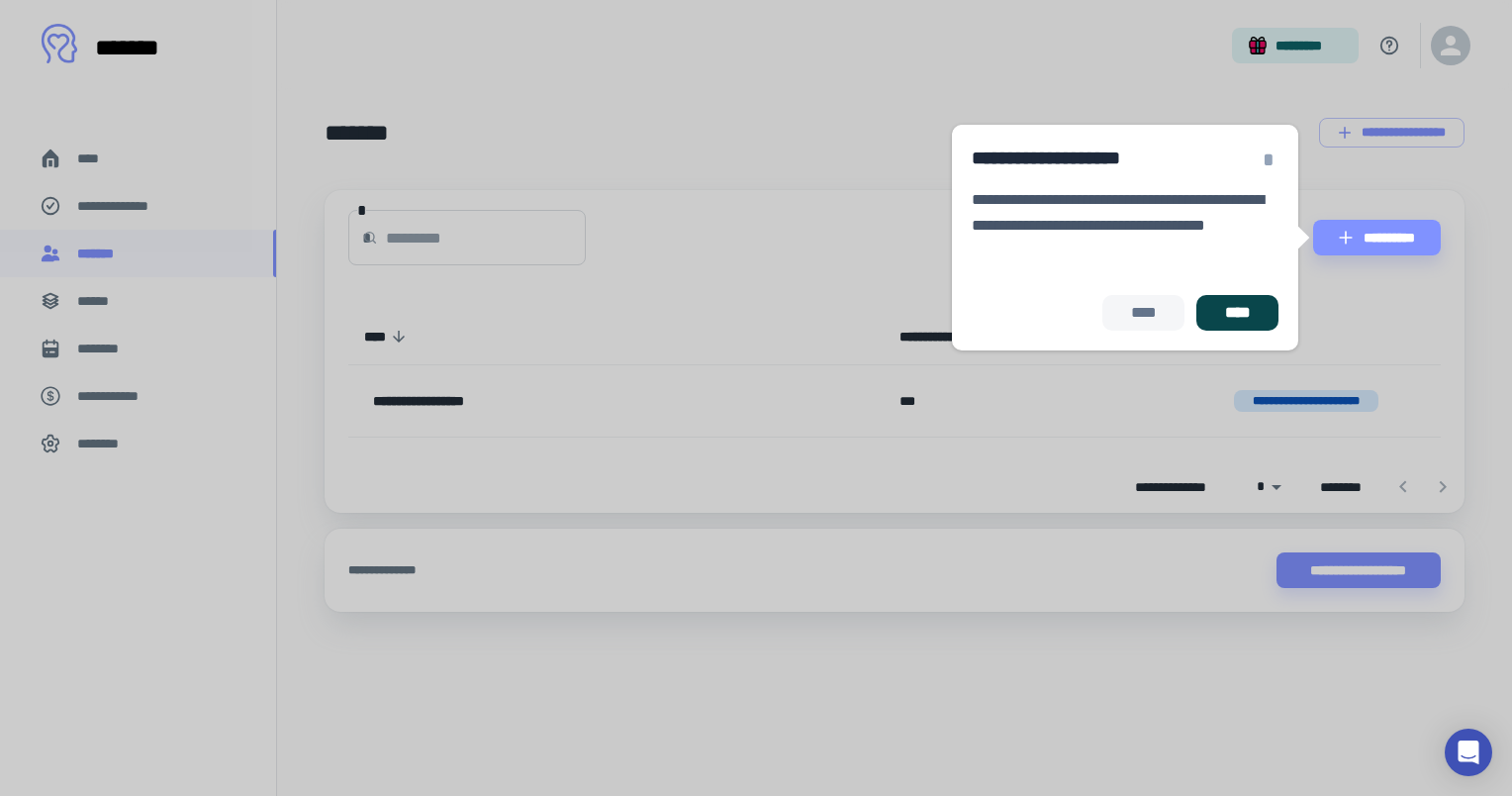 click on "****" at bounding box center (1237, 313) 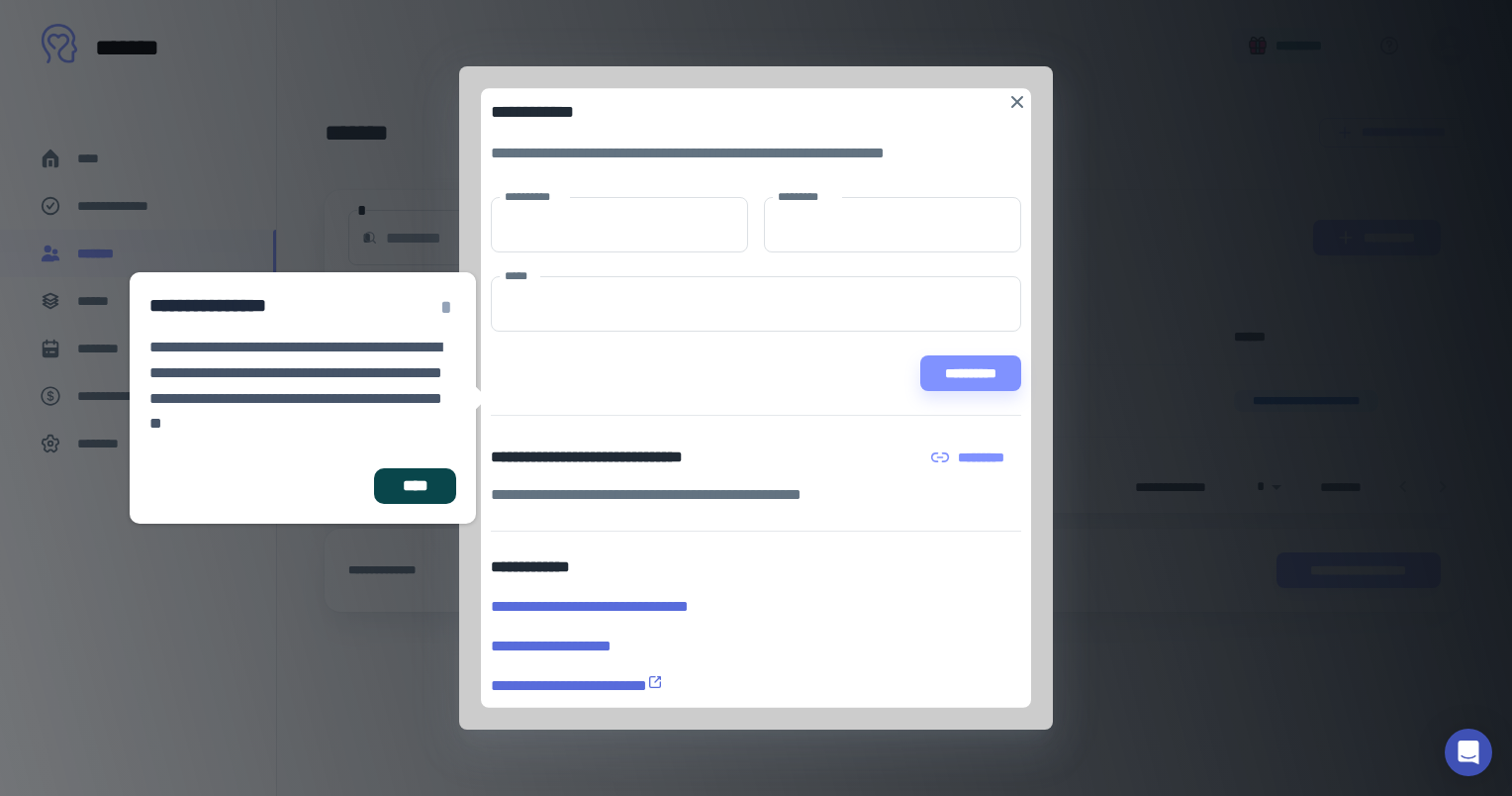 click on "****" at bounding box center (415, 486) 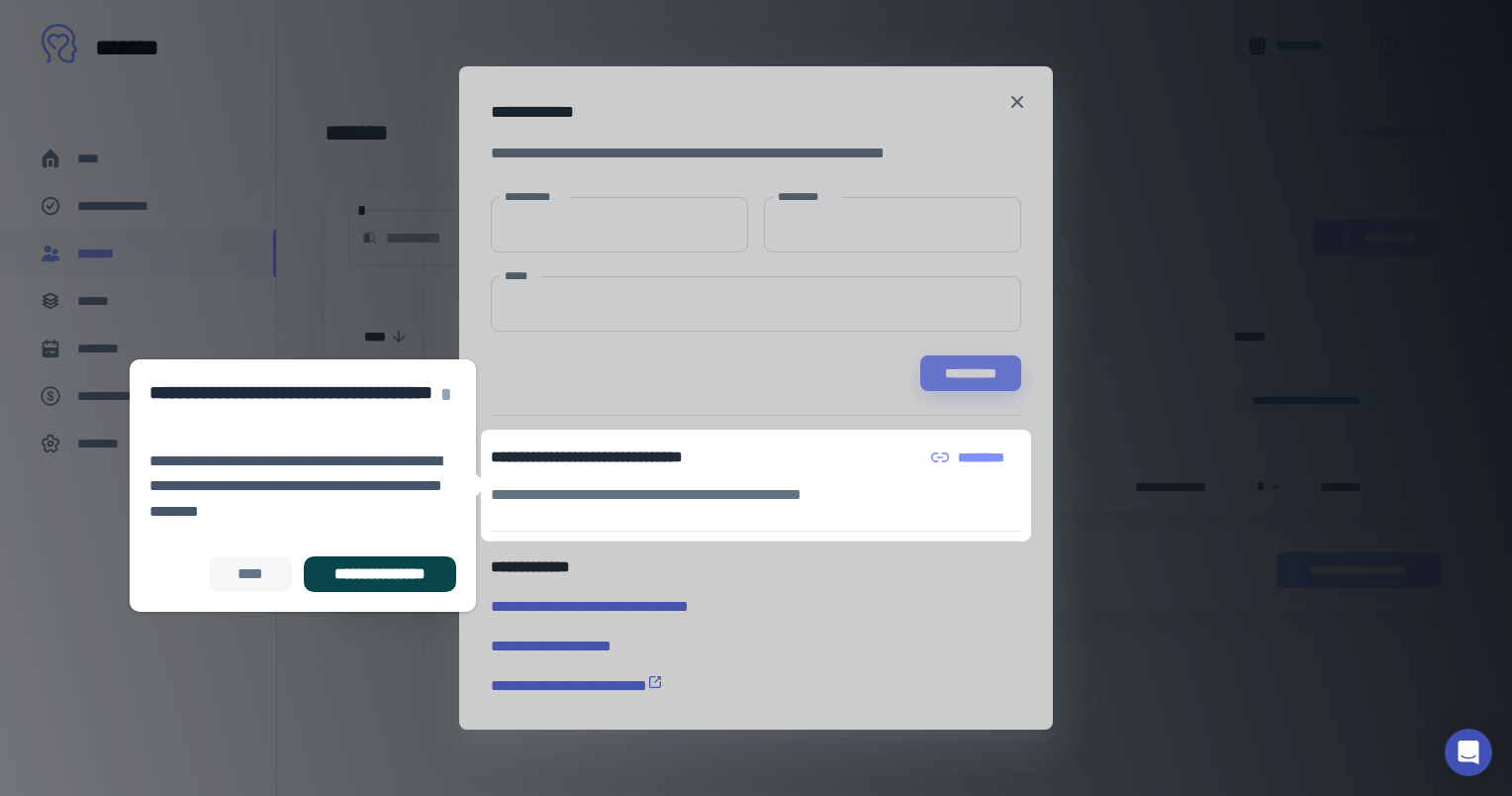 click on "**********" at bounding box center [380, 574] 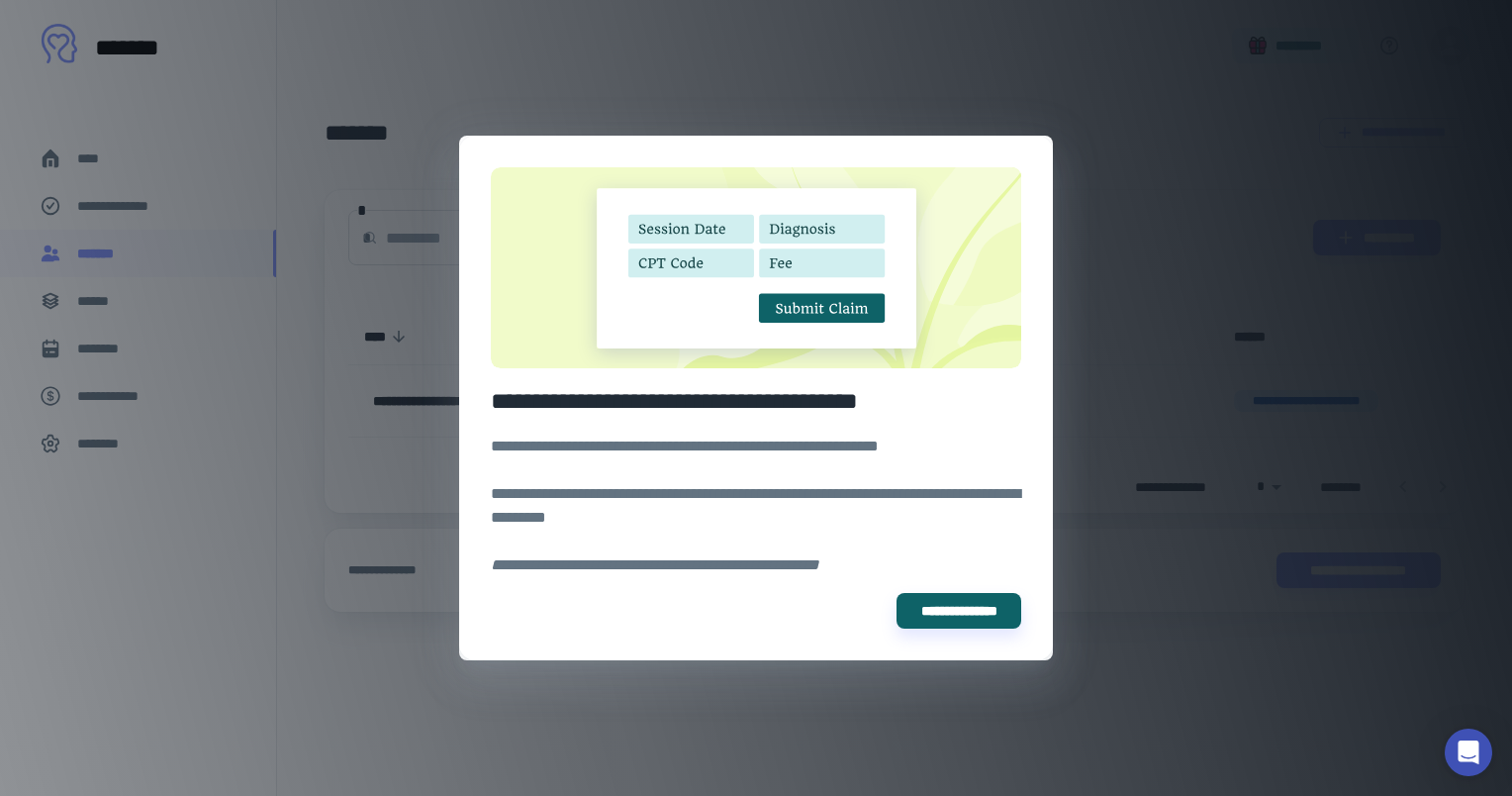 click on "**********" at bounding box center (756, 398) 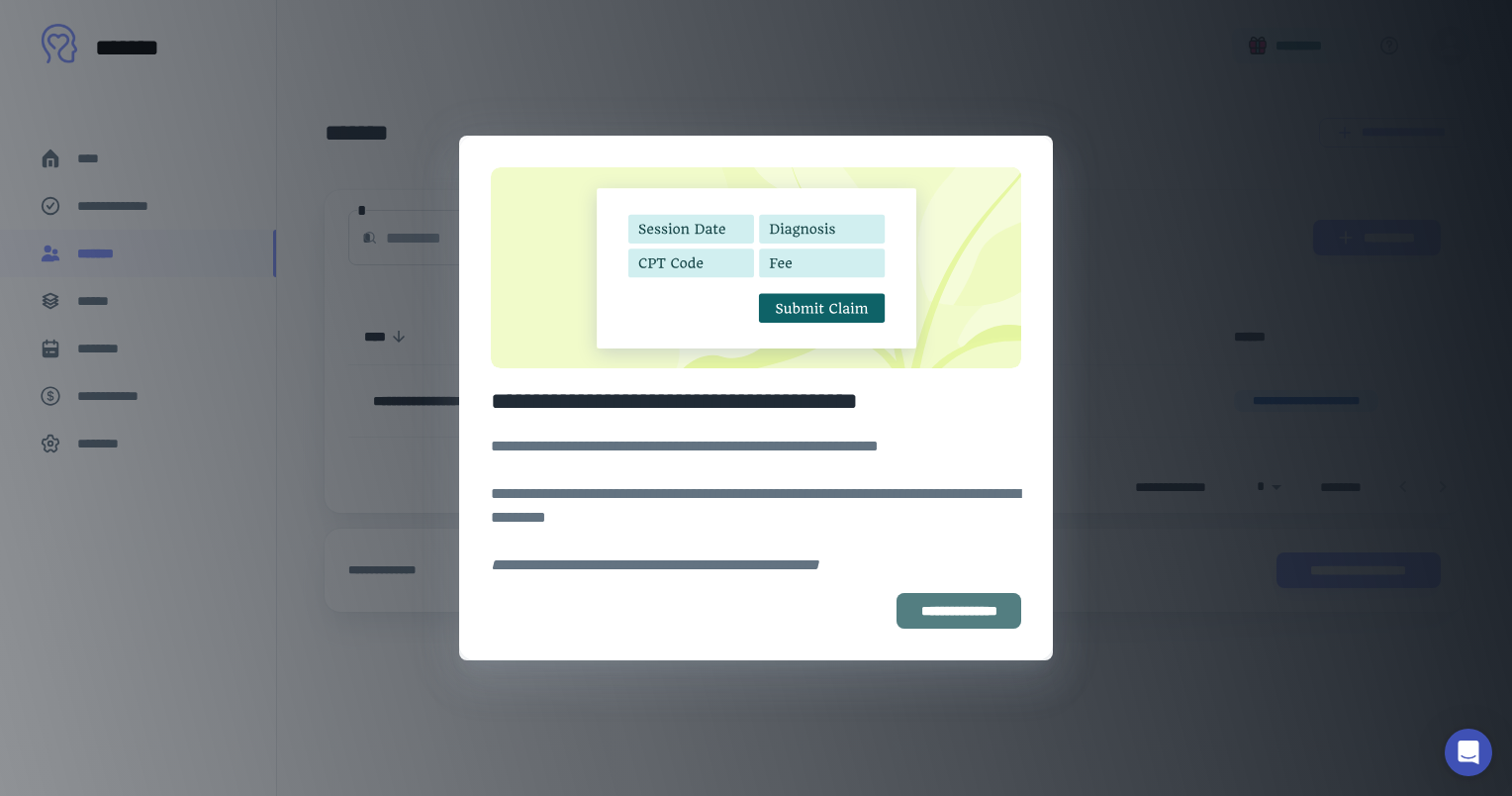 click on "**********" at bounding box center (959, 611) 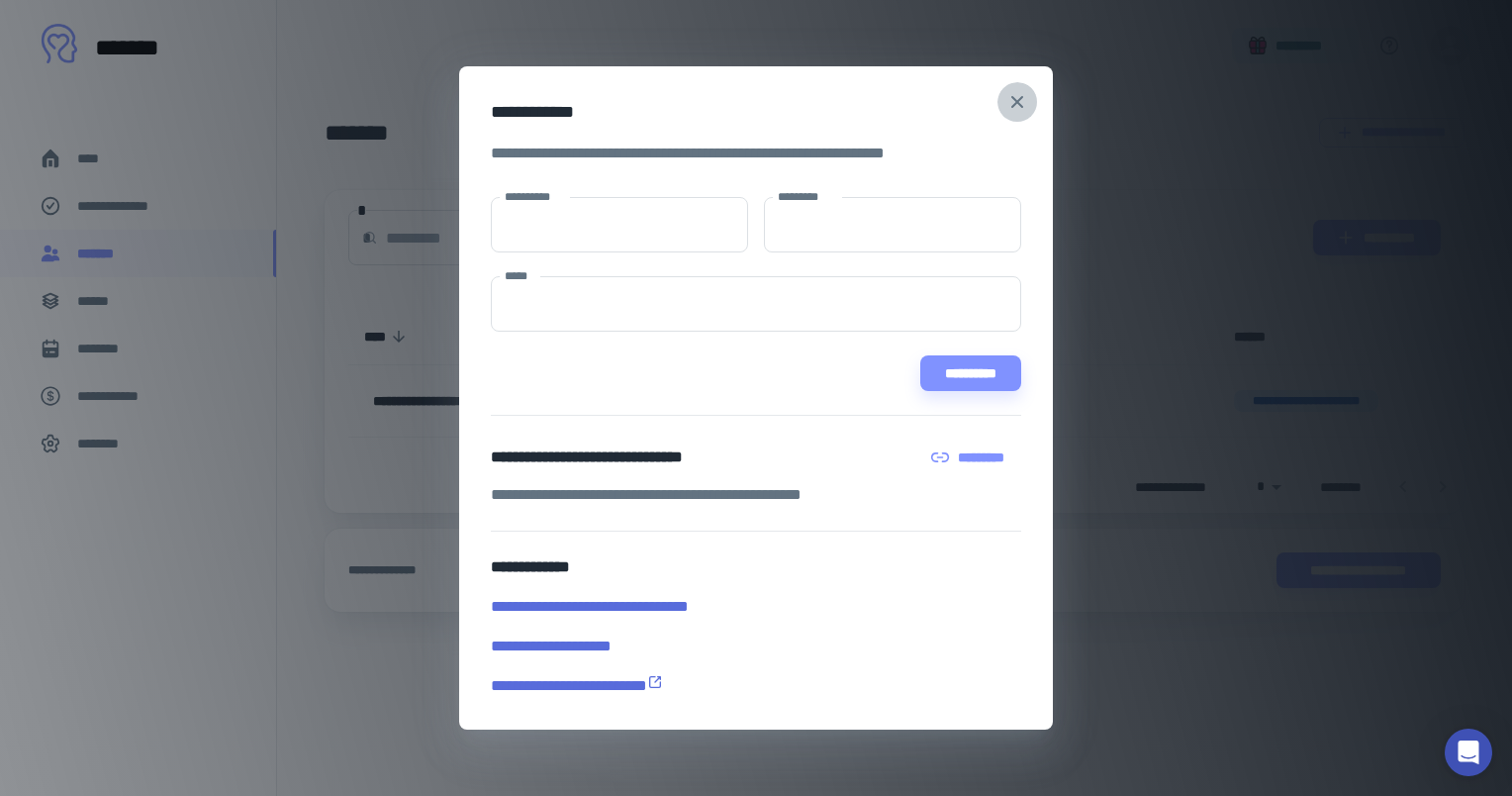 click 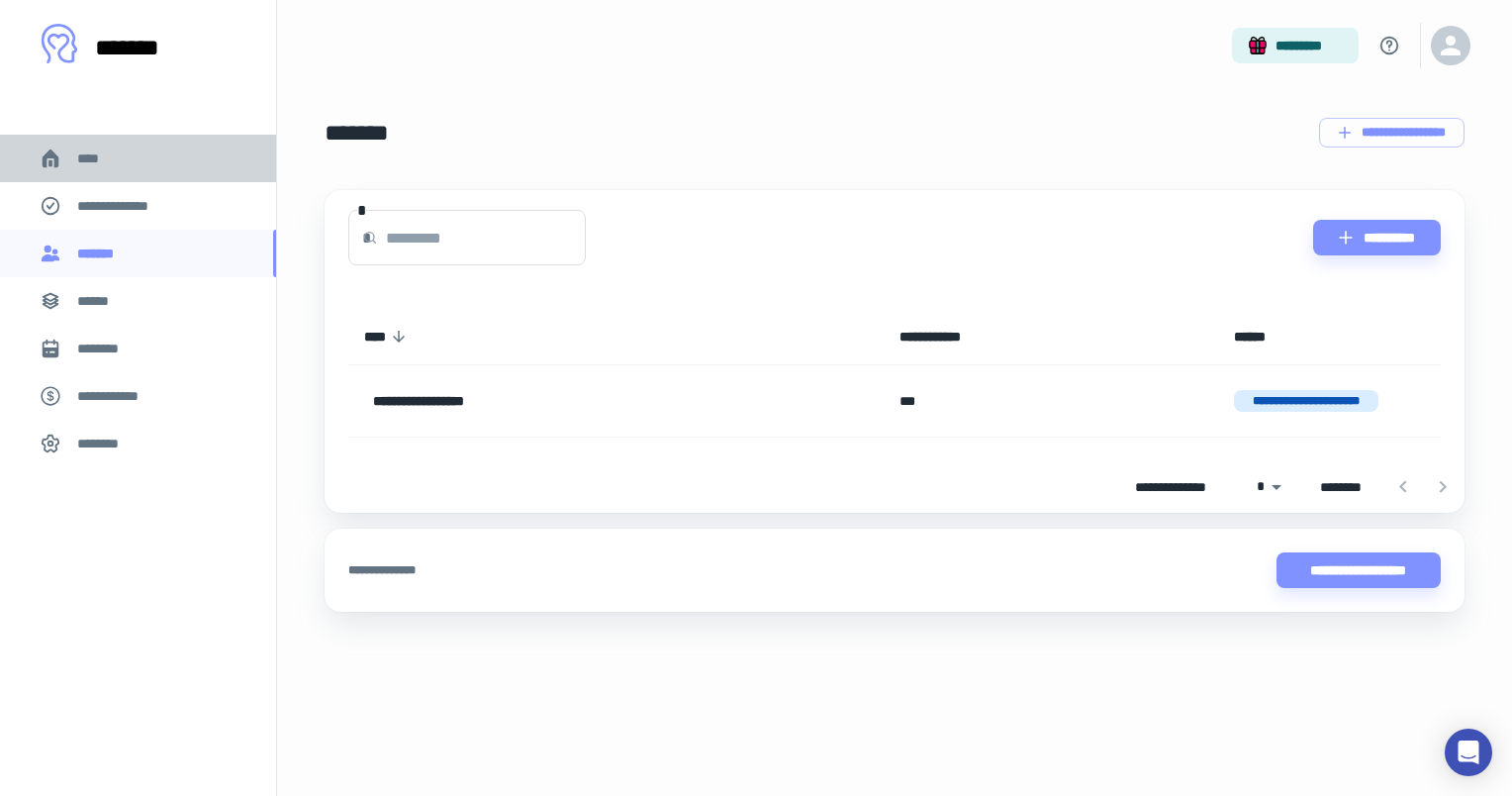 click on "****" at bounding box center (138, 158) 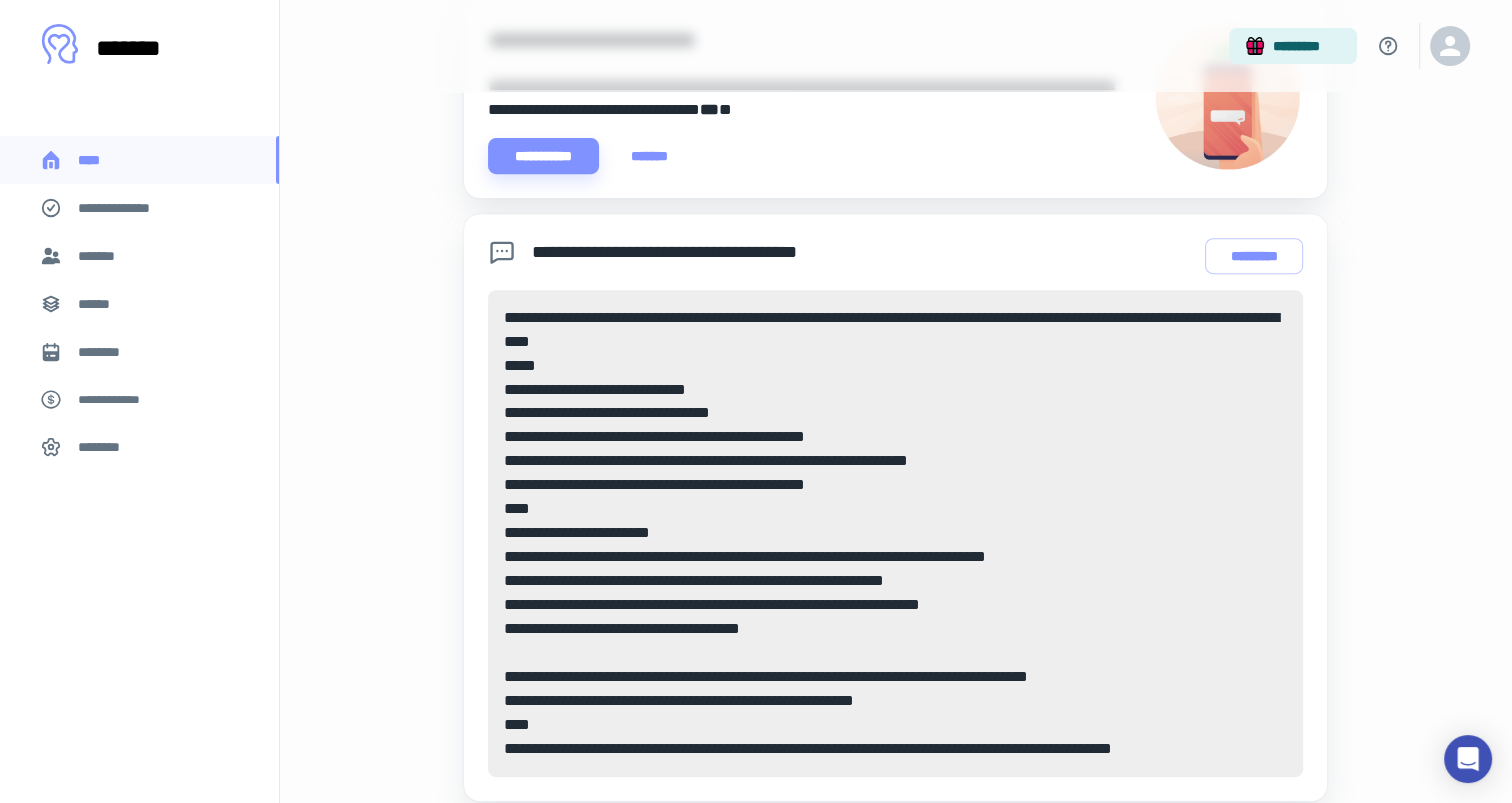 scroll, scrollTop: 877, scrollLeft: 0, axis: vertical 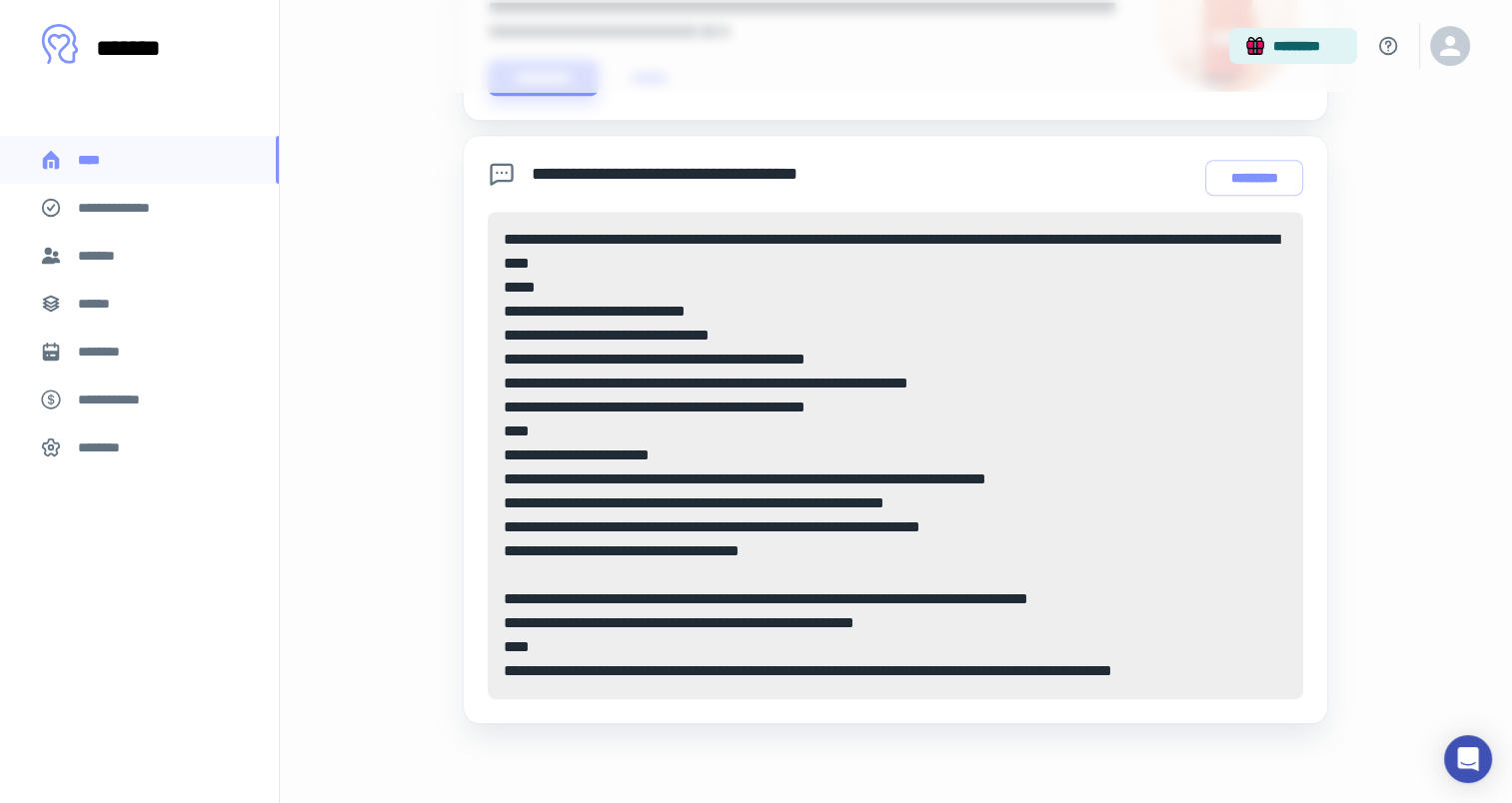 click on "**********" at bounding box center [895, 455] 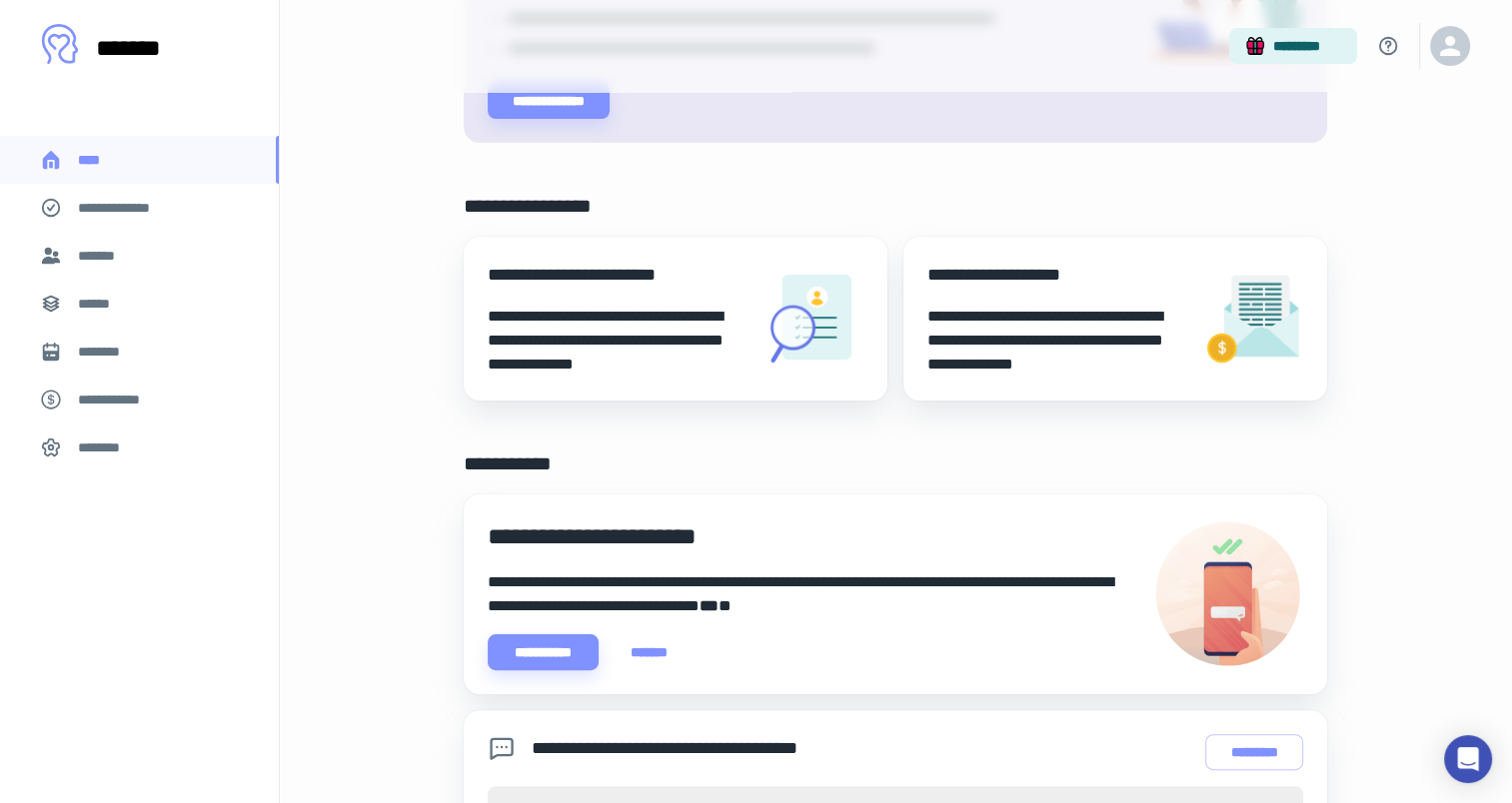 scroll, scrollTop: 178, scrollLeft: 0, axis: vertical 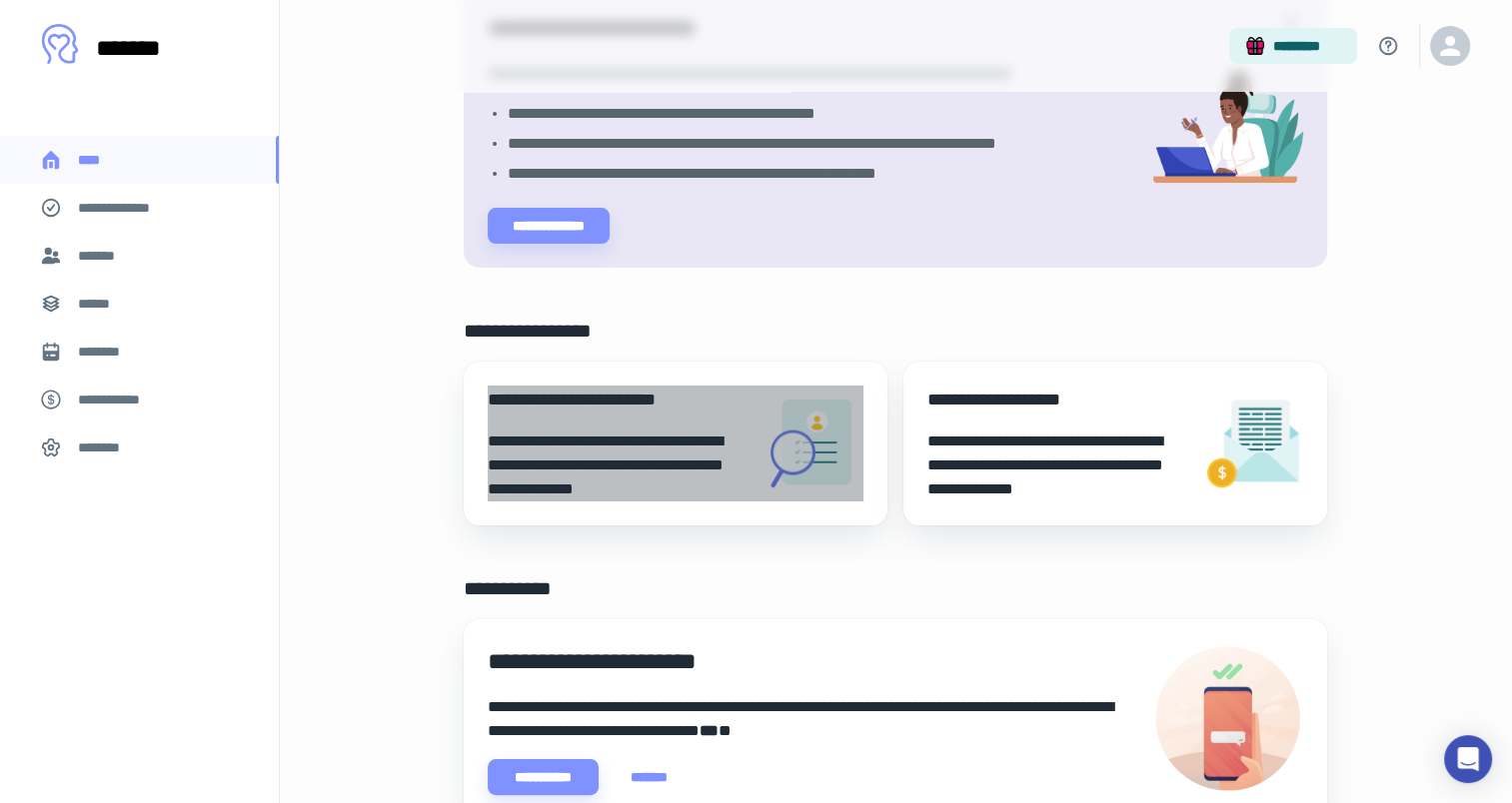 click on "**********" at bounding box center (618, 465) 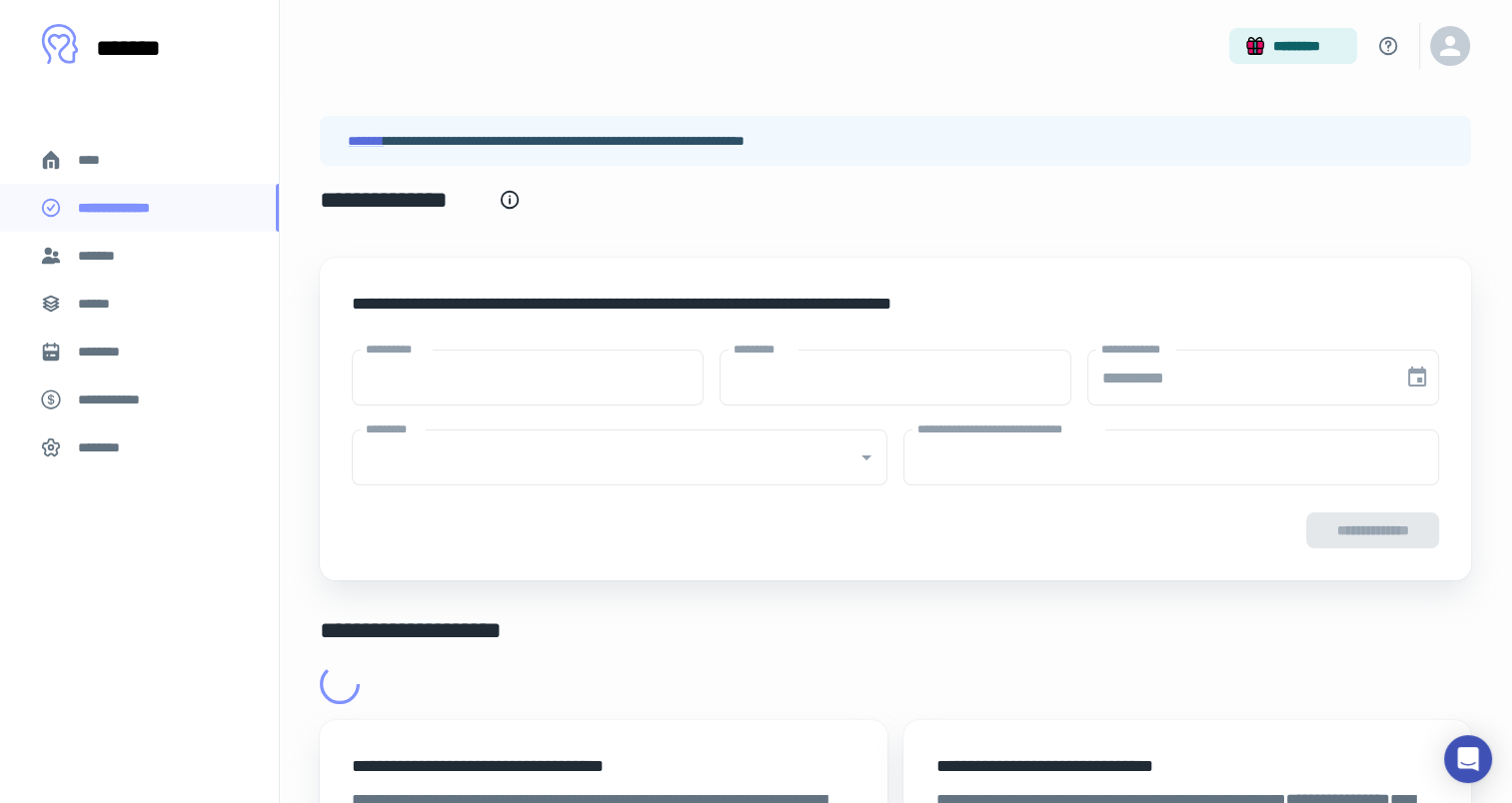type on "****" 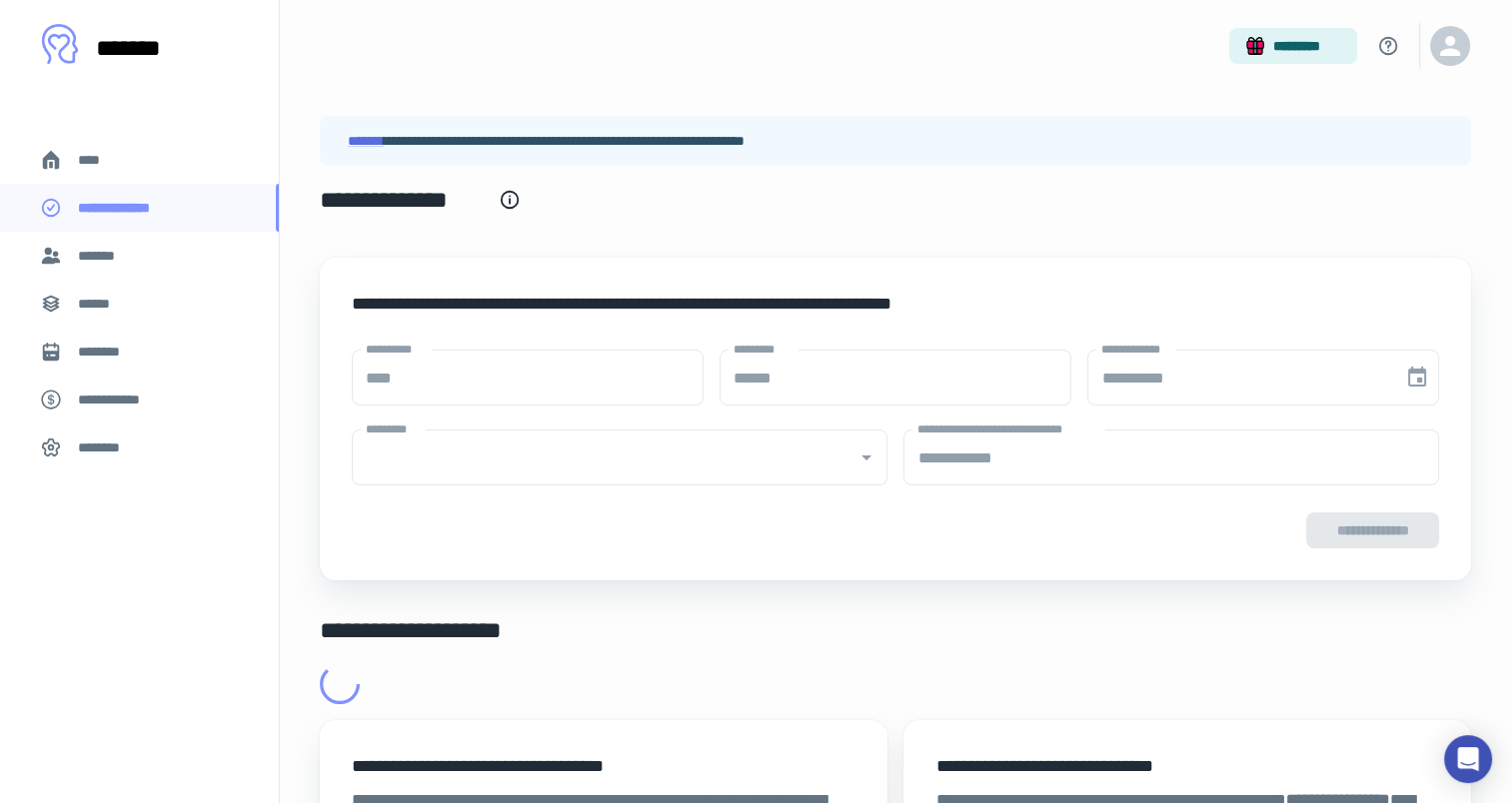 type on "**********" 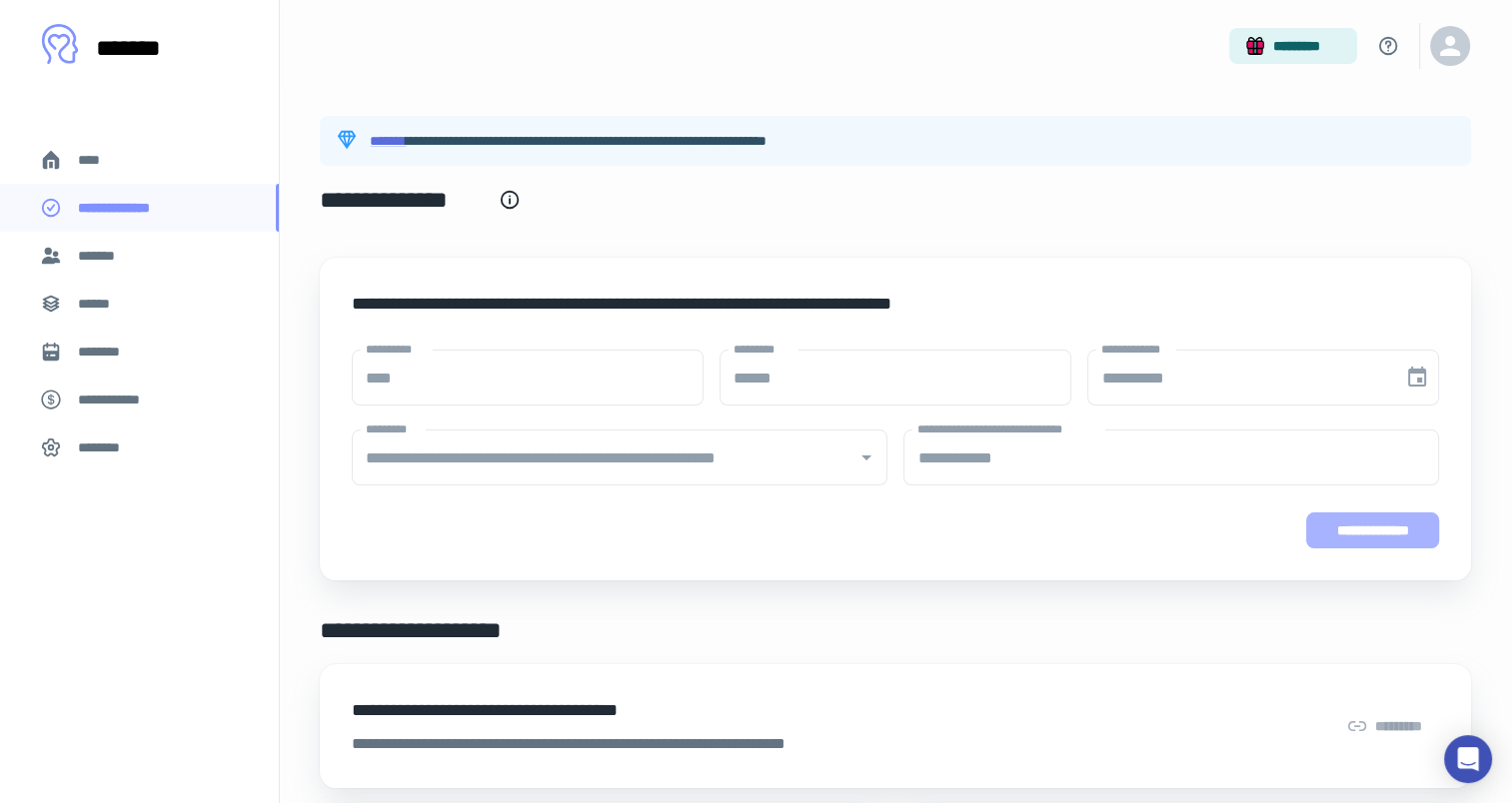 click on "**********" at bounding box center [1373, 530] 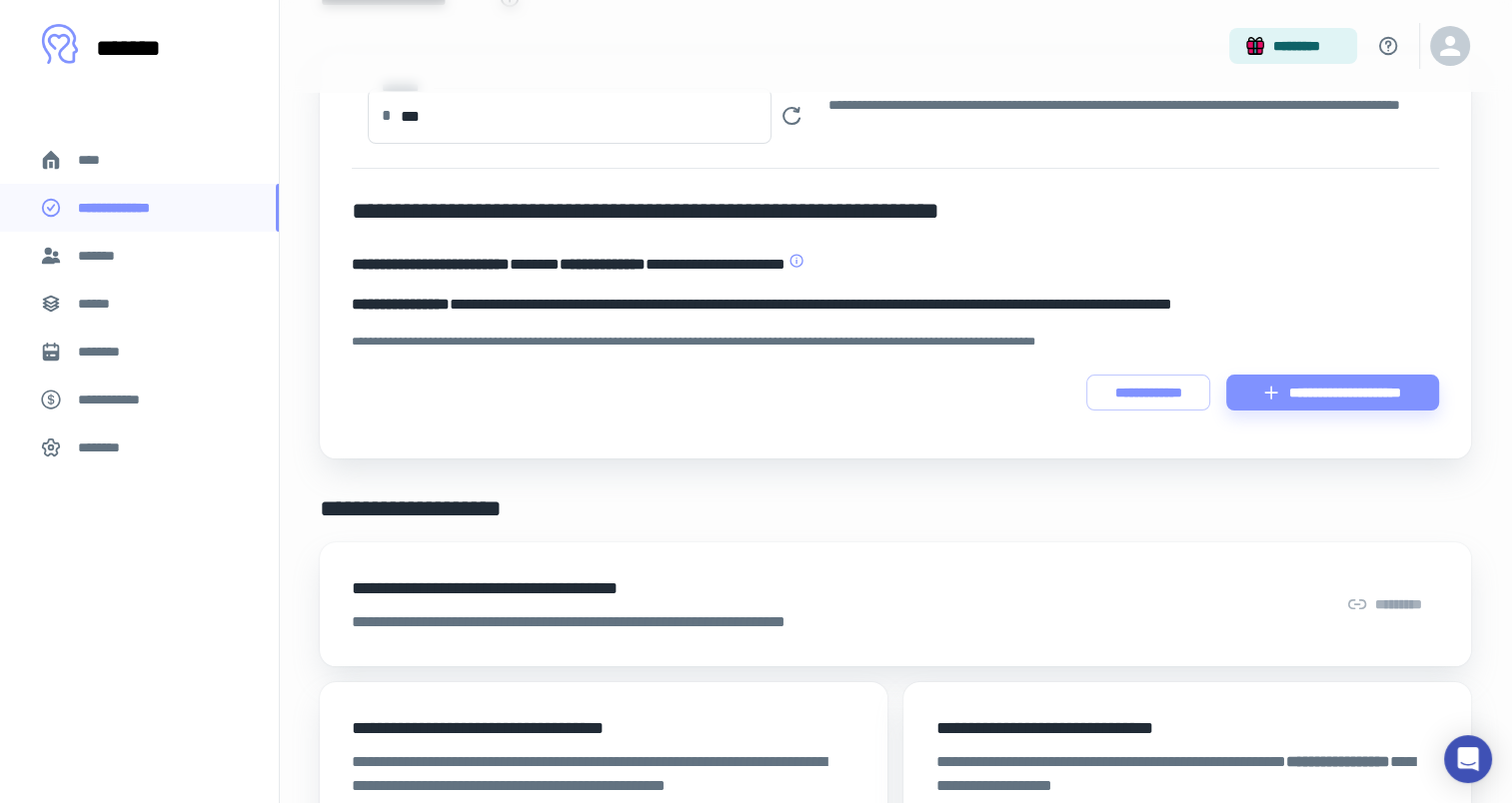 scroll, scrollTop: 0, scrollLeft: 0, axis: both 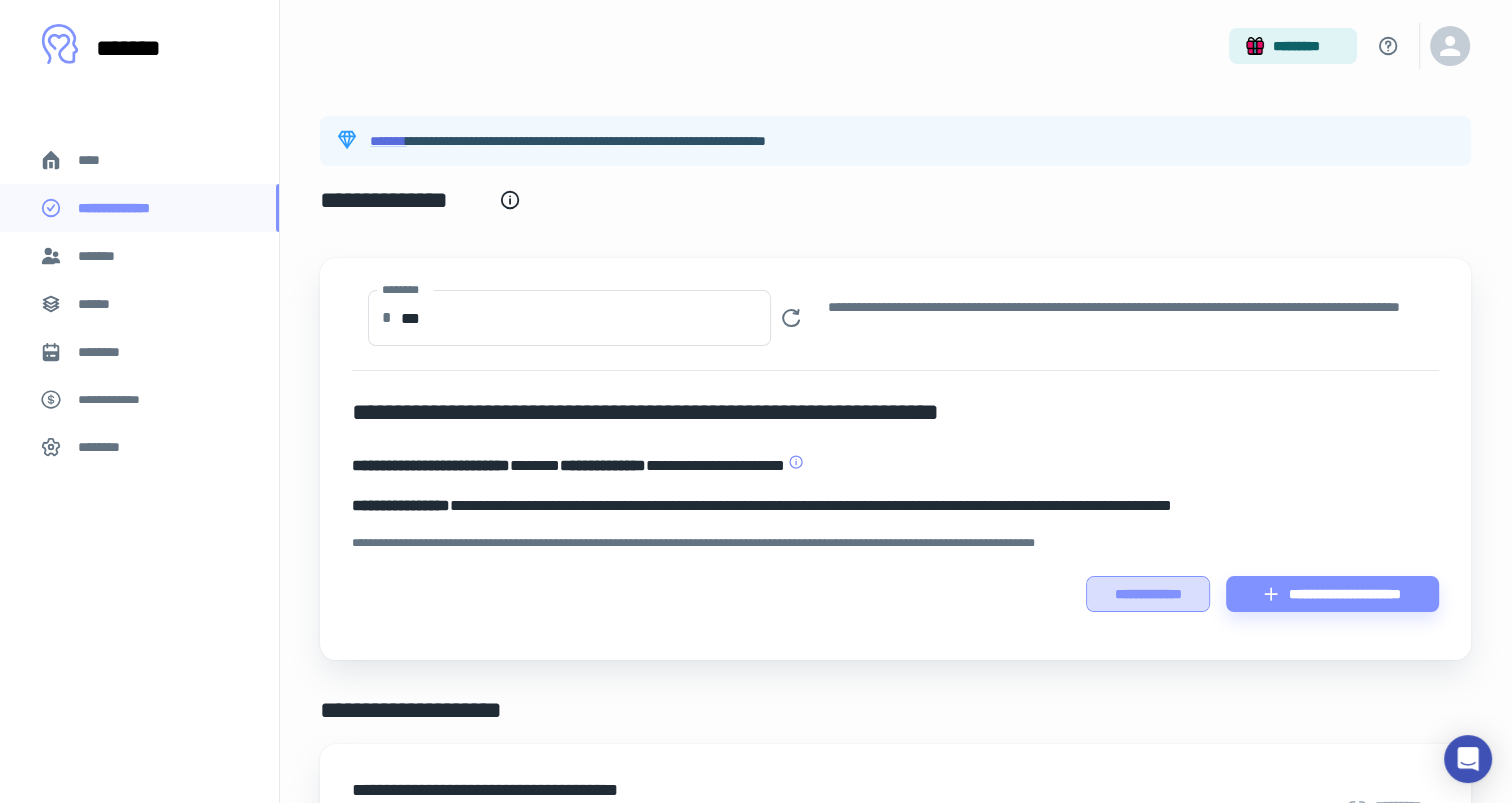 click on "**********" at bounding box center [1148, 594] 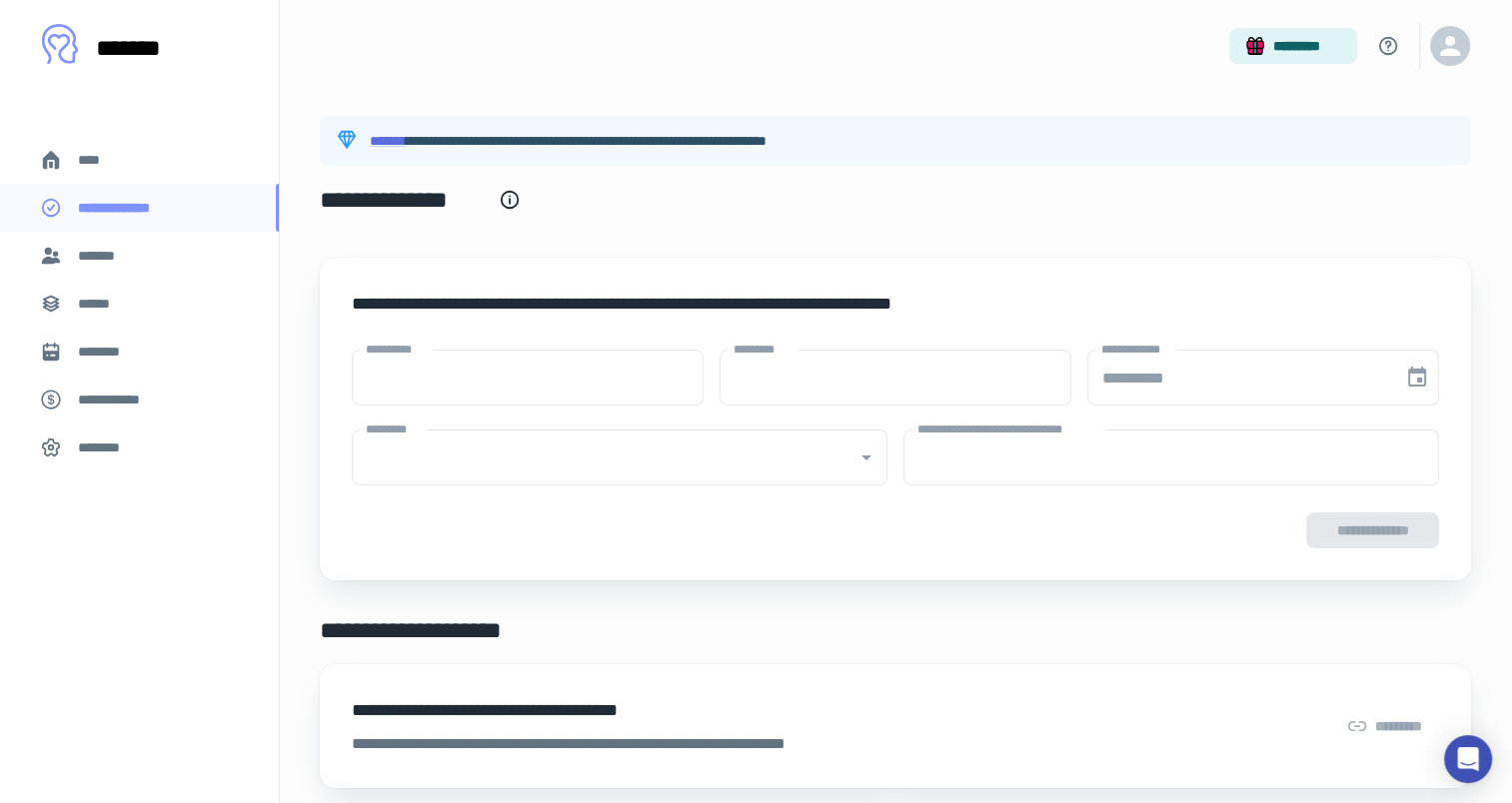 type on "****" 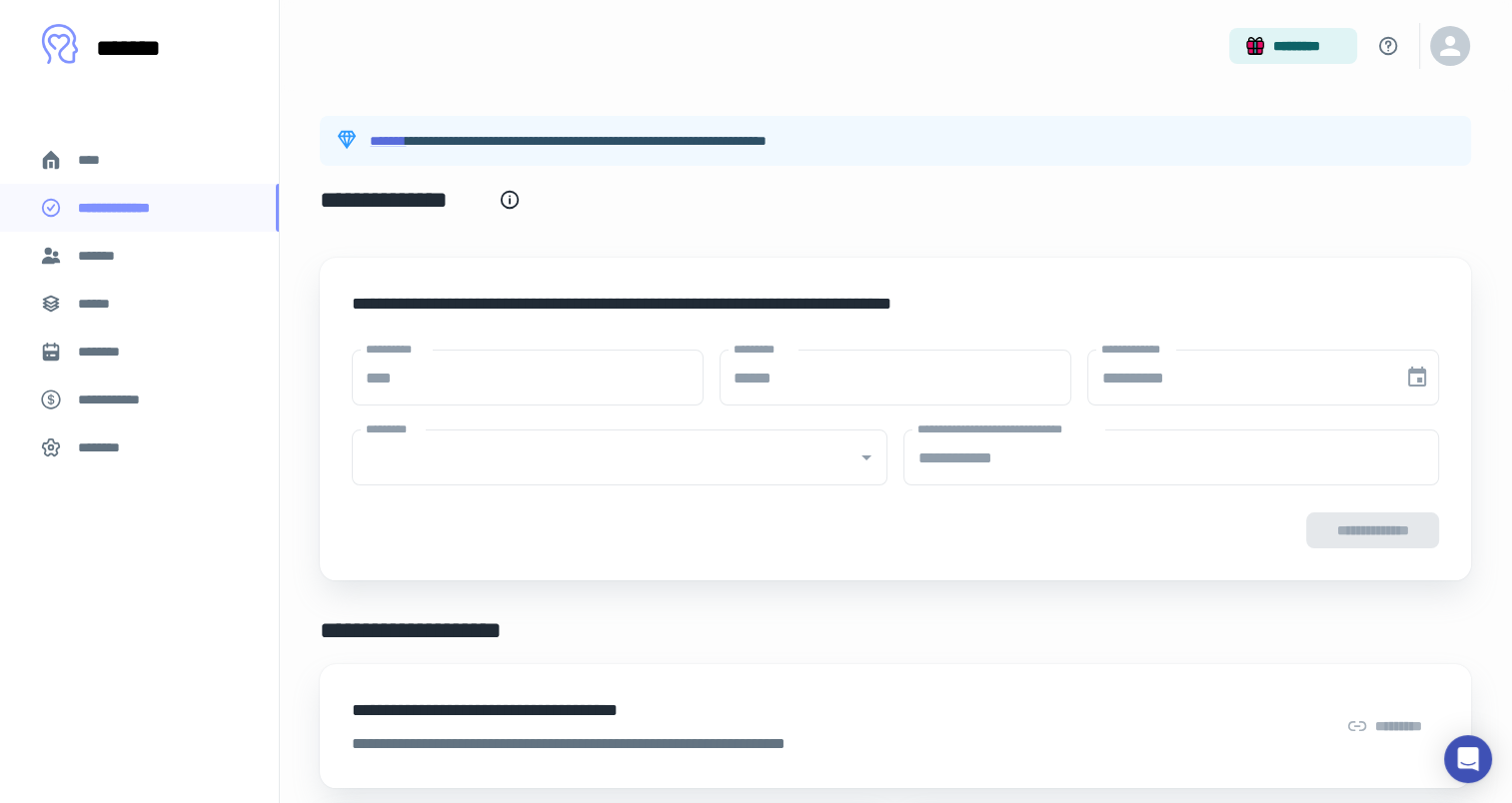 type on "**********" 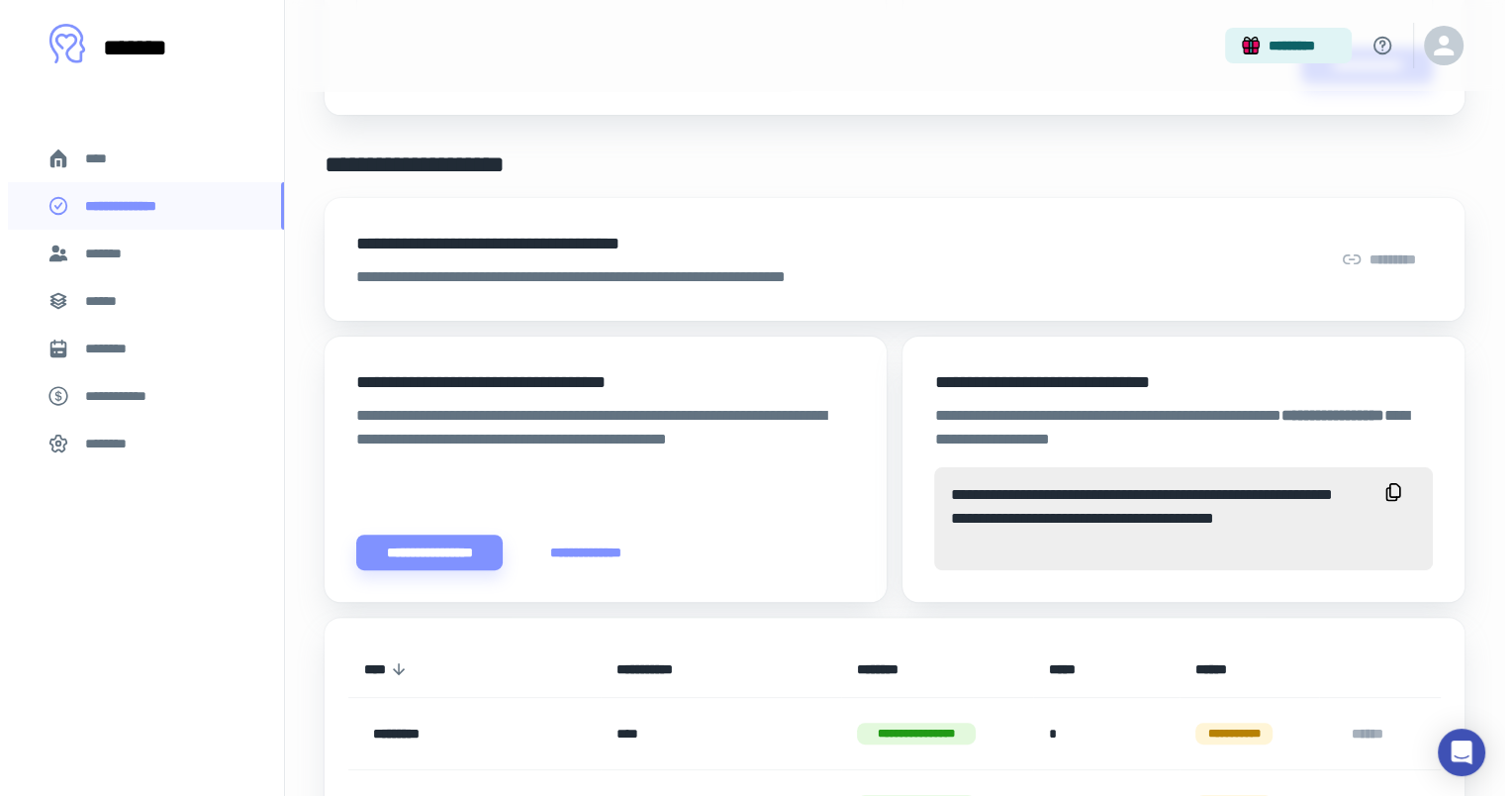 scroll, scrollTop: 495, scrollLeft: 0, axis: vertical 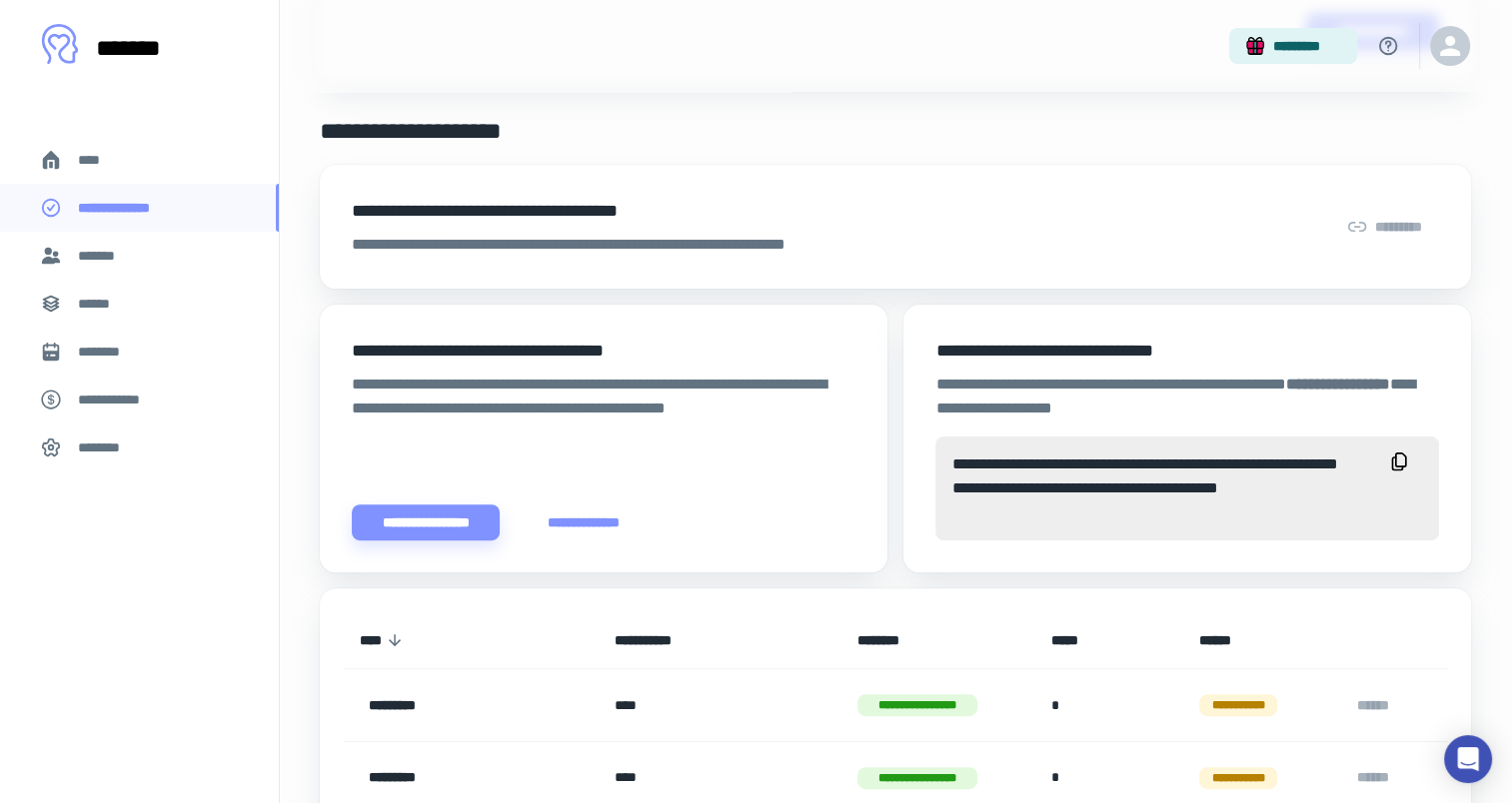 click on "**********" at bounding box center [584, 522] 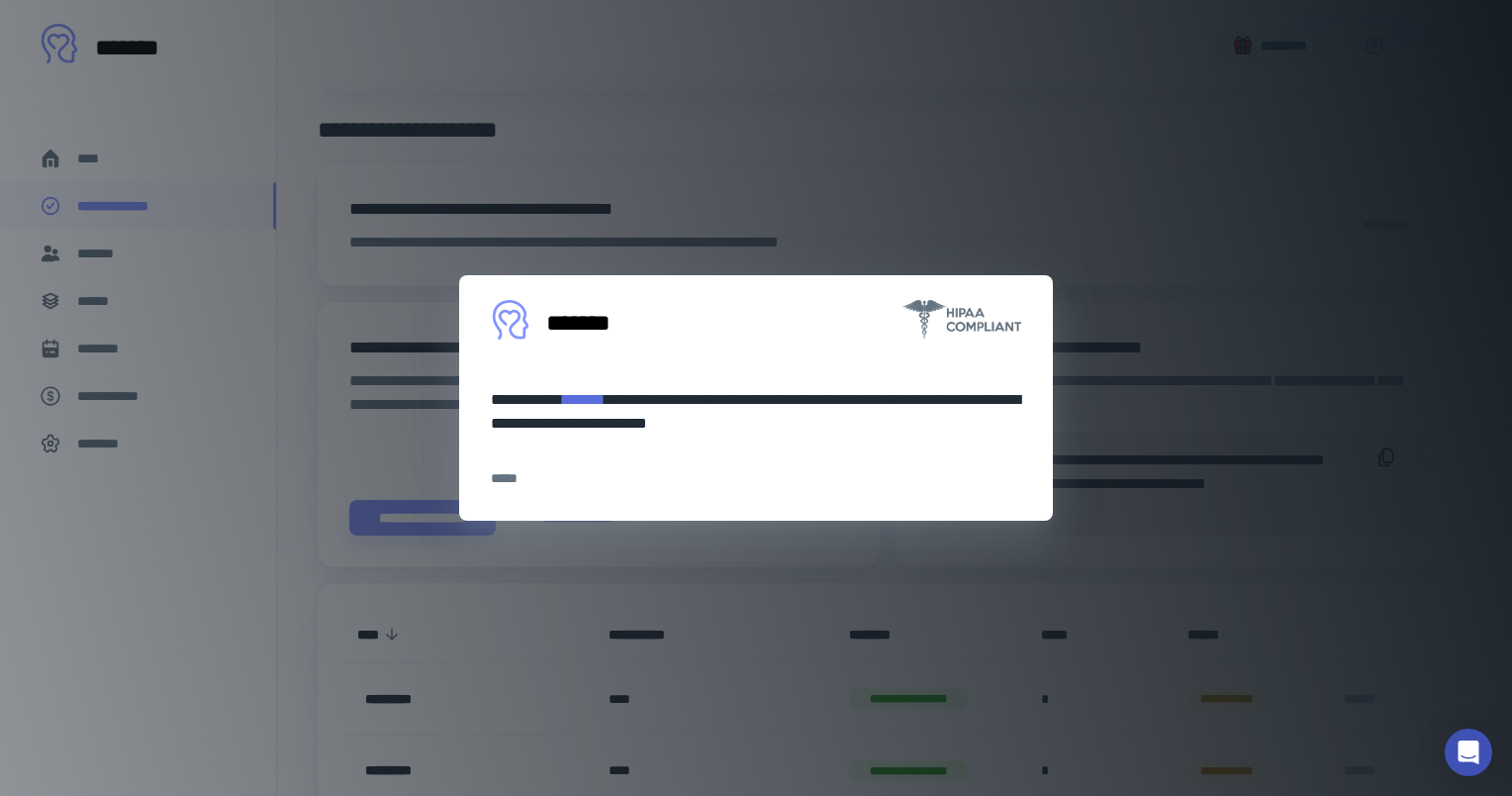 click on "*******" at bounding box center [584, 399] 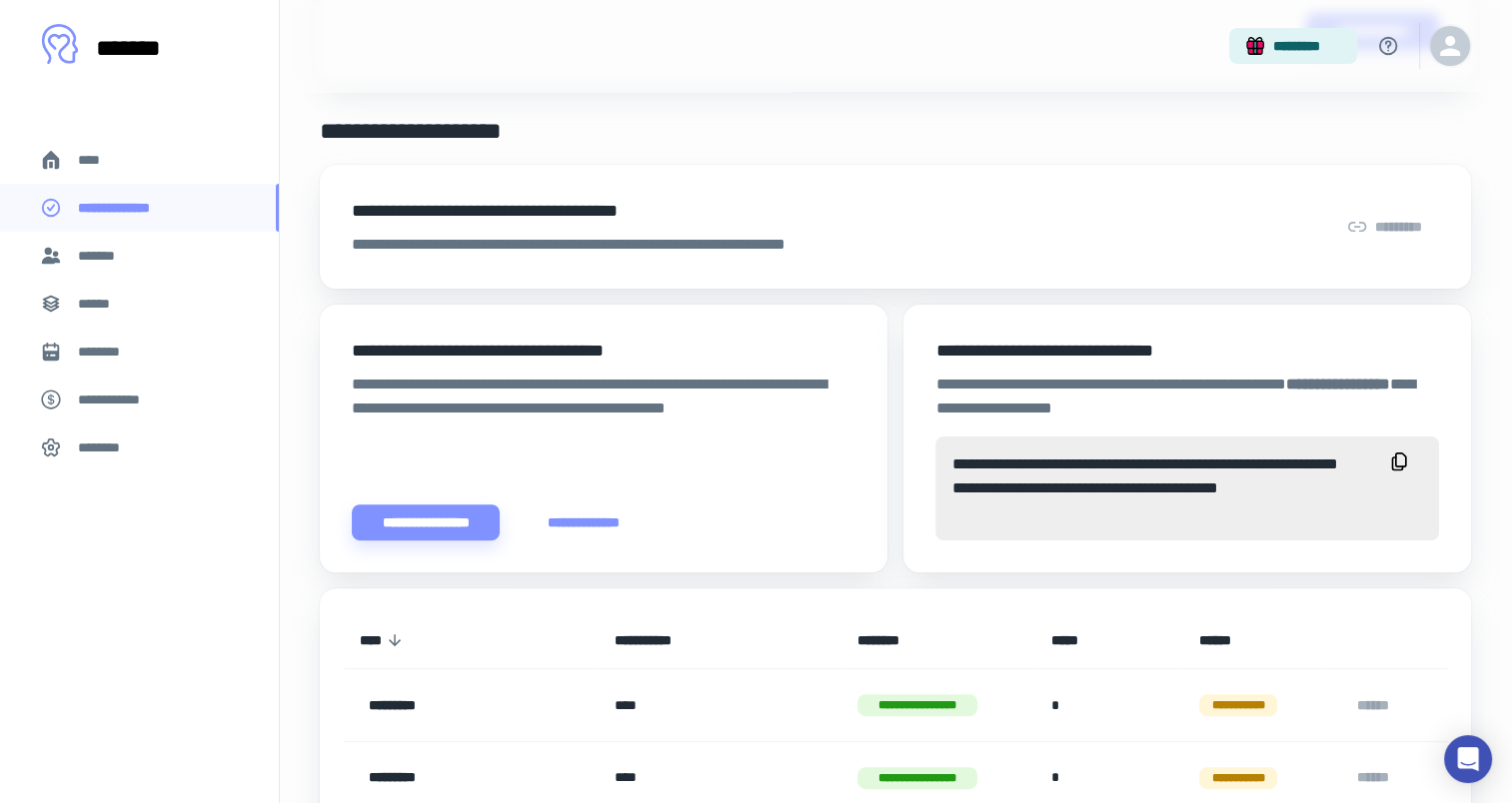 click 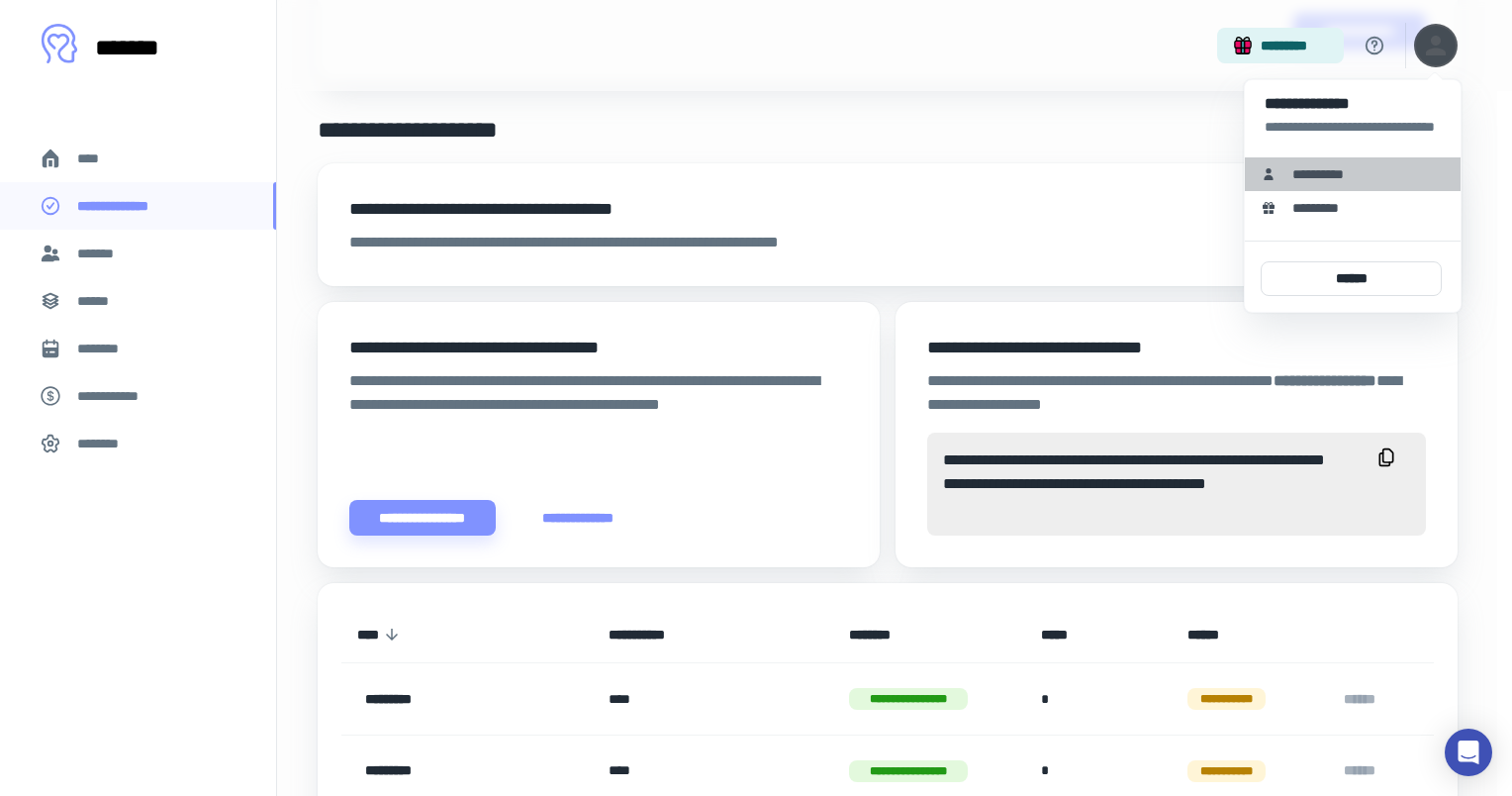 click on "**********" at bounding box center (1325, 174) 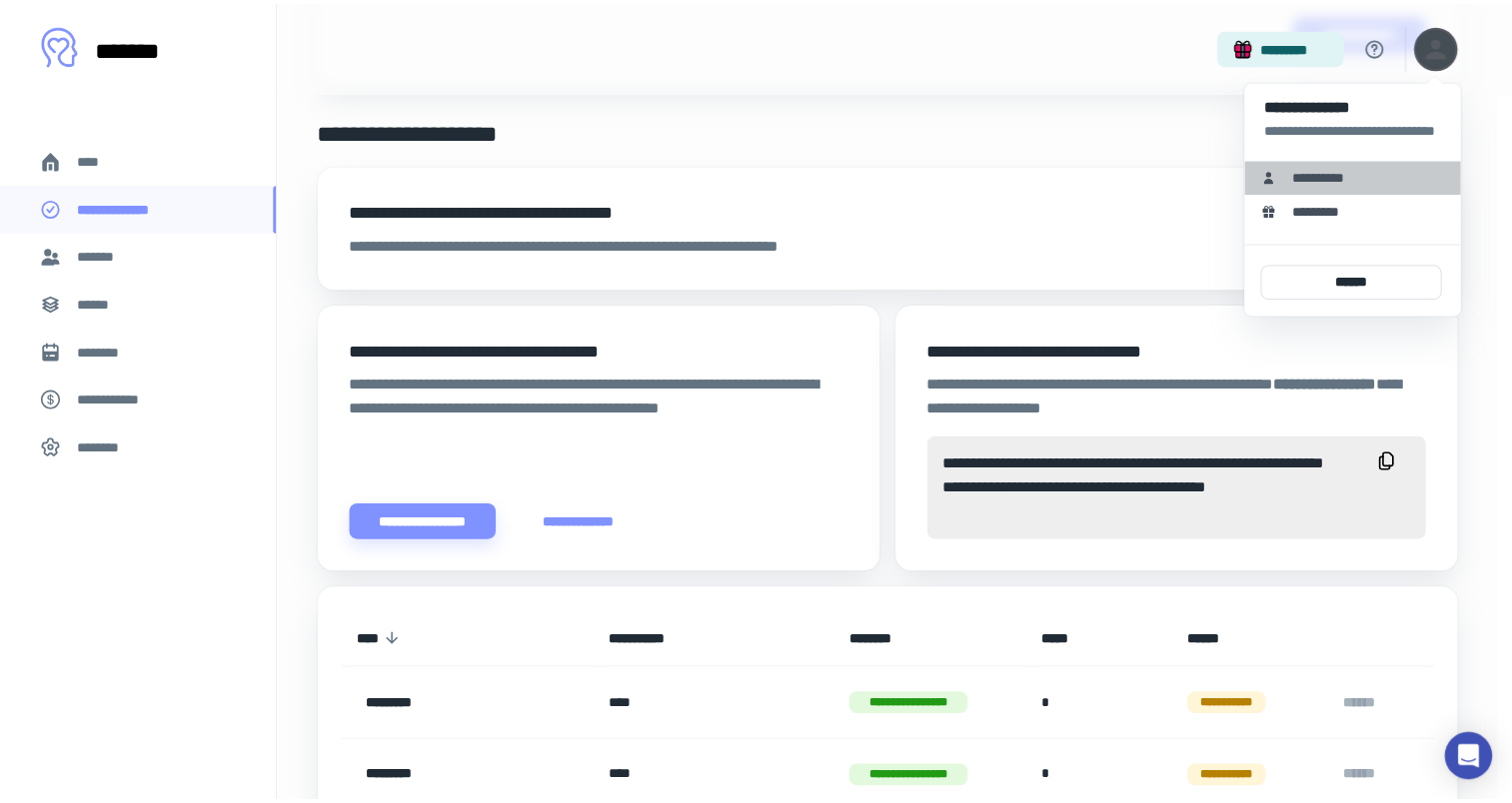 scroll, scrollTop: 0, scrollLeft: 0, axis: both 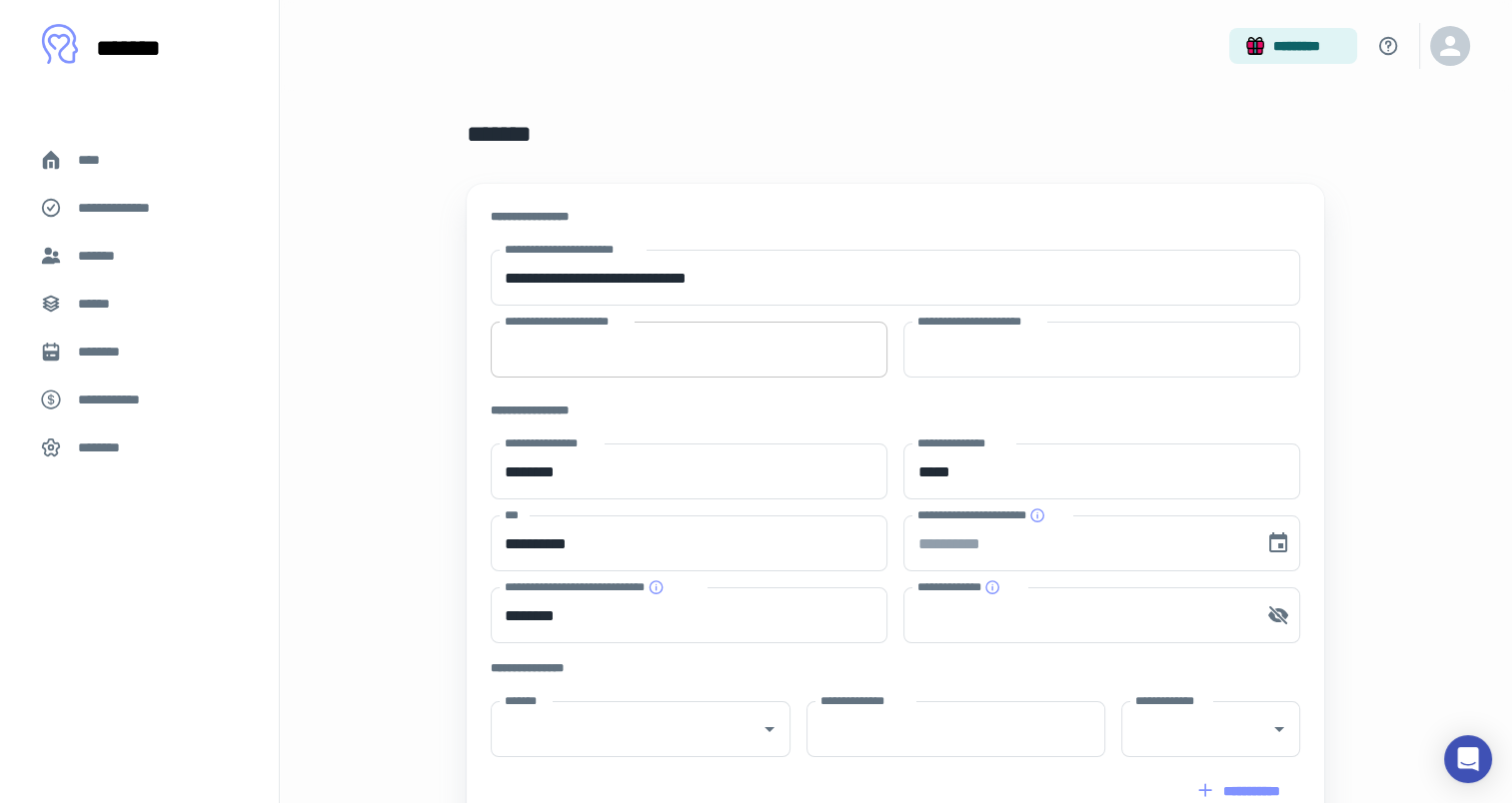 click on "**********" at bounding box center [689, 350] 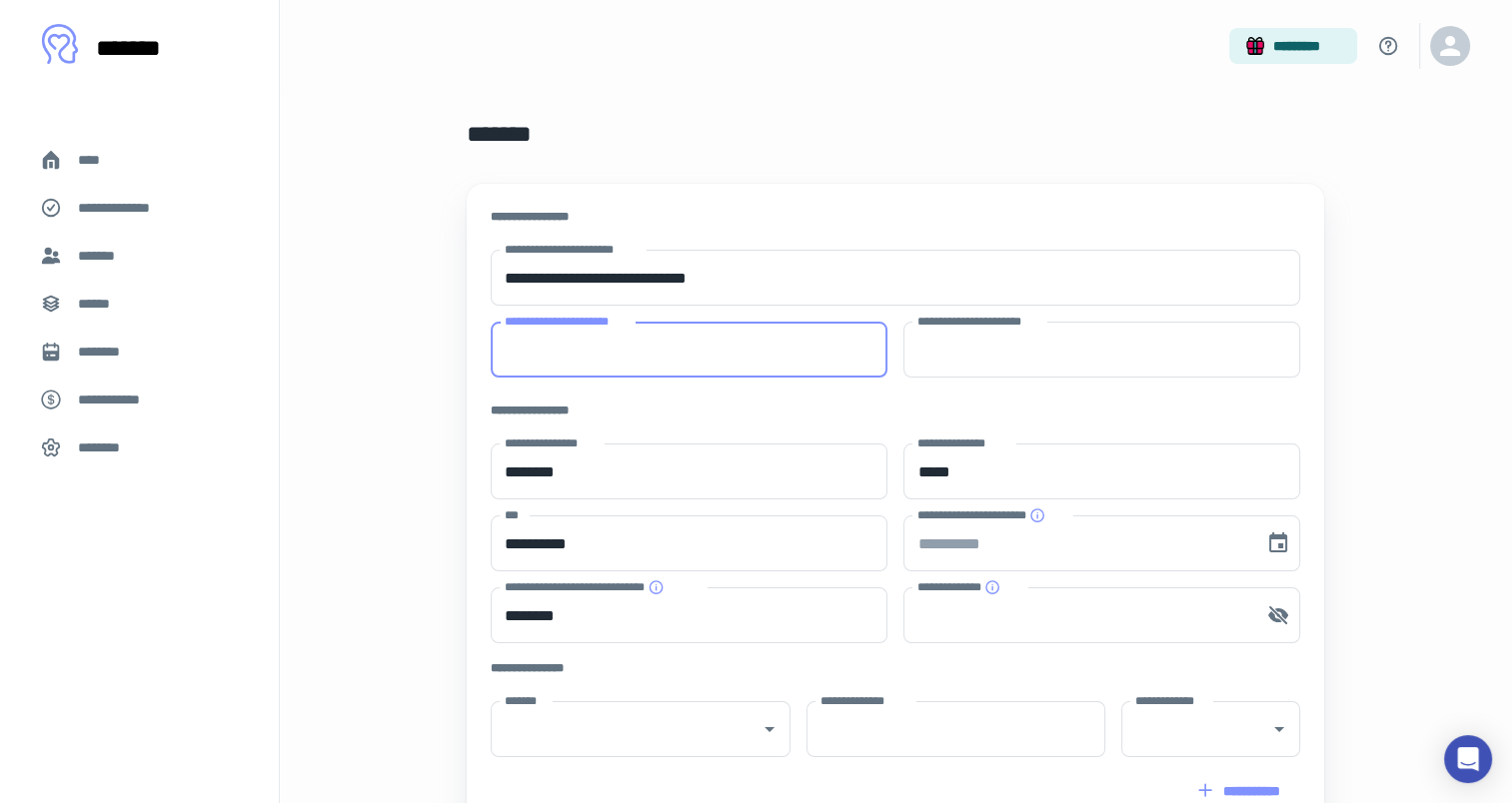 paste on "**********" 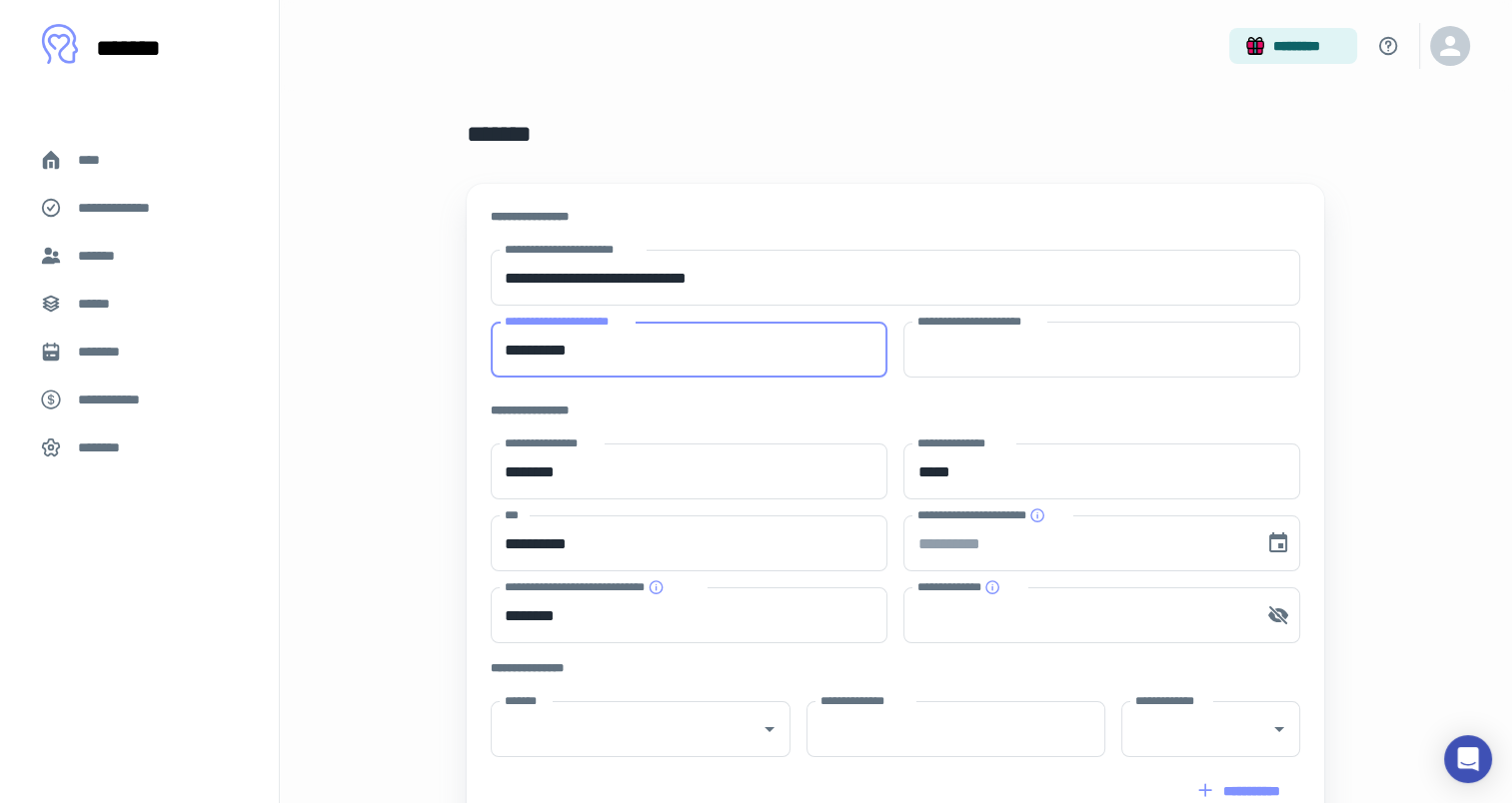 type on "**********" 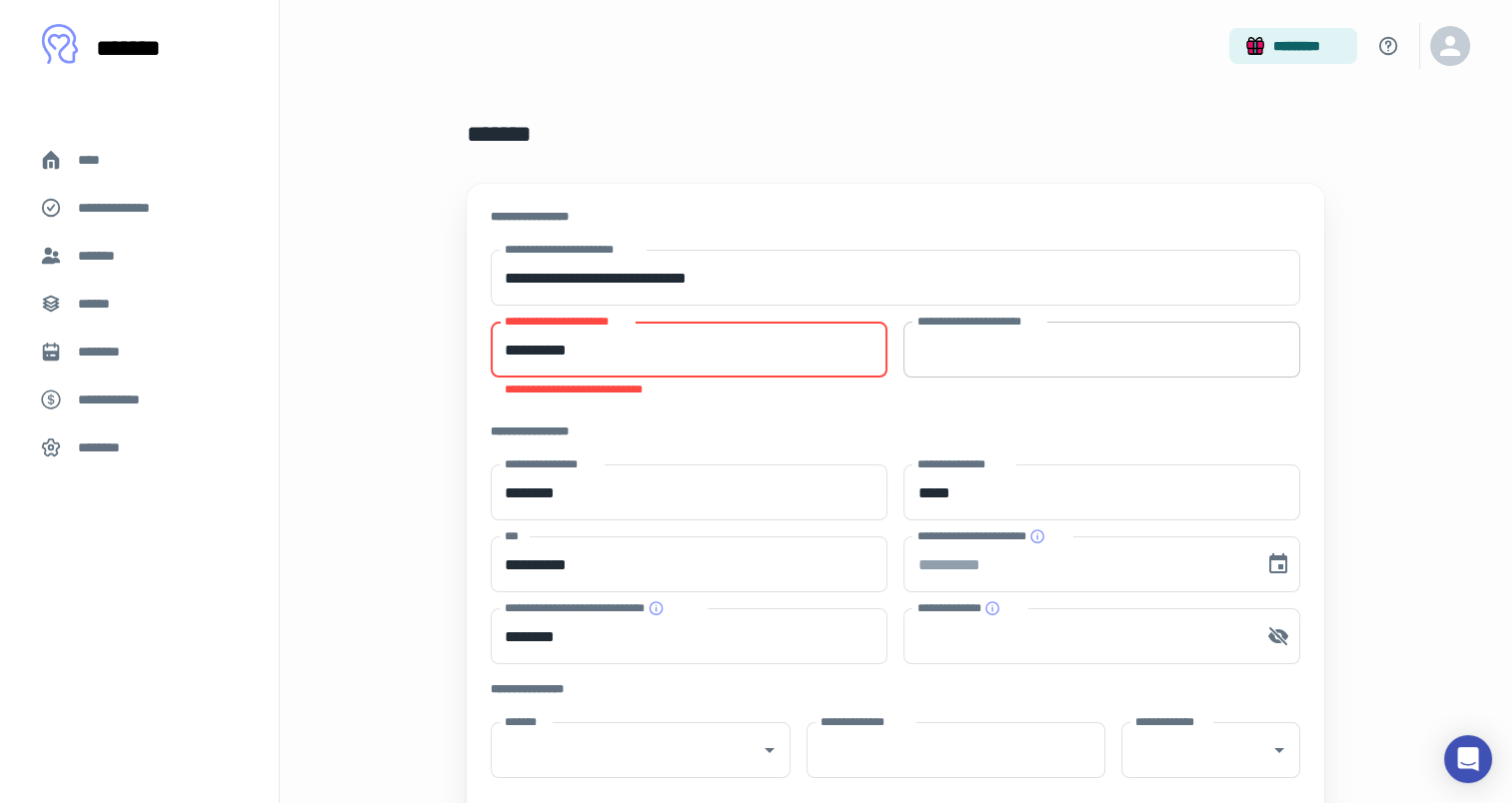 click on "**********" at bounding box center (1101, 350) 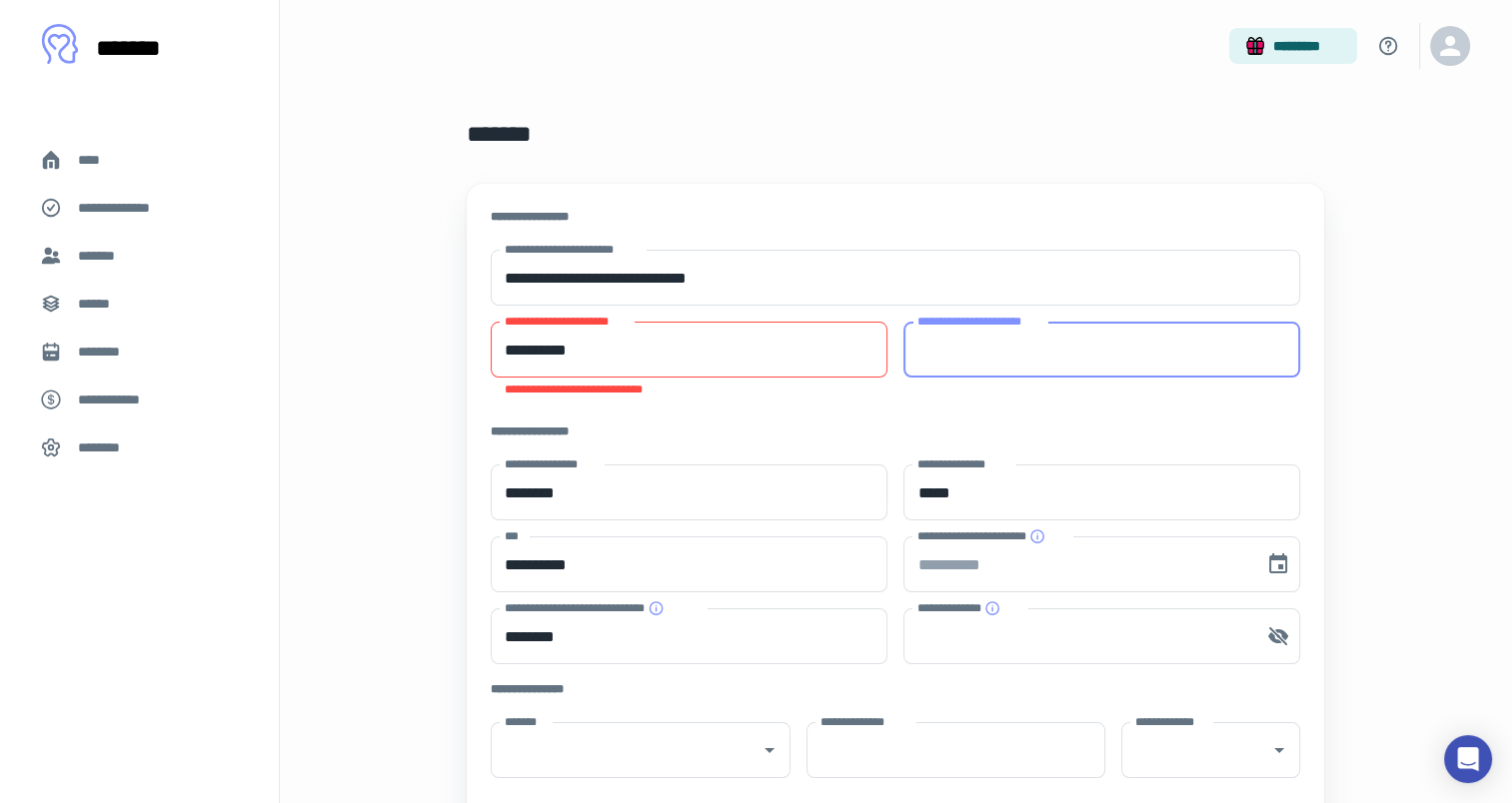 paste on "**********" 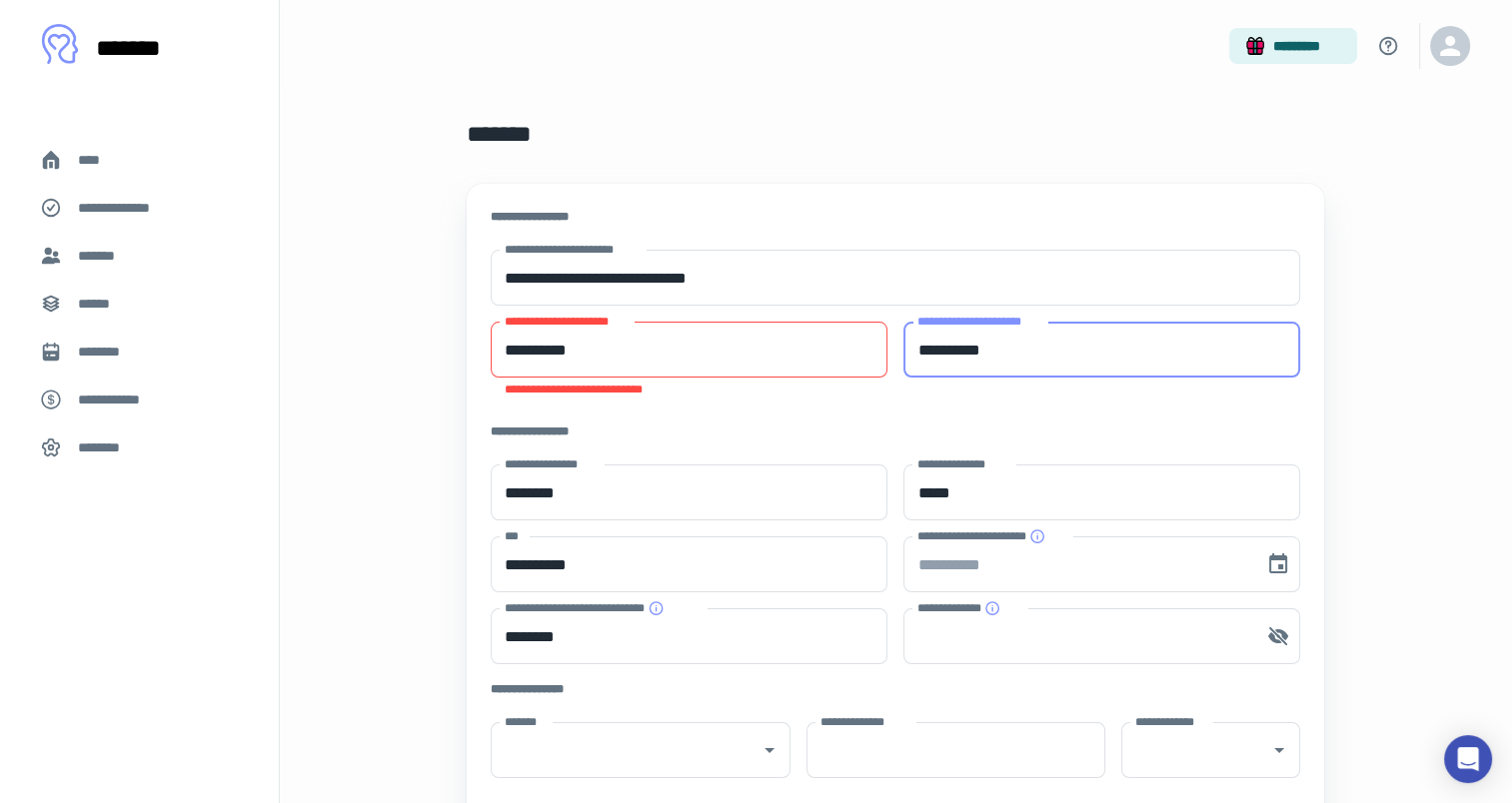 type on "**********" 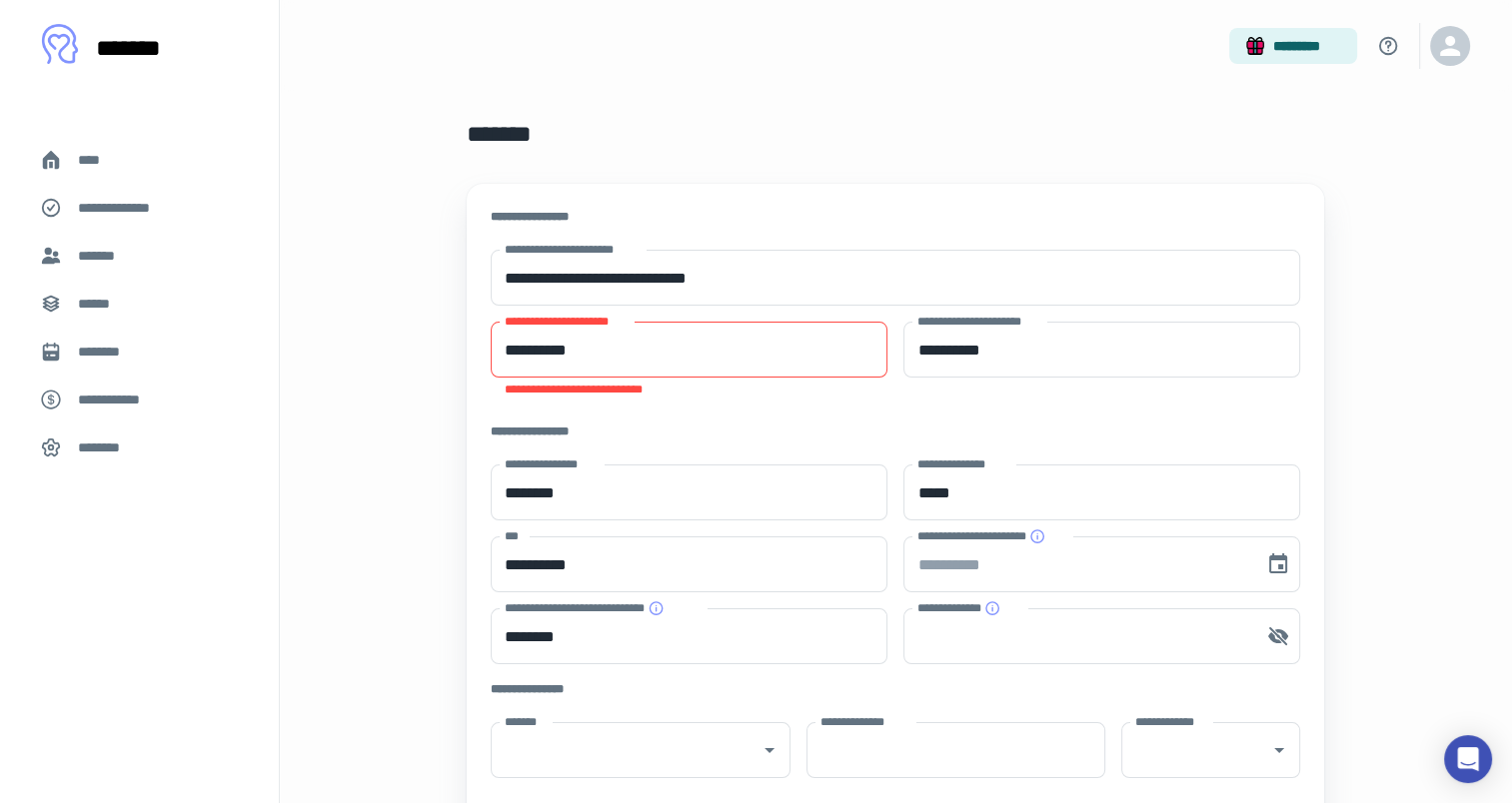 click on "**********" at bounding box center (895, 681) 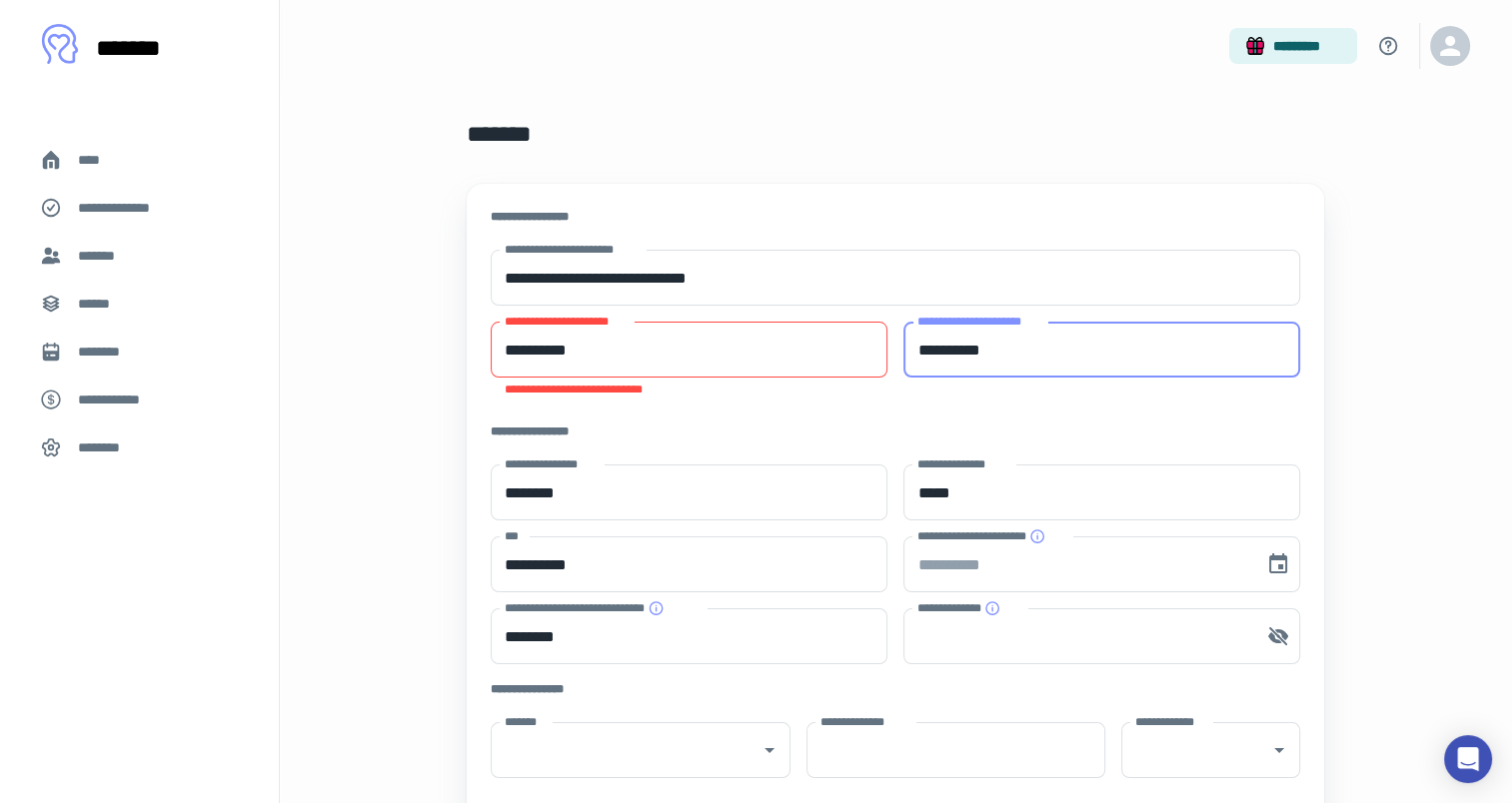 drag, startPoint x: 1037, startPoint y: 360, endPoint x: 913, endPoint y: 368, distance: 124.2578 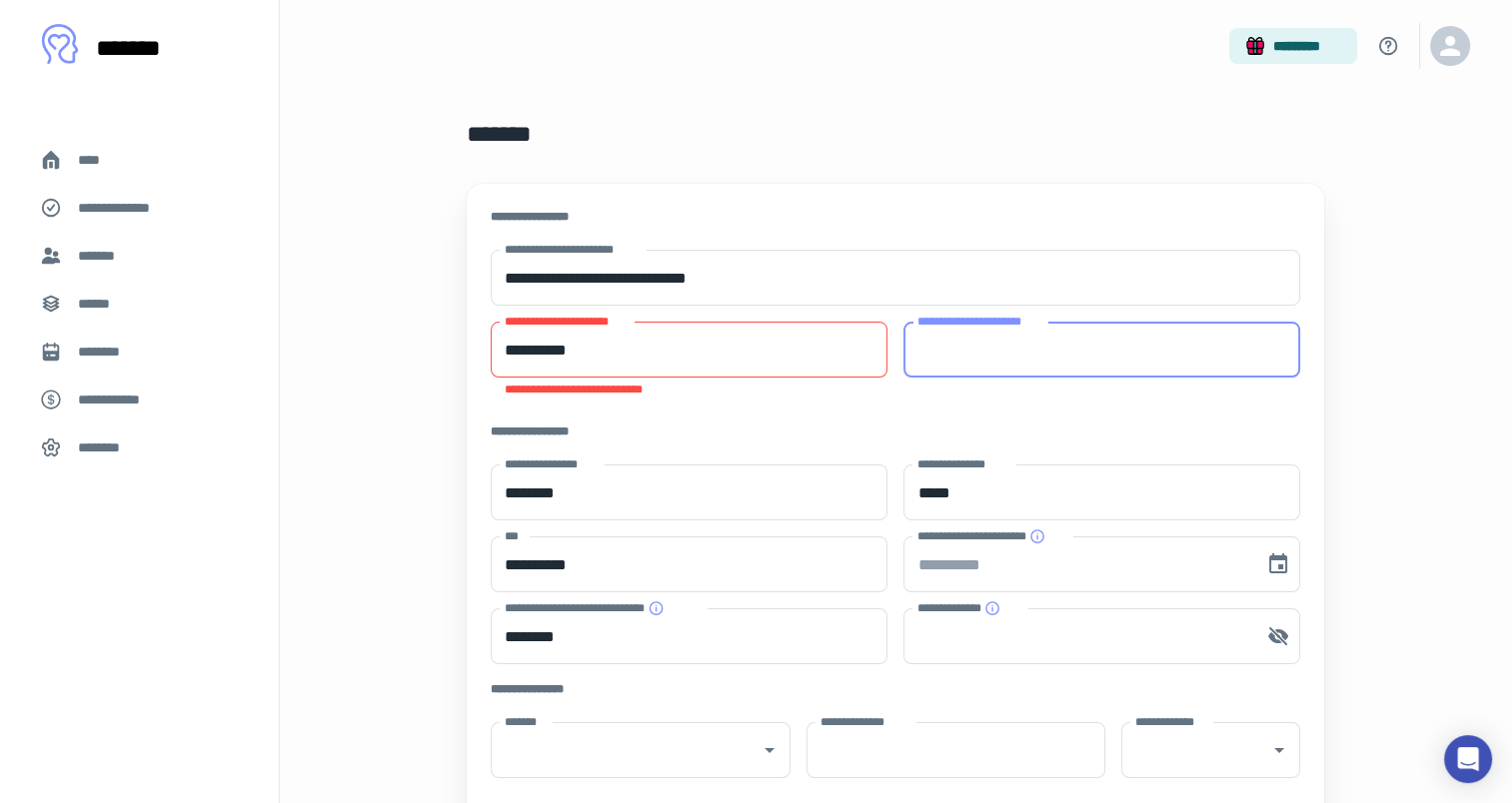 type 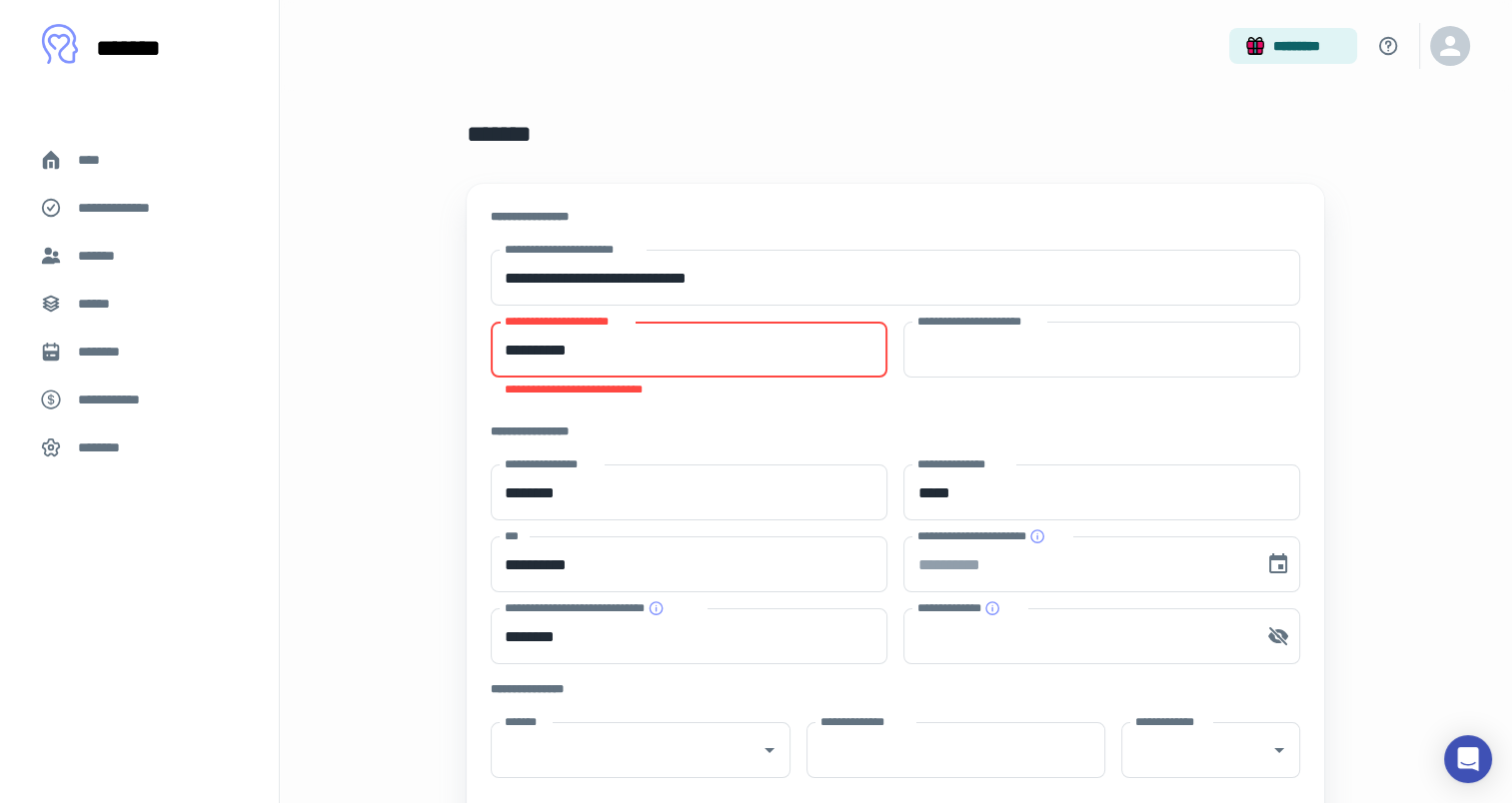 click on "**********" at bounding box center (689, 350) 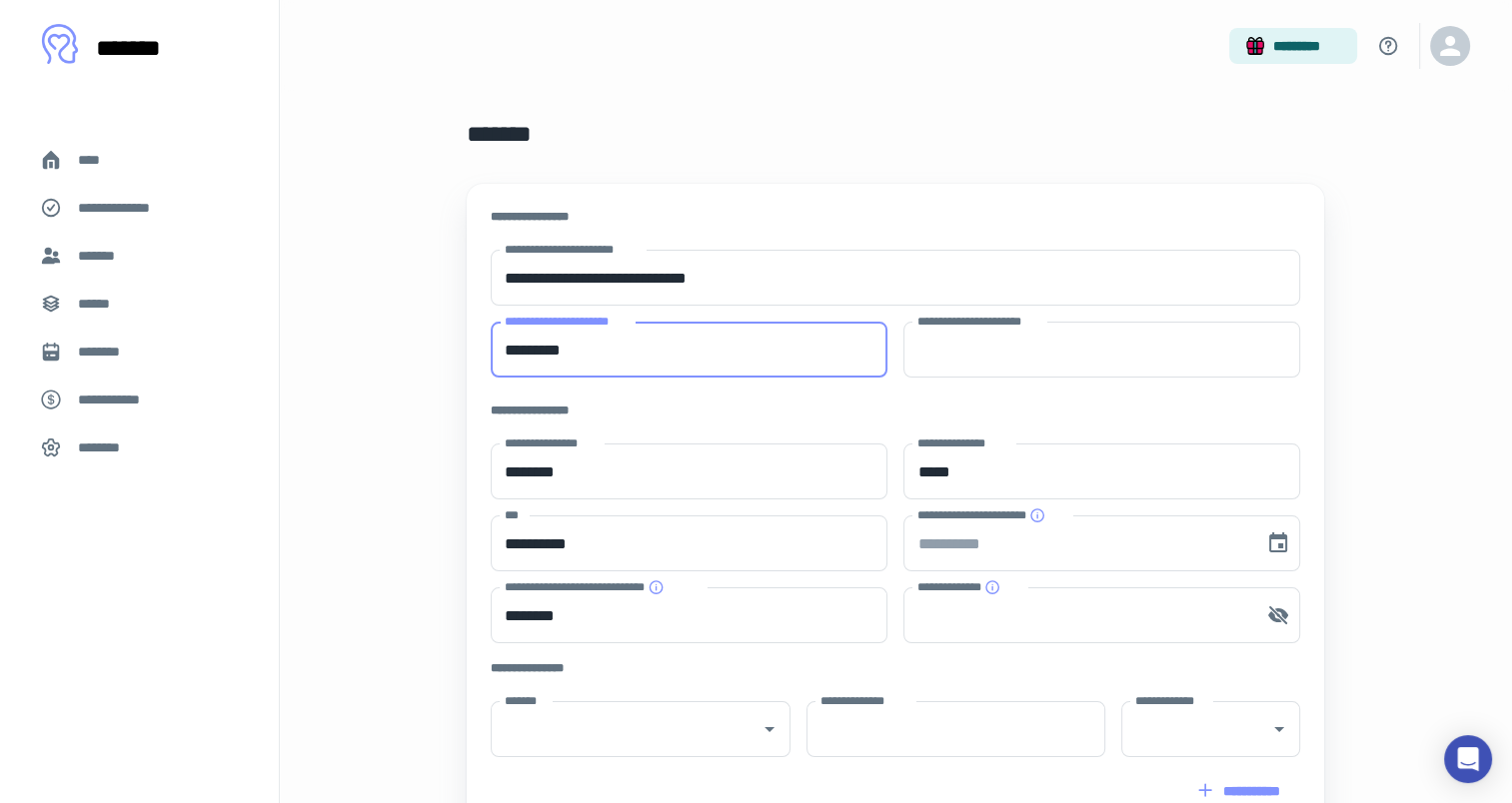 type on "*********" 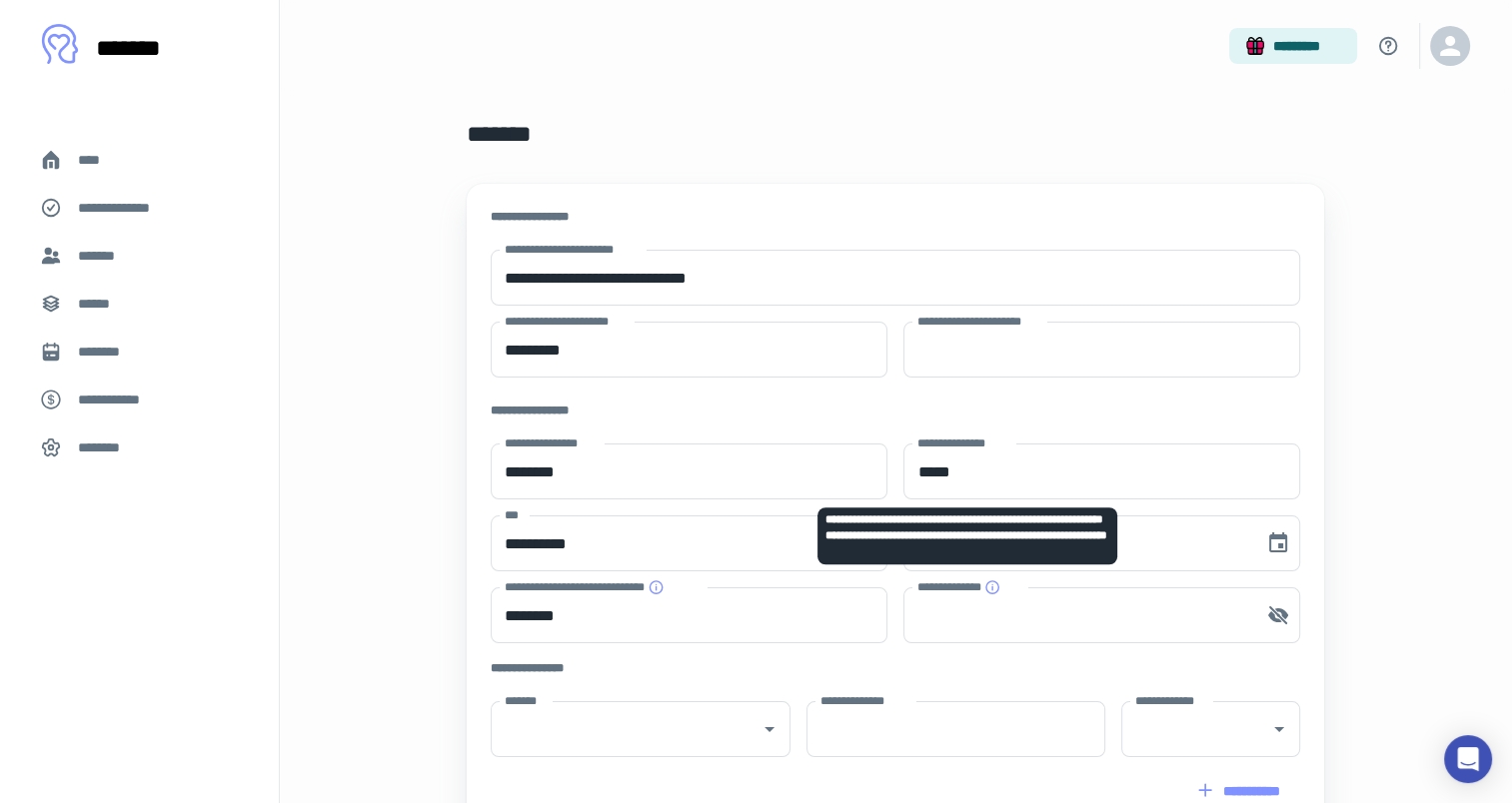 click on "**********" at bounding box center (967, 536) 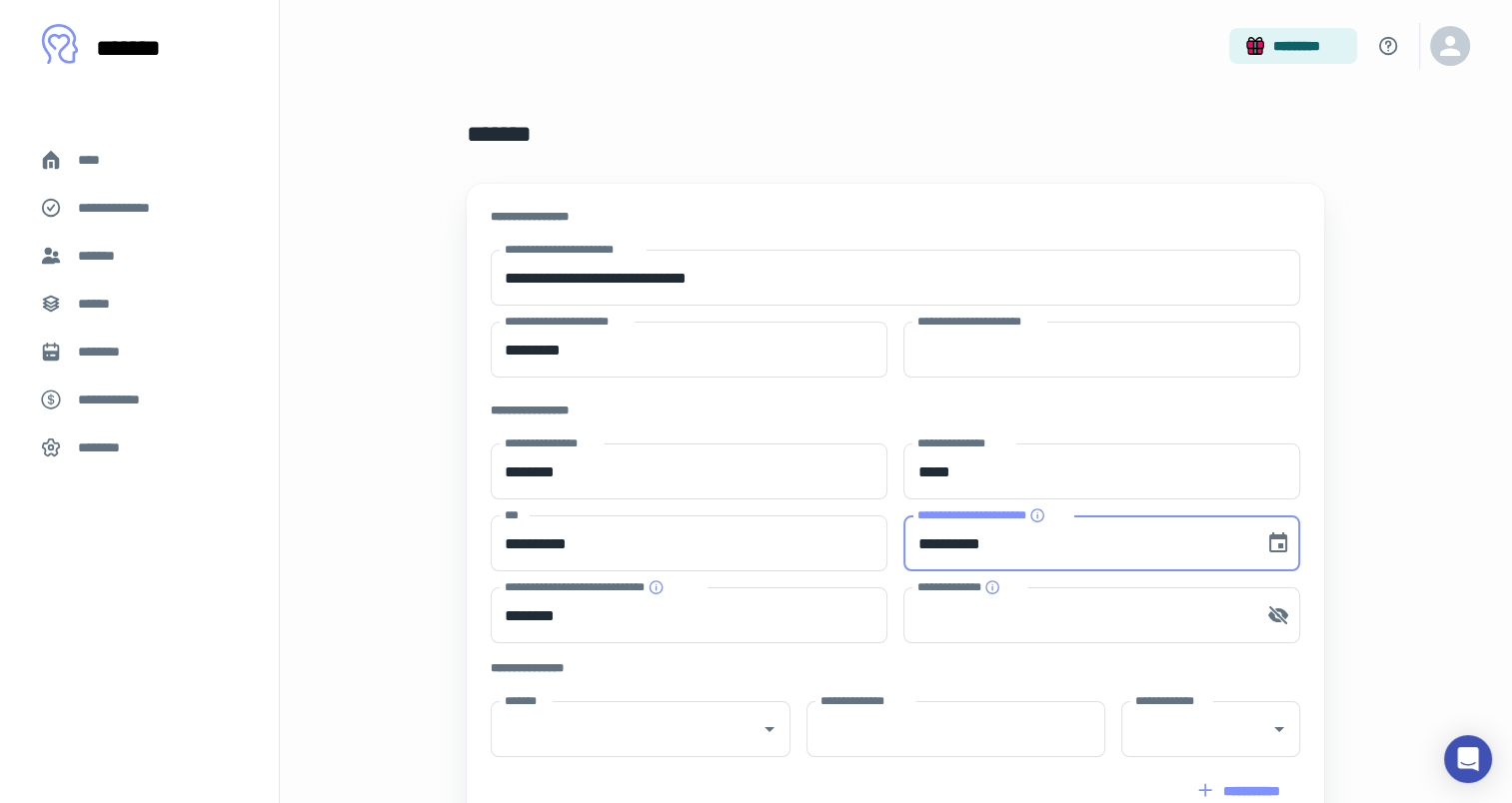 click on "**********" at bounding box center (1076, 543) 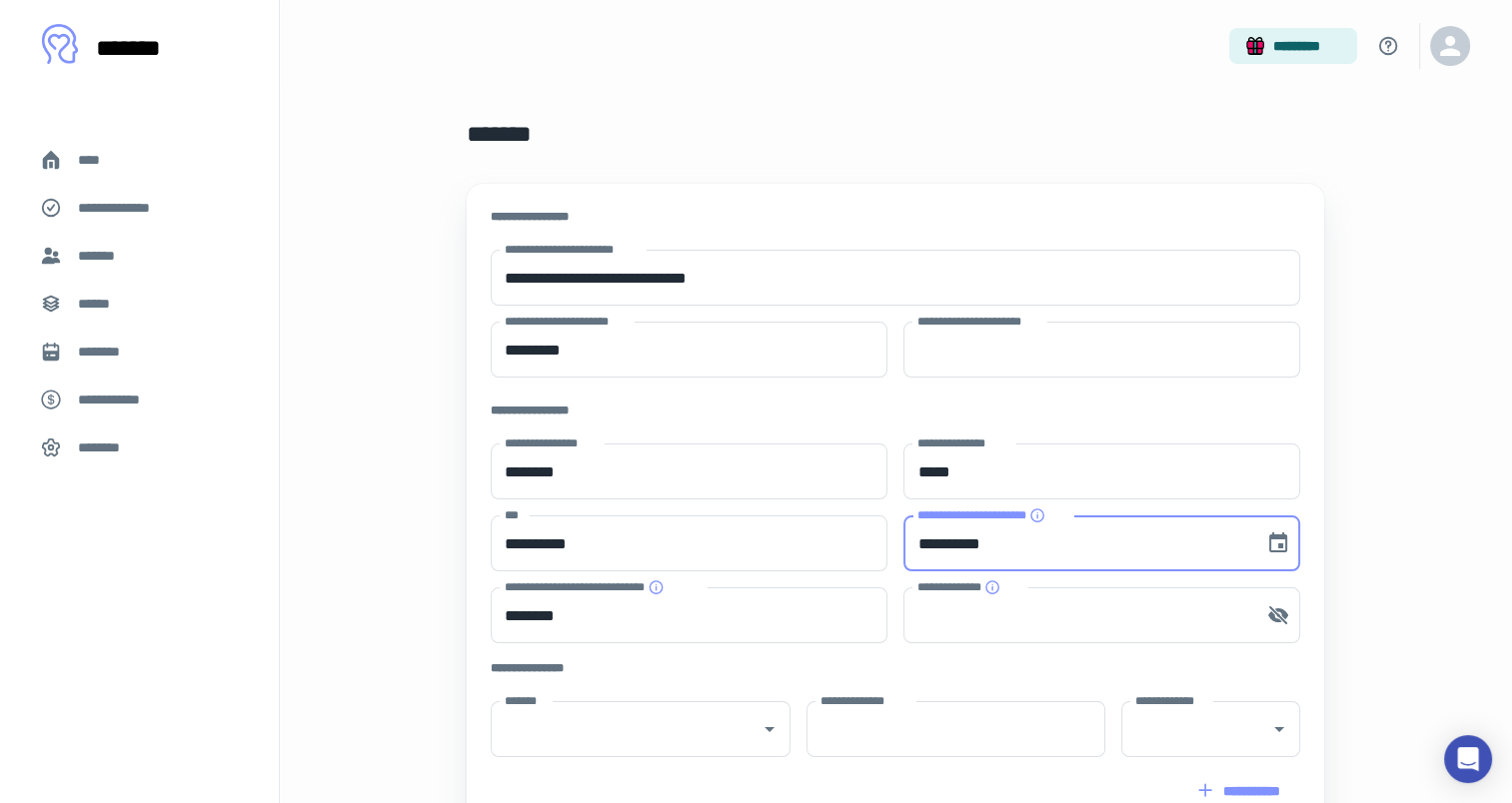 click on "**********" at bounding box center [1076, 543] 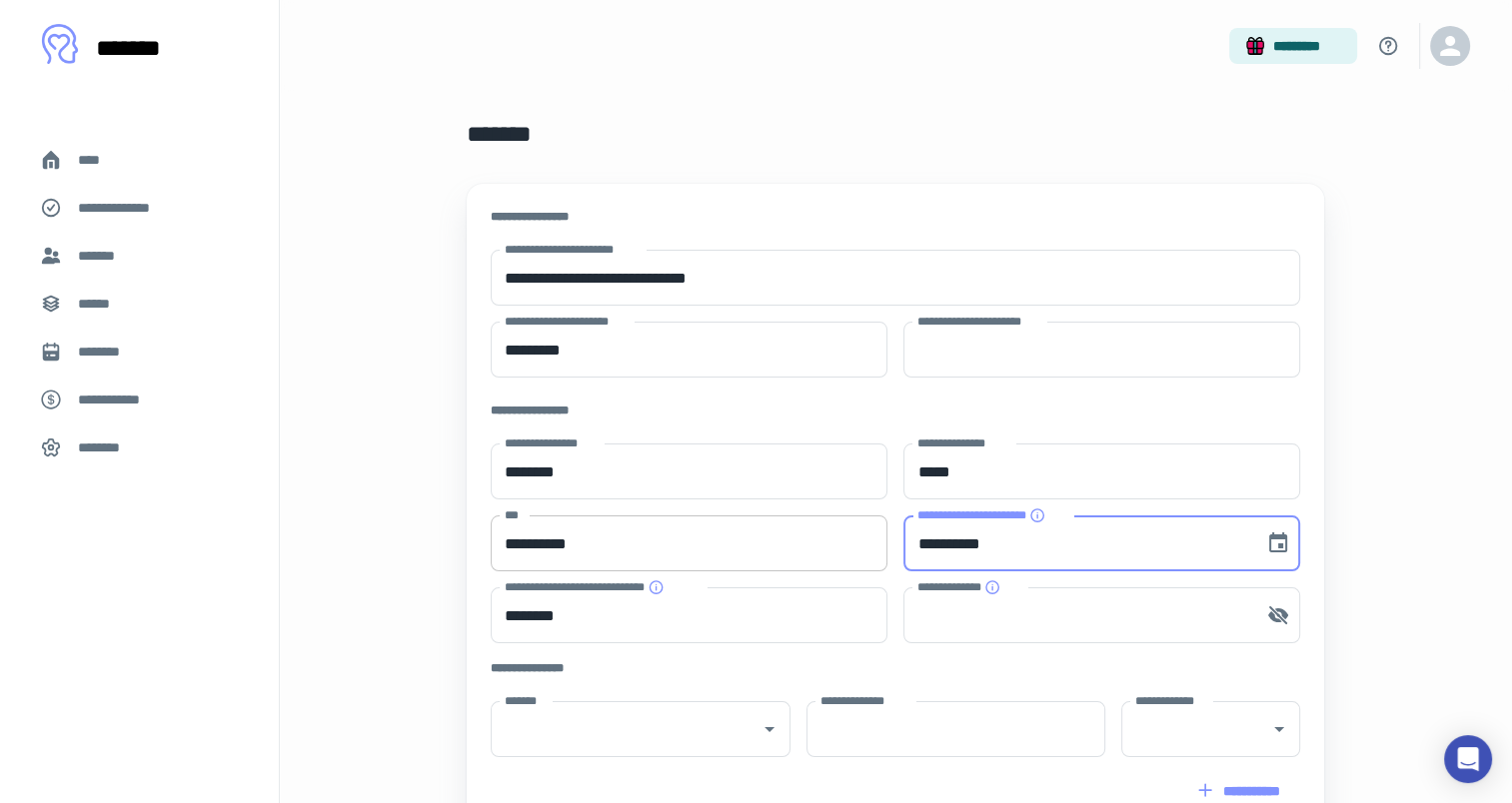 drag, startPoint x: 1039, startPoint y: 541, endPoint x: 883, endPoint y: 542, distance: 156.0032 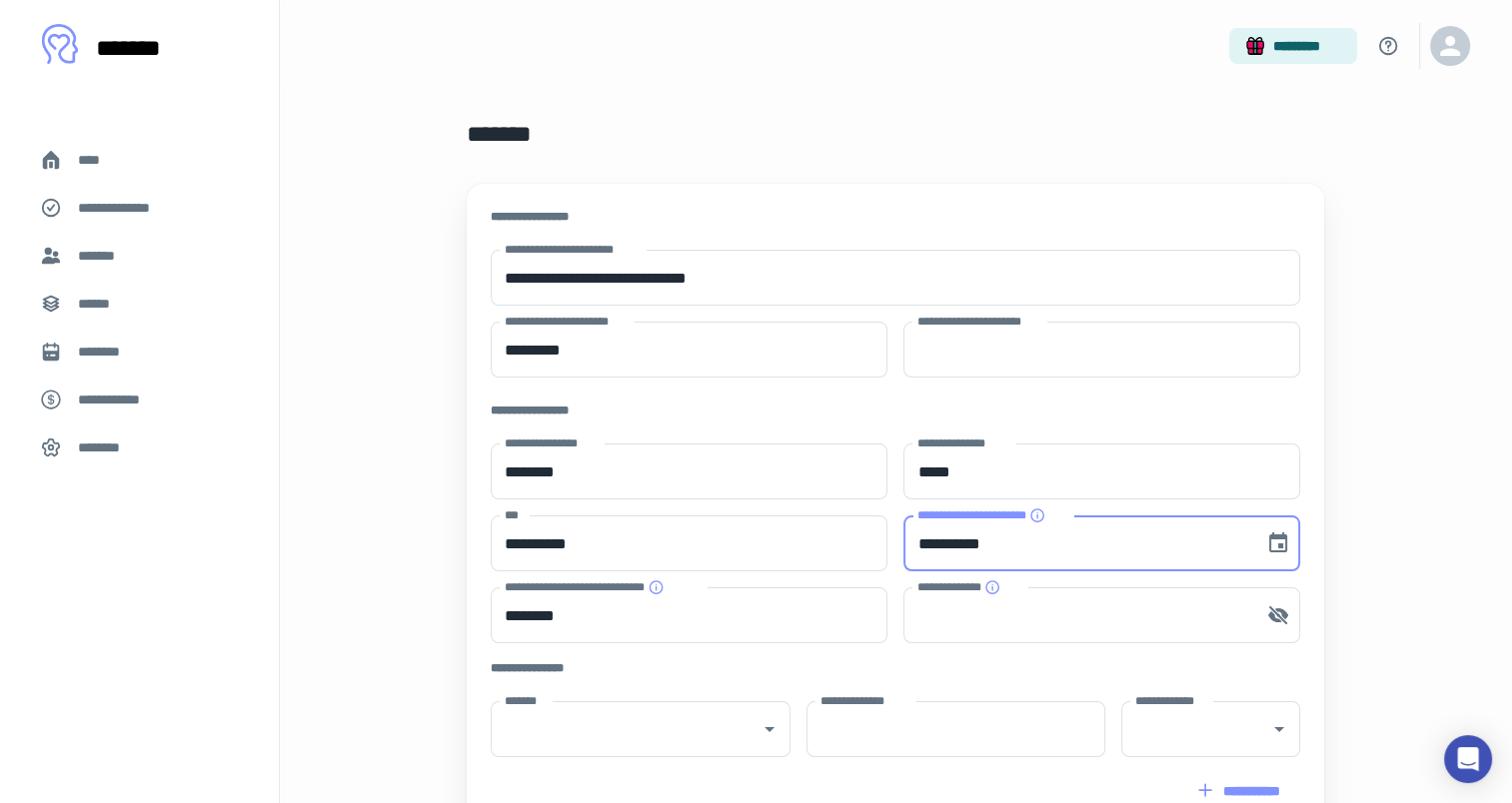 click on "**********" at bounding box center (1076, 543) 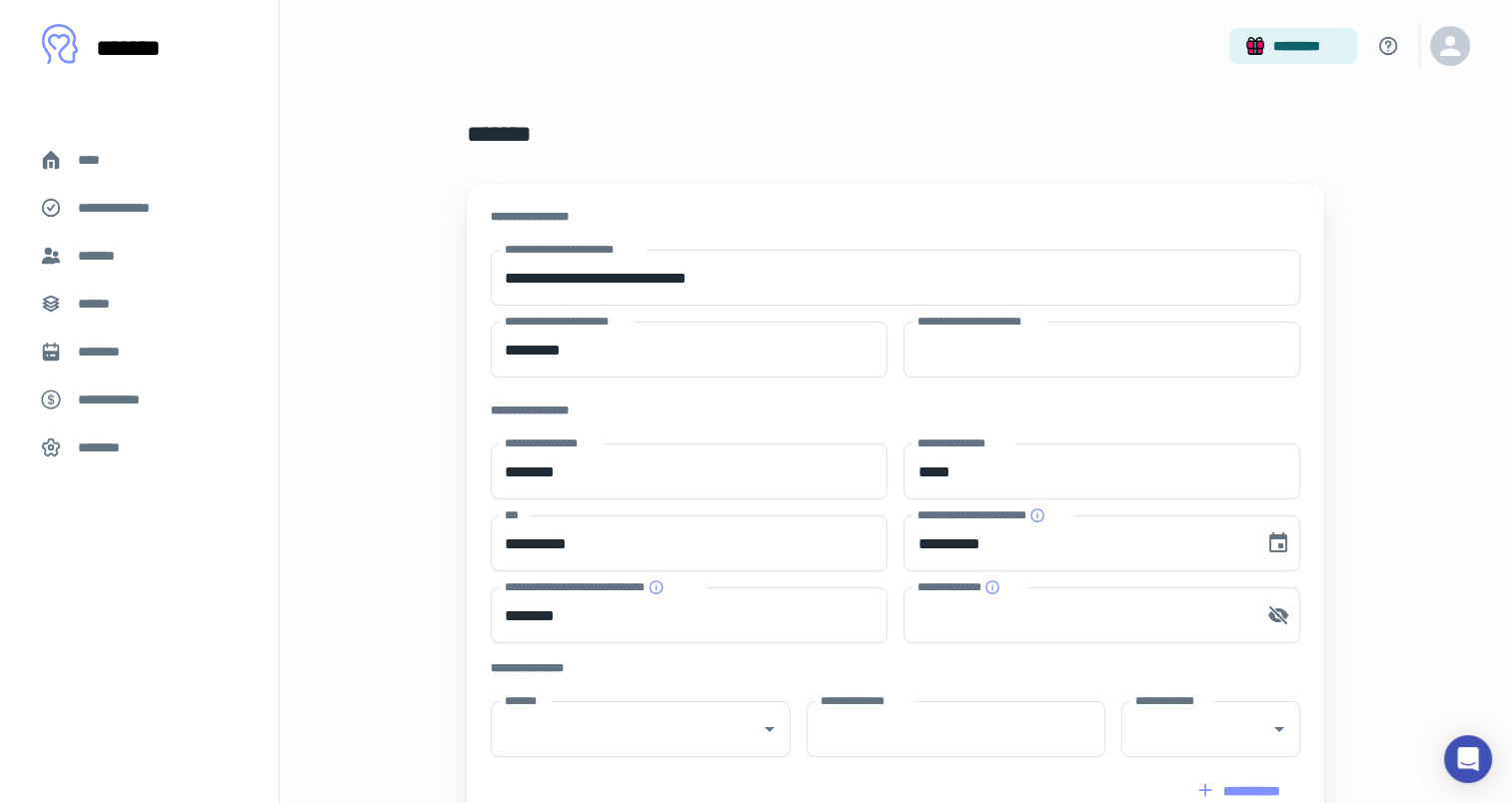 click on "**********" at bounding box center (895, 626) 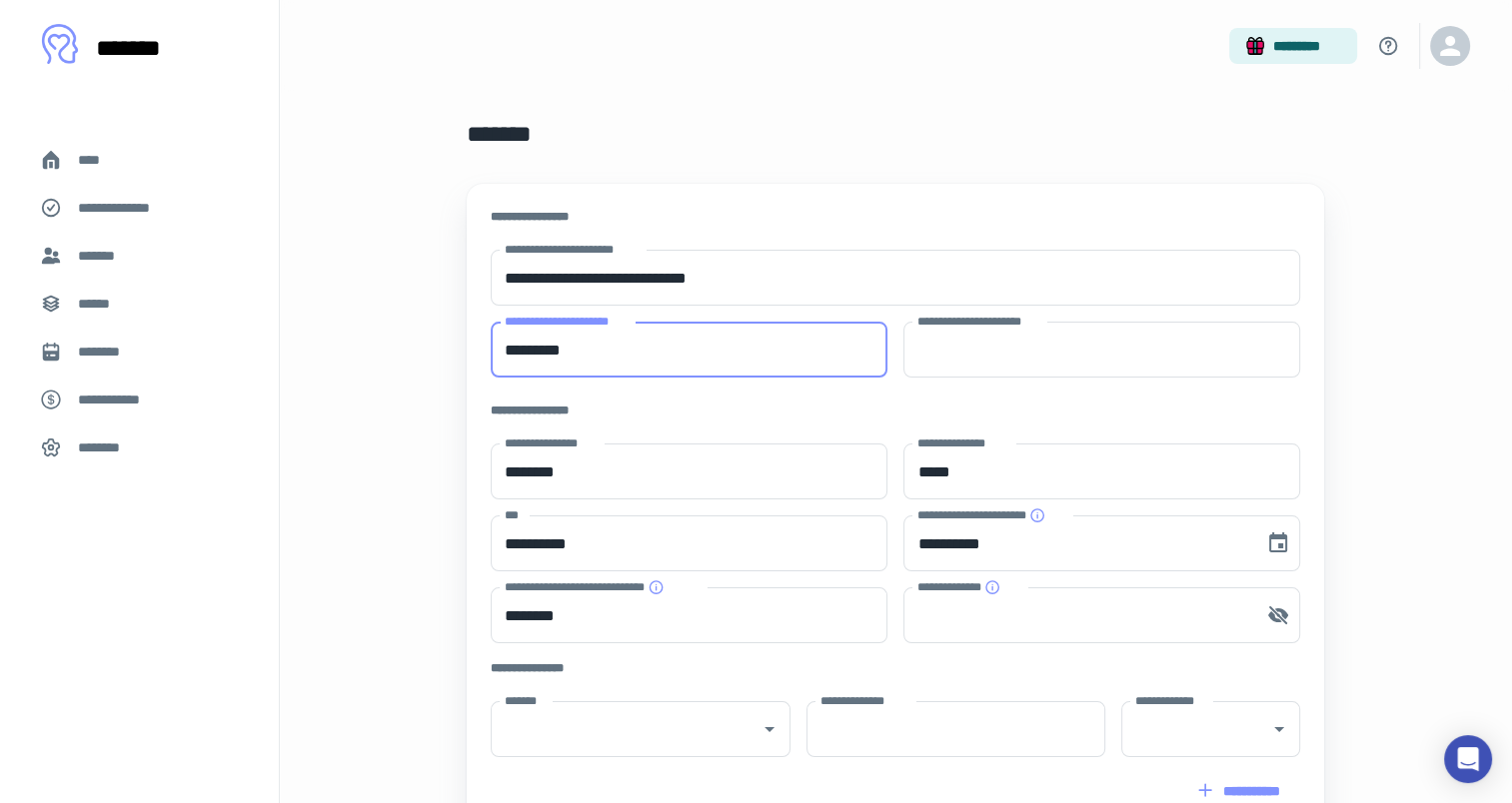 drag, startPoint x: 628, startPoint y: 356, endPoint x: 484, endPoint y: 359, distance: 144.03125 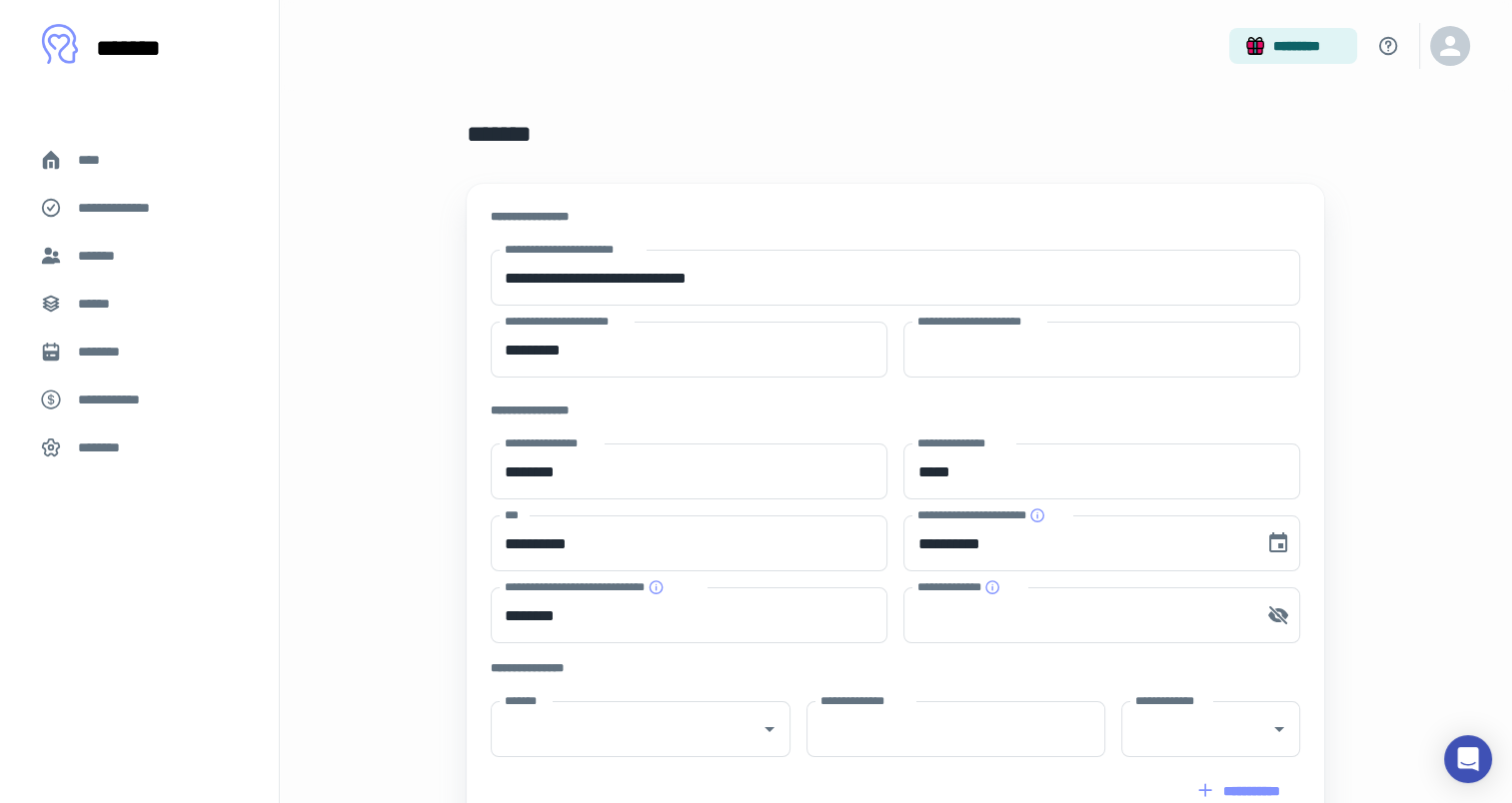 click on "**********" at bounding box center [895, 671] 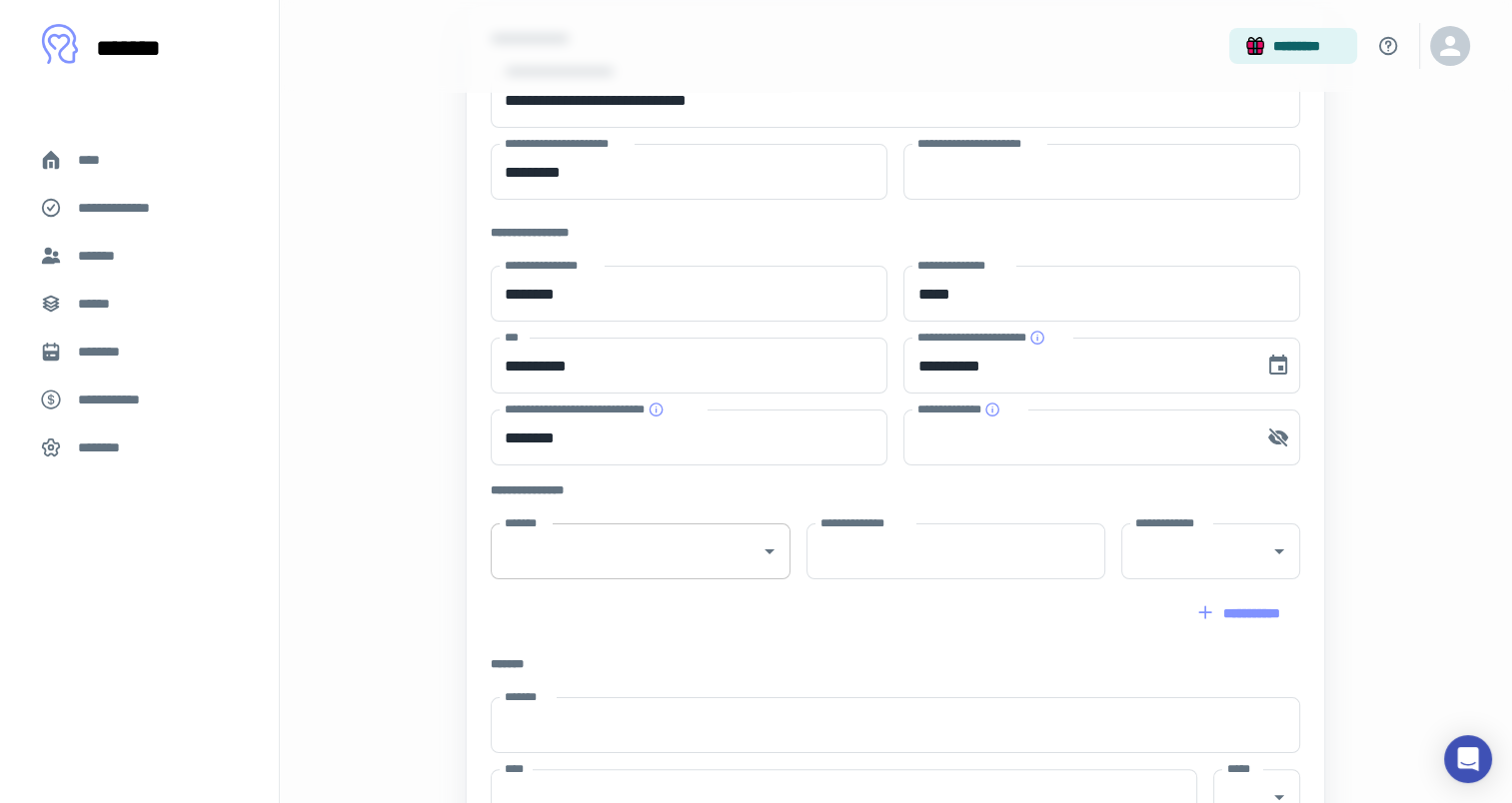 scroll, scrollTop: 200, scrollLeft: 0, axis: vertical 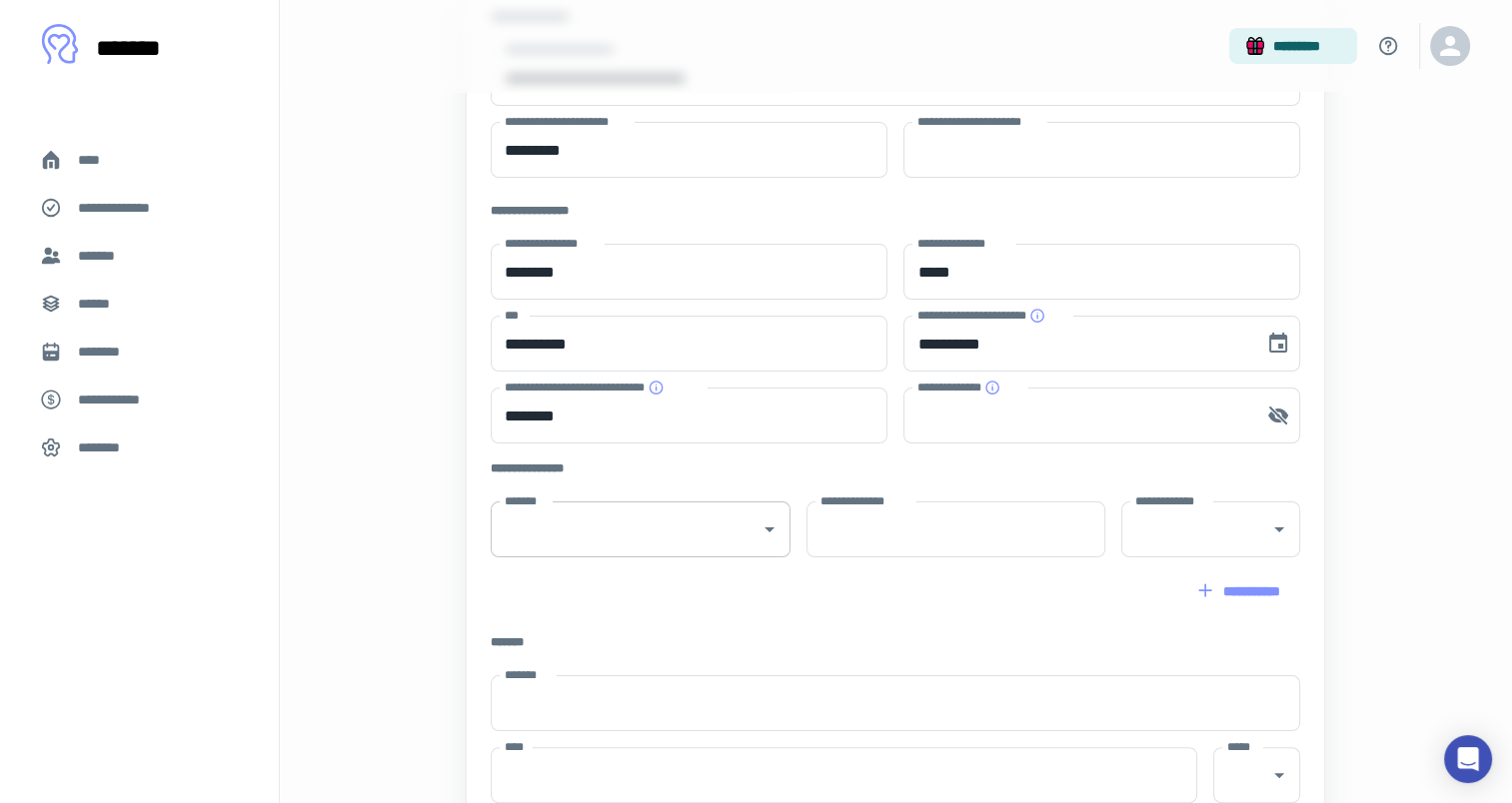 click on "*******" at bounding box center [625, 529] 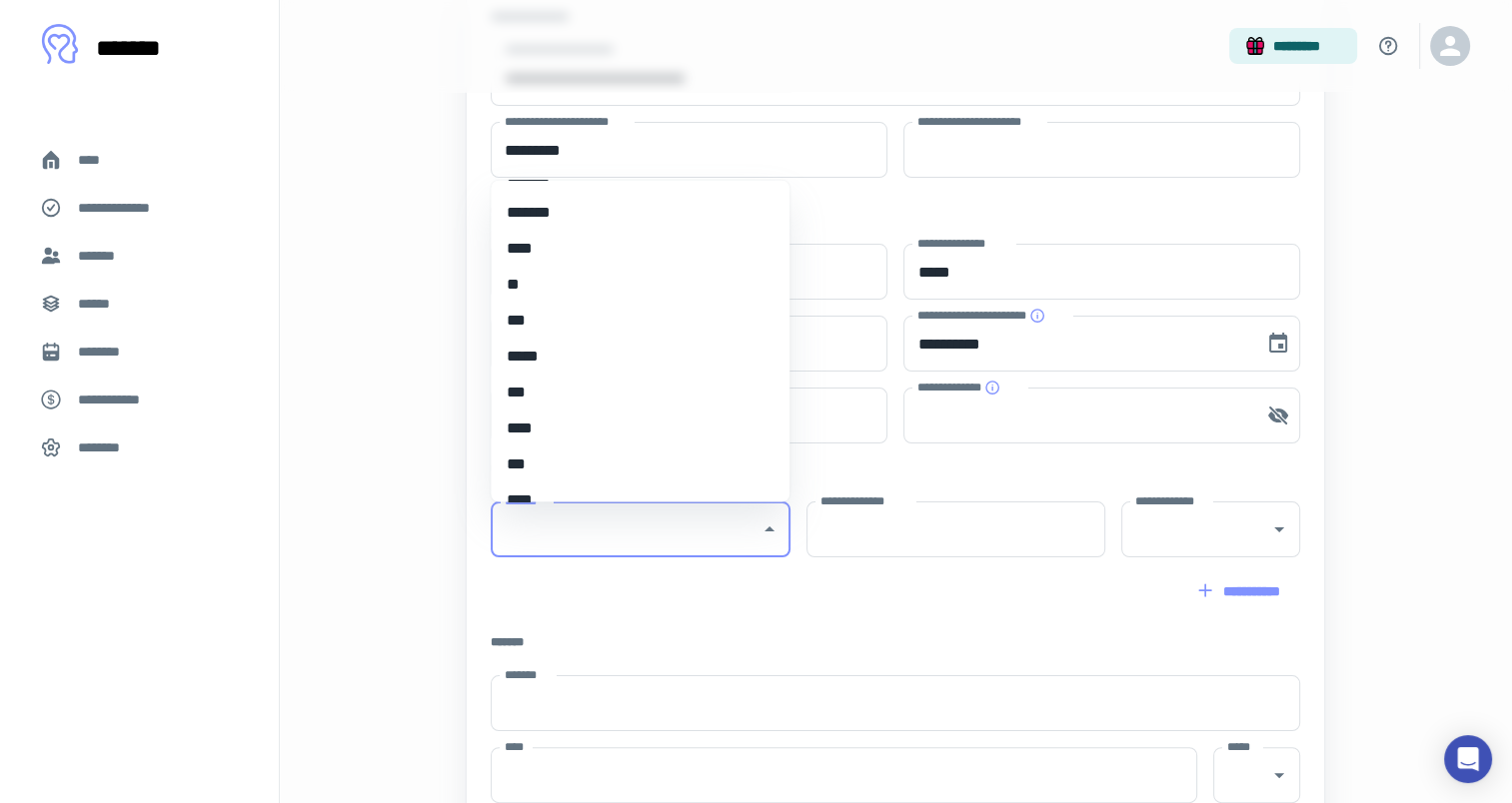 scroll, scrollTop: 100, scrollLeft: 0, axis: vertical 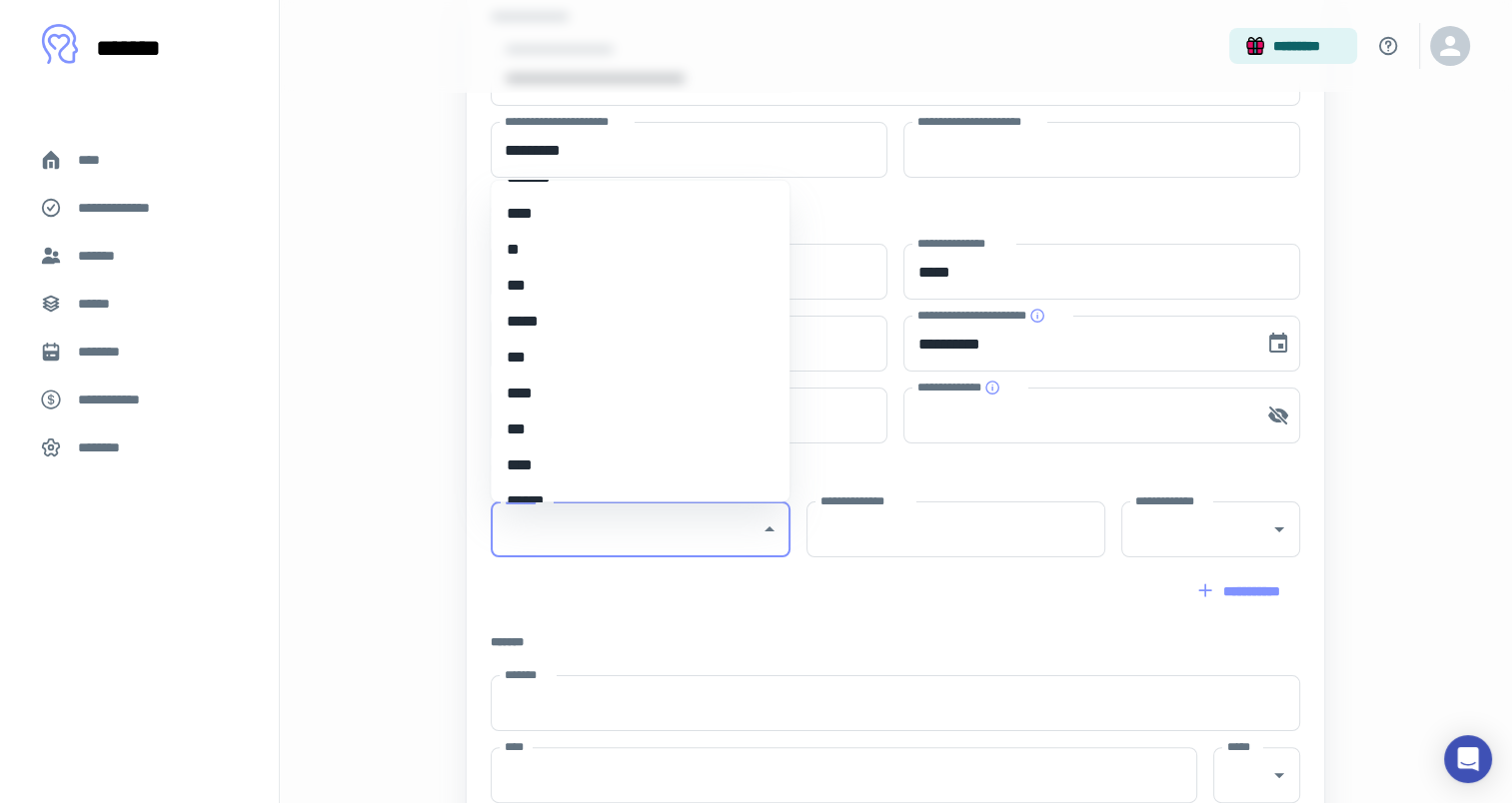 click on "****" at bounding box center (633, 466) 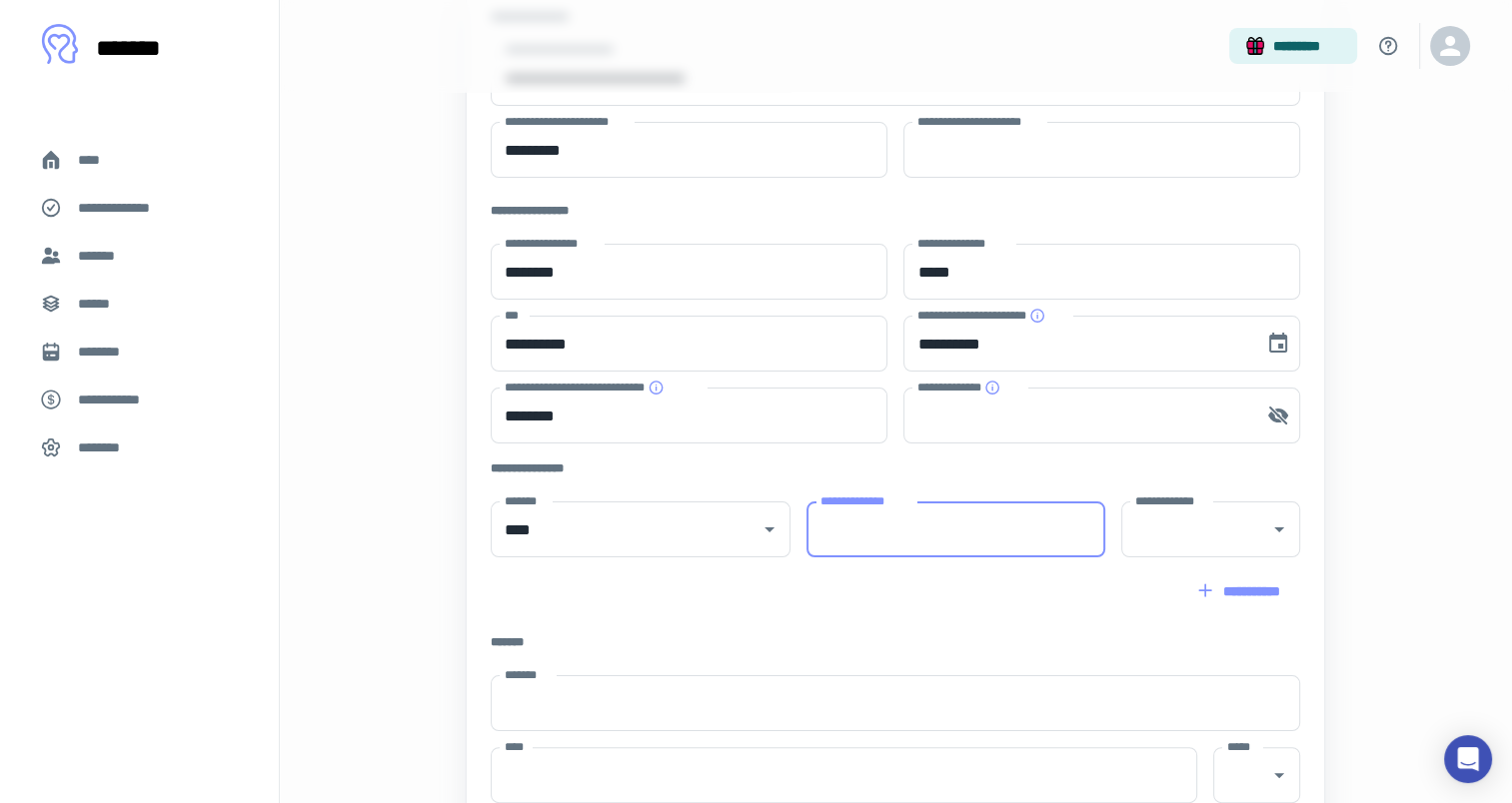 click on "**********" at bounding box center [955, 529] 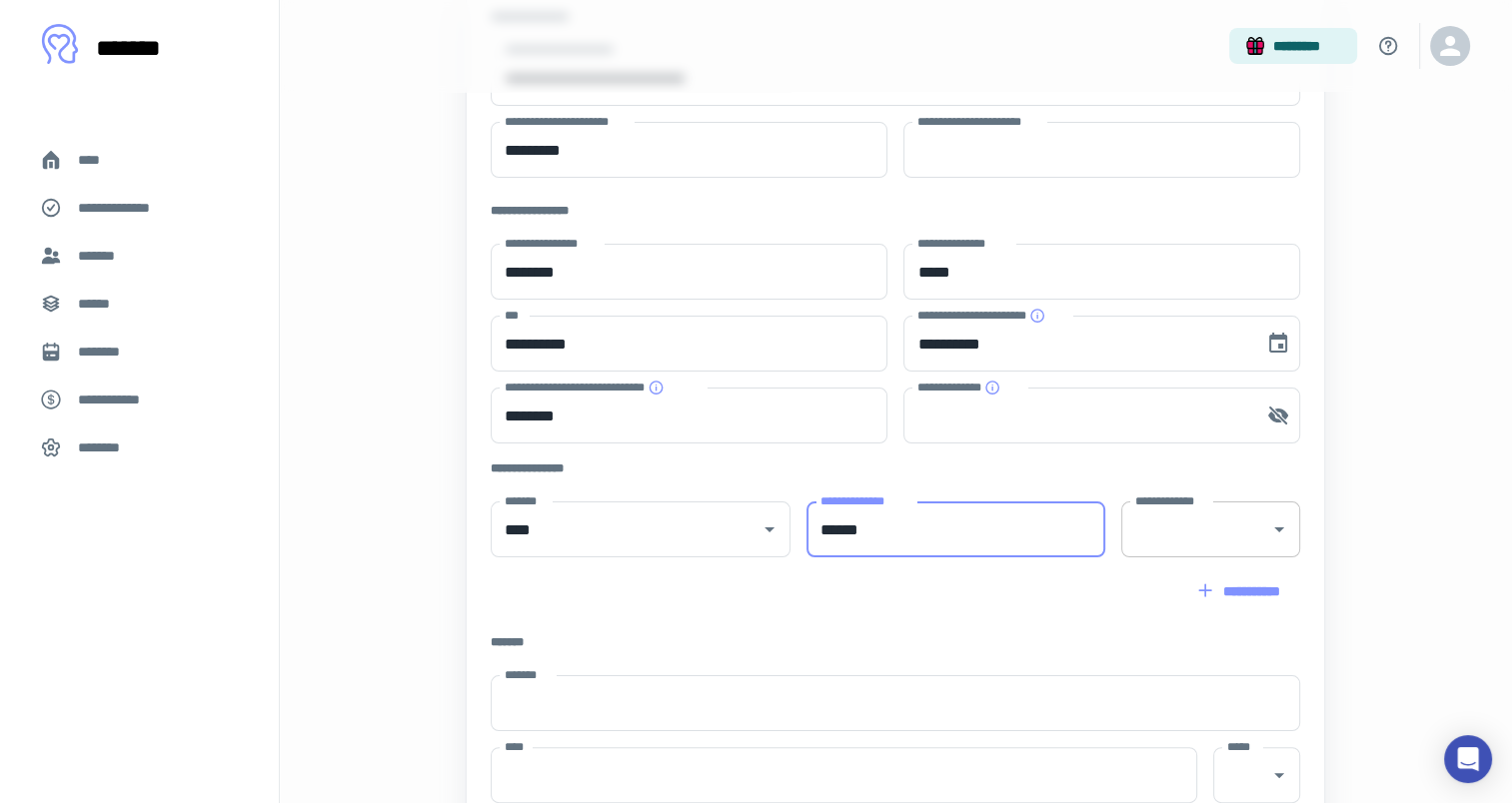 click on "**********" at bounding box center (1211, 529) 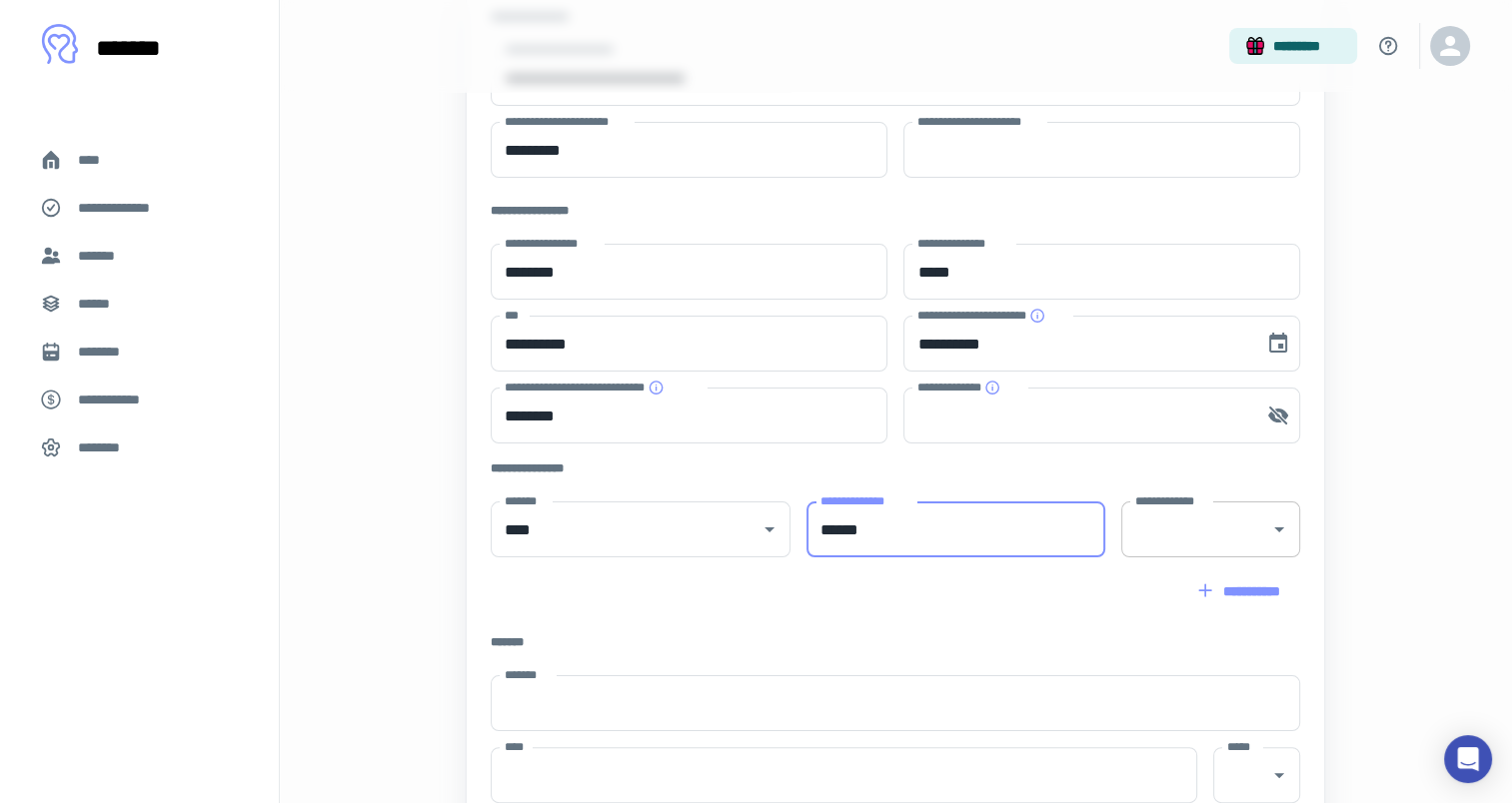 type on "******" 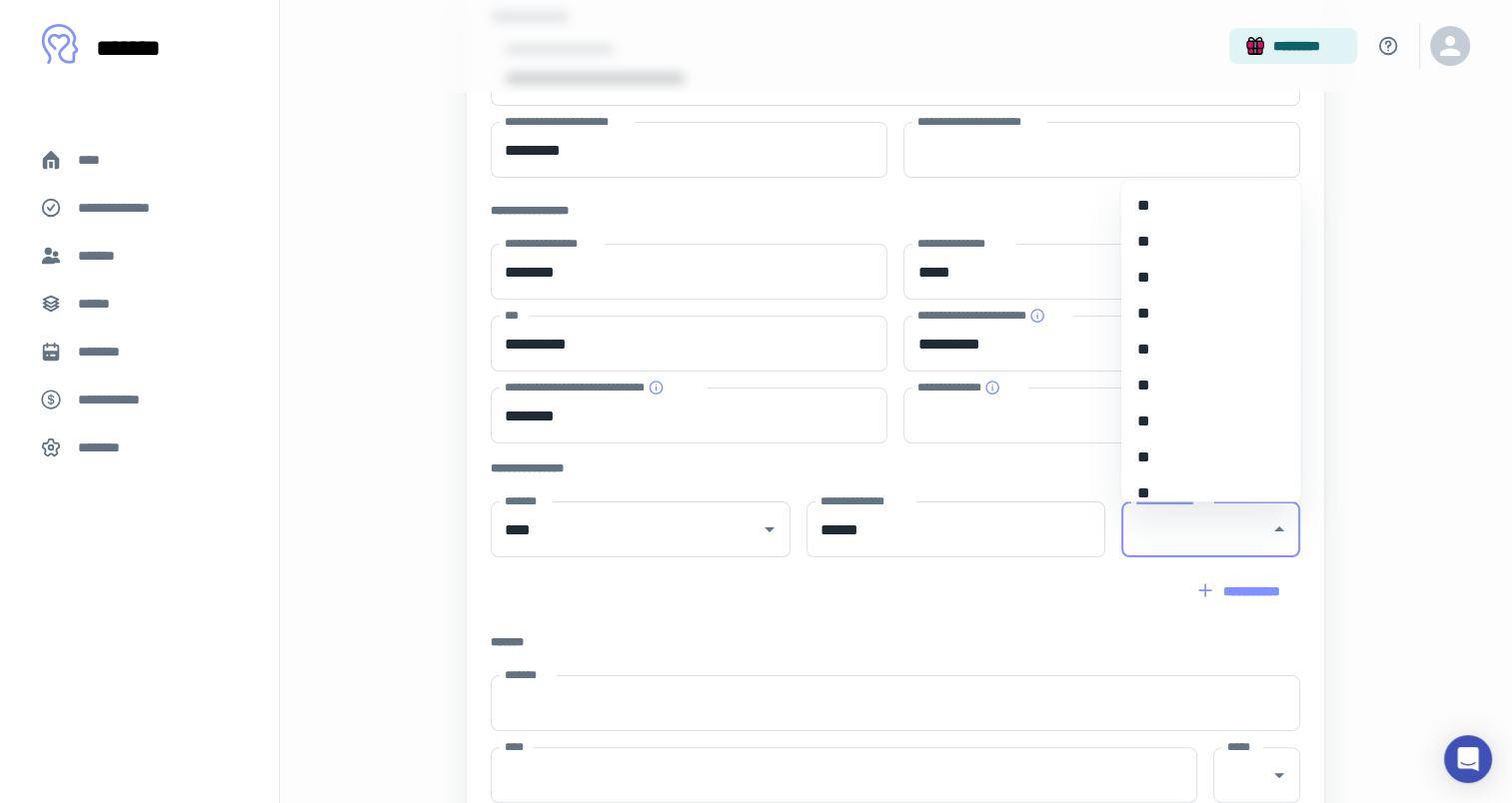click on "**" at bounding box center (1203, 387) 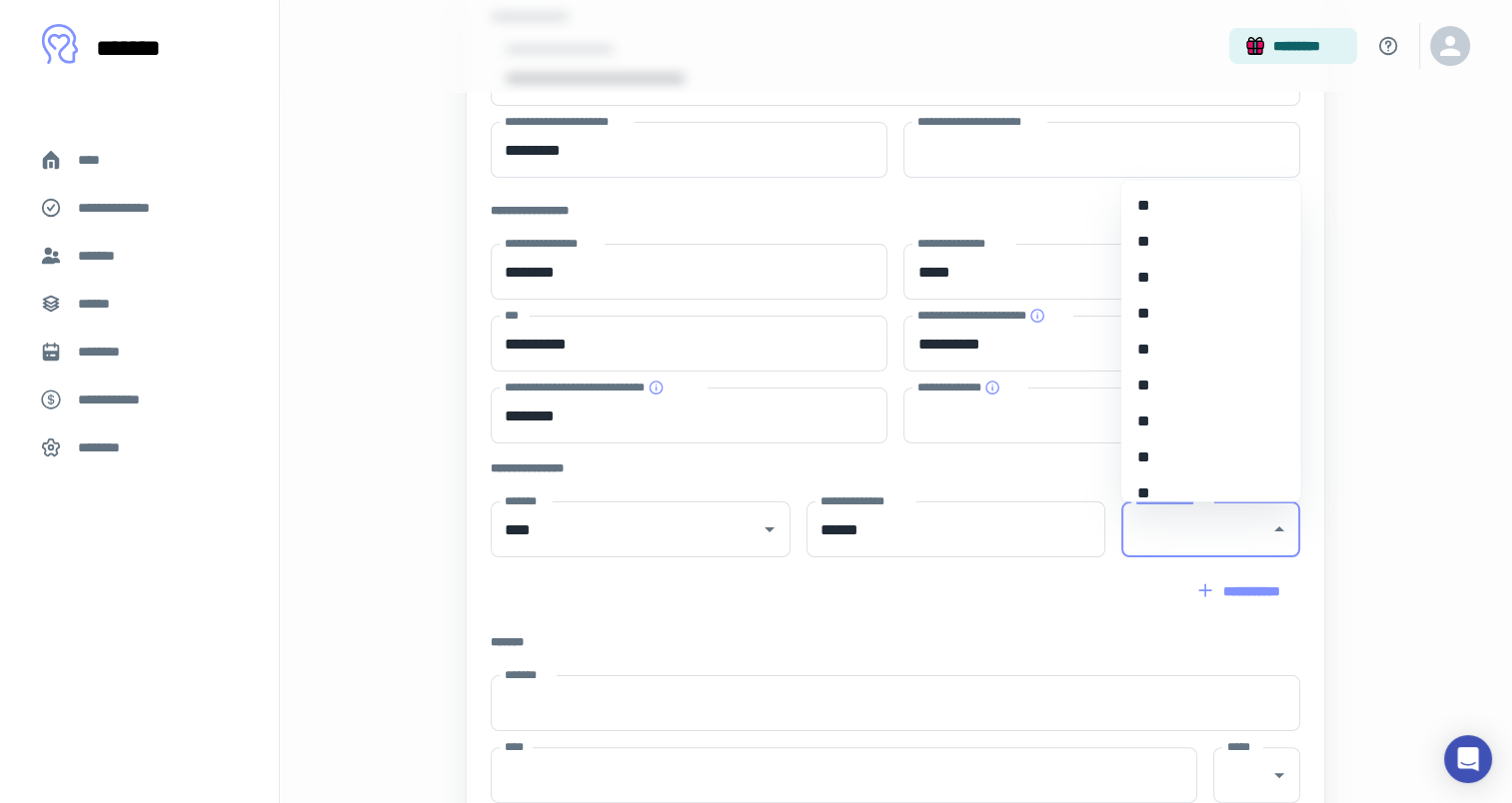 type on "**" 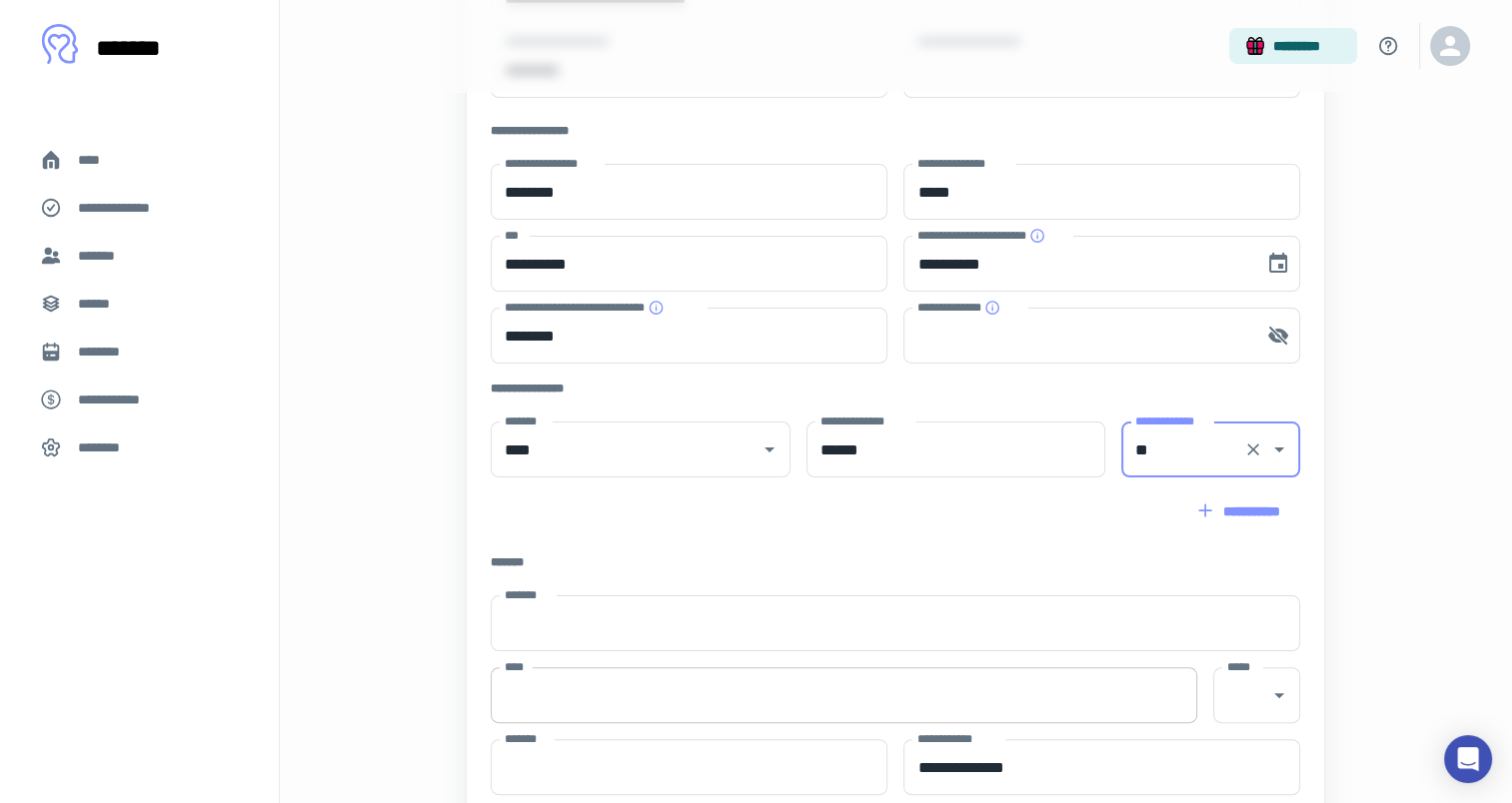 scroll, scrollTop: 400, scrollLeft: 0, axis: vertical 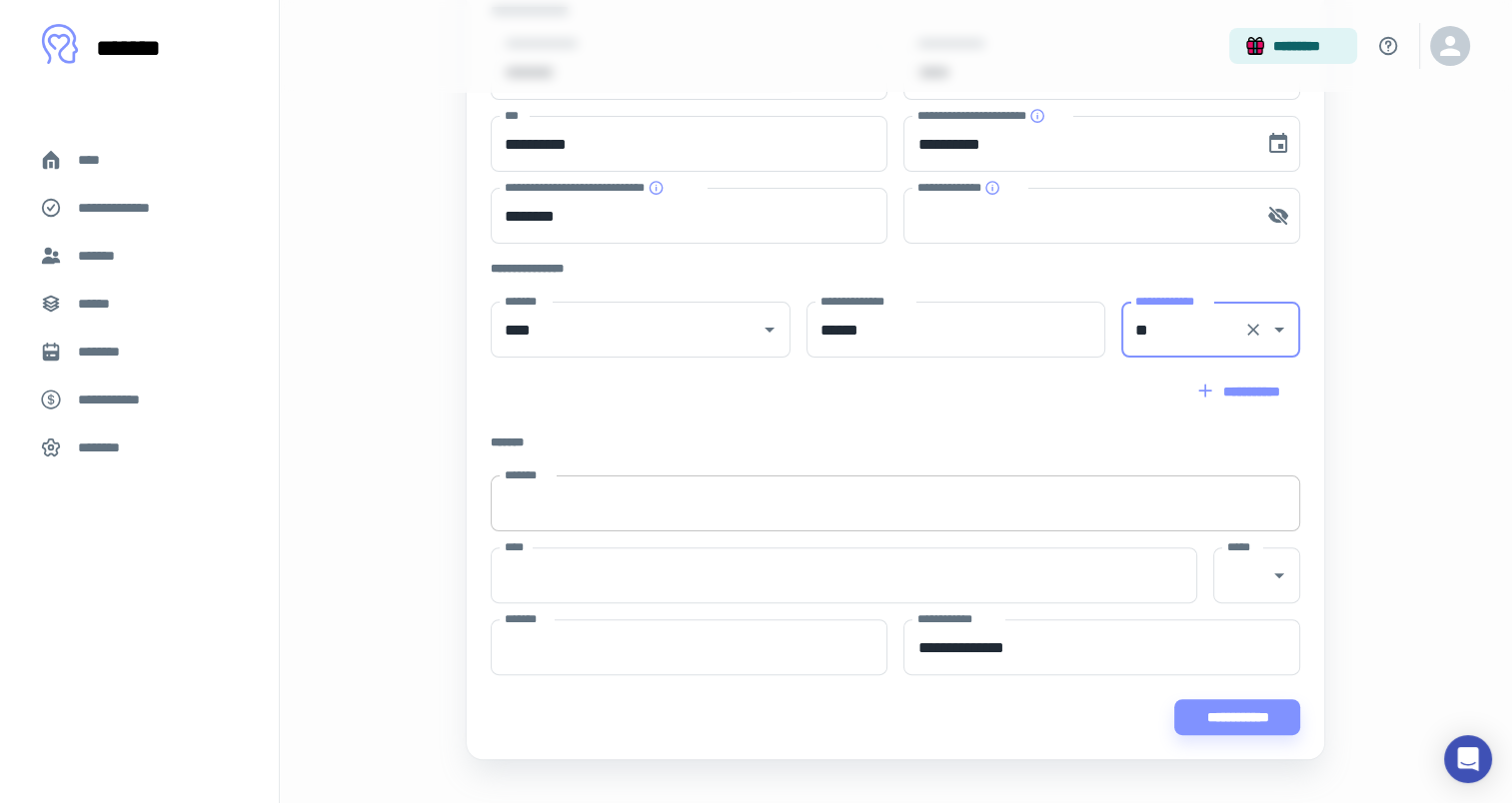 click on "*******" at bounding box center (895, 503) 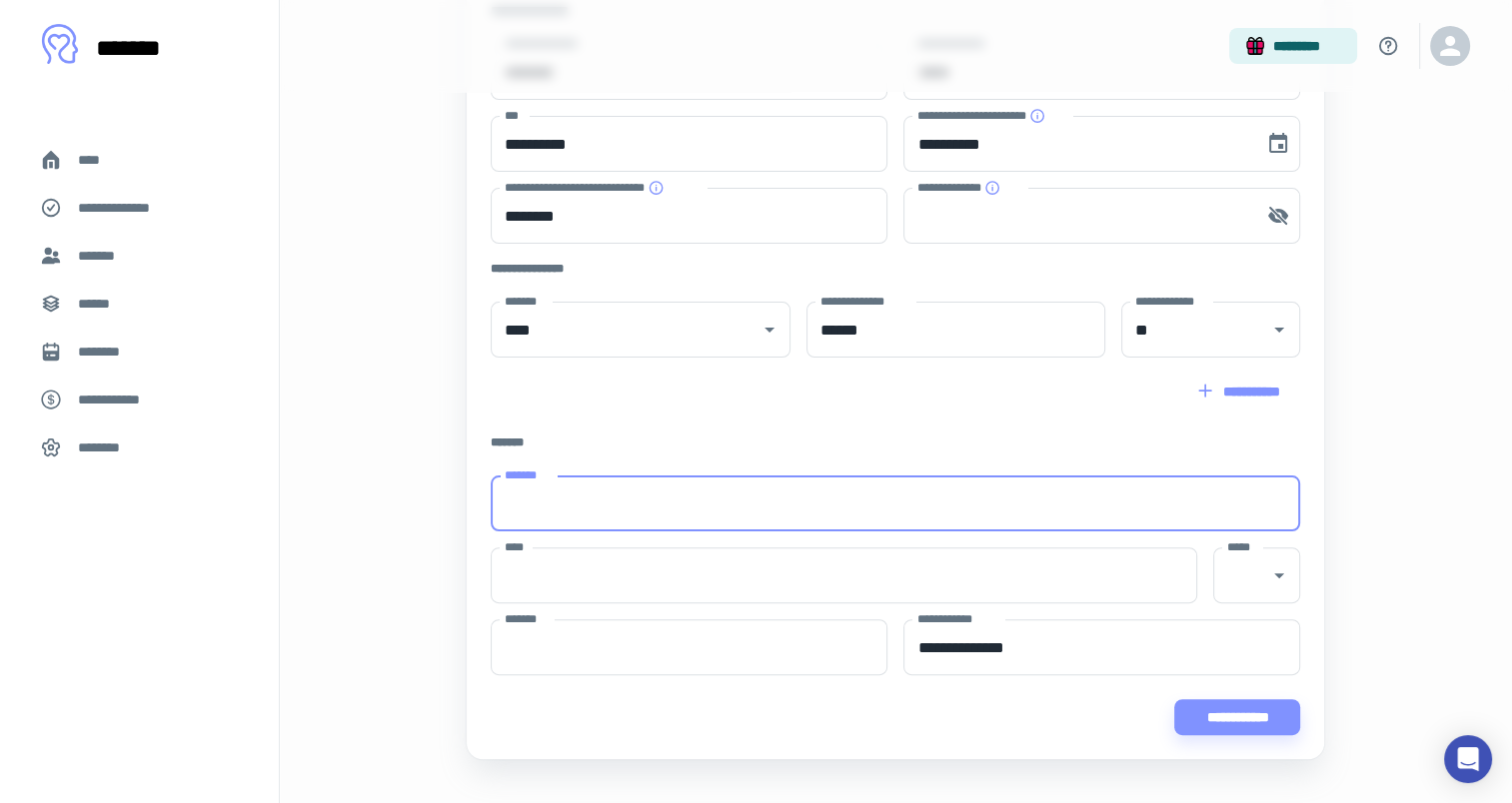type on "**********" 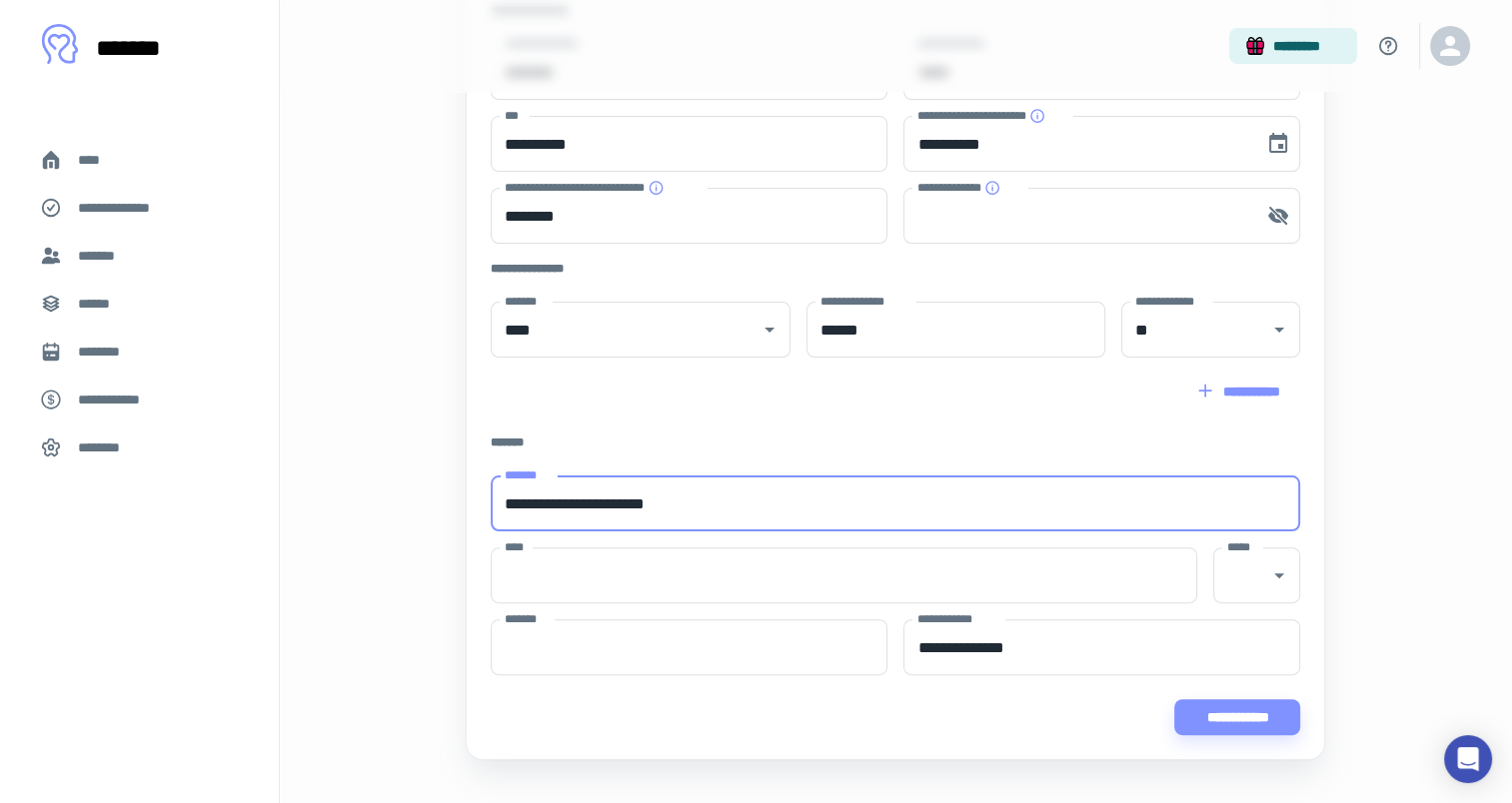 type on "**********" 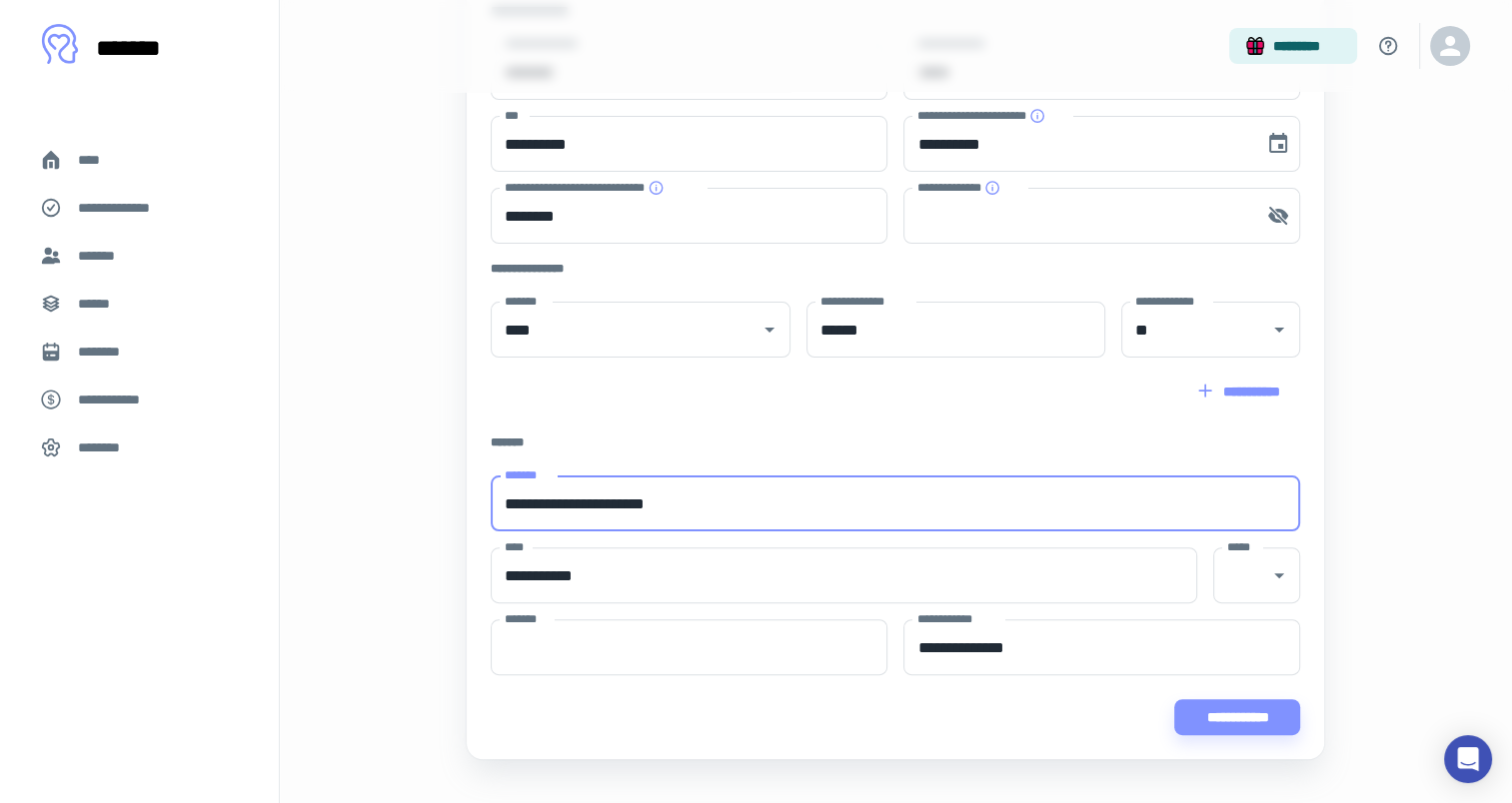 type on "**********" 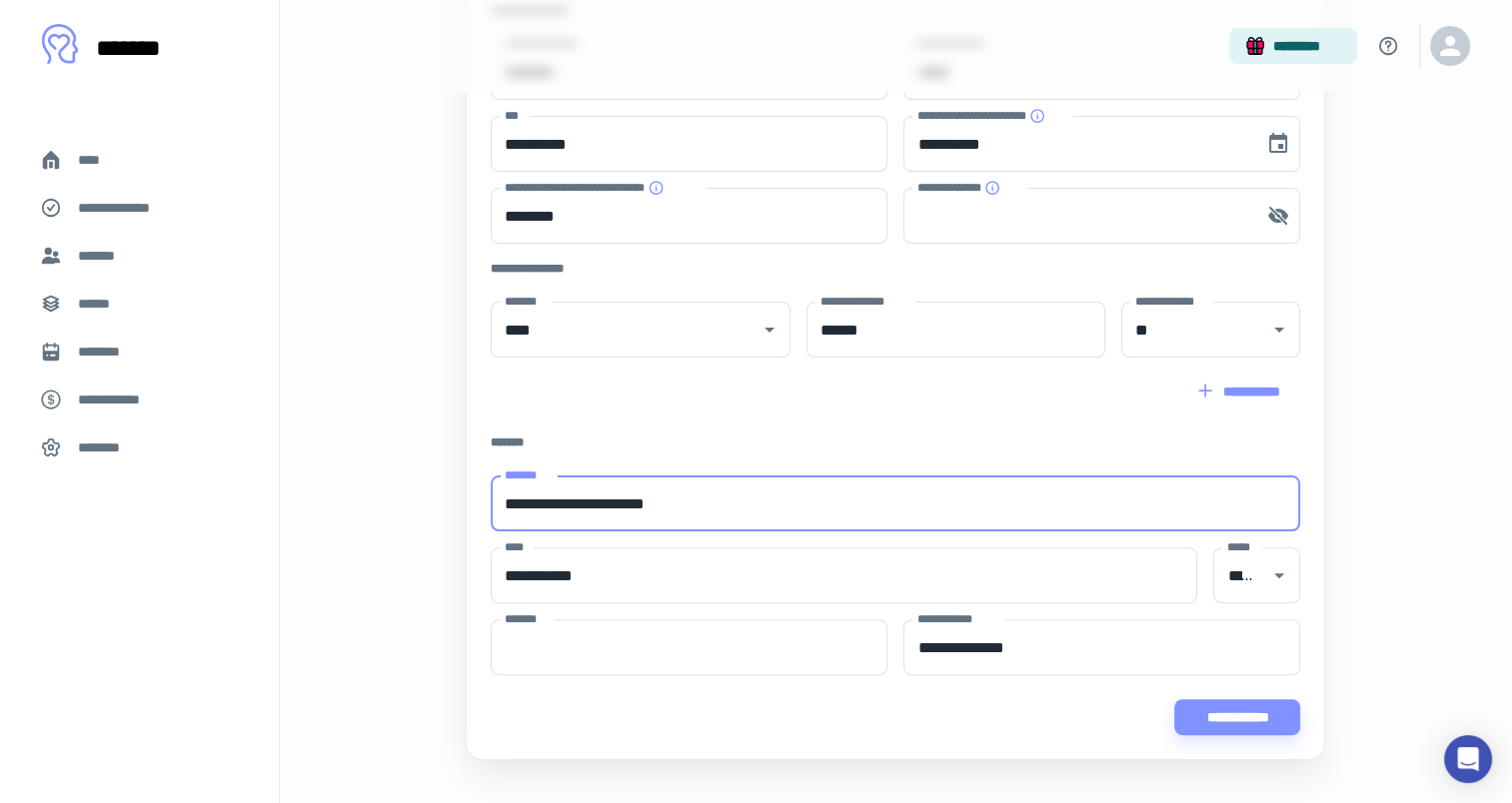 type on "*****" 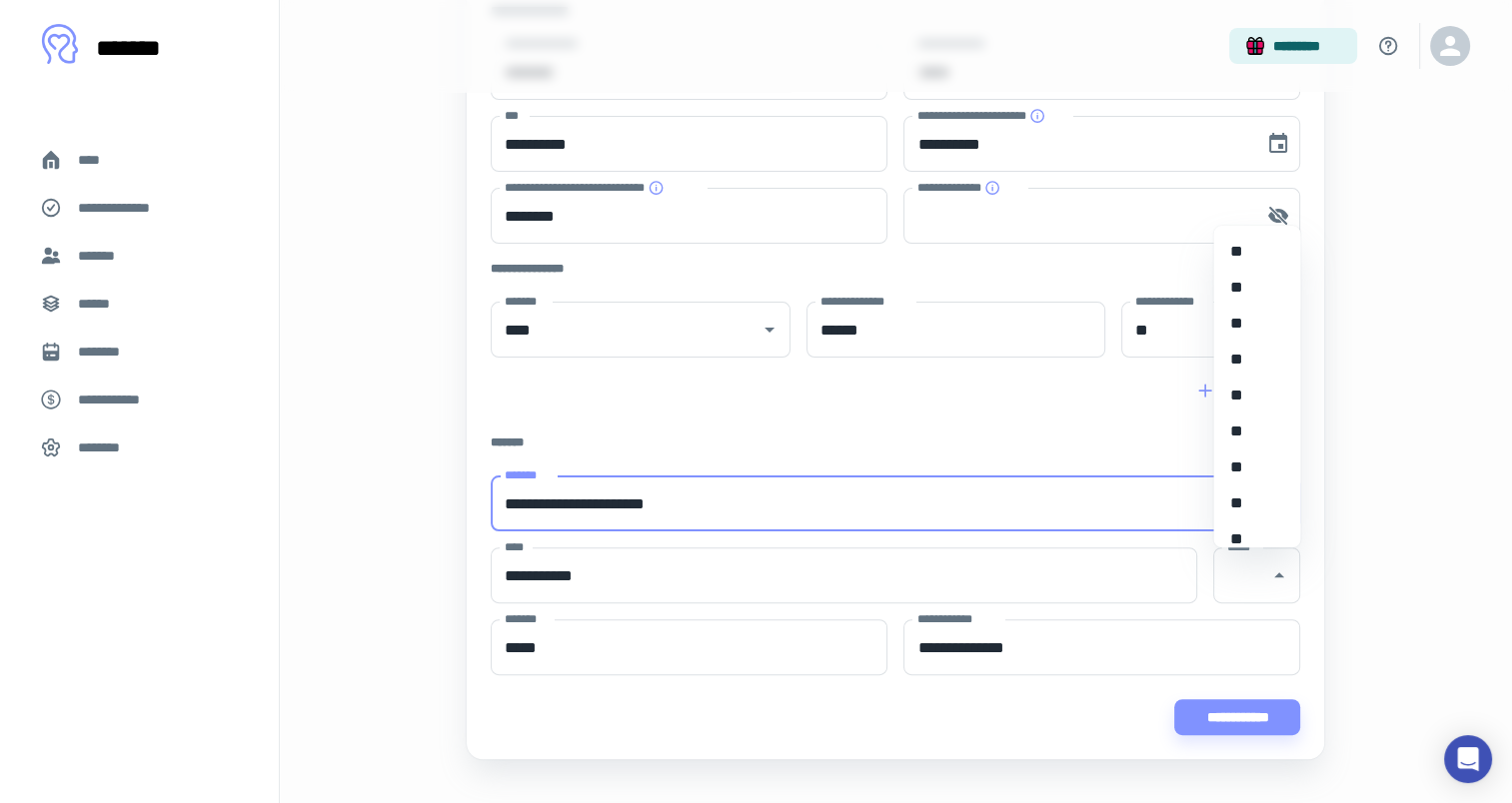 click on "*******" at bounding box center [895, 442] 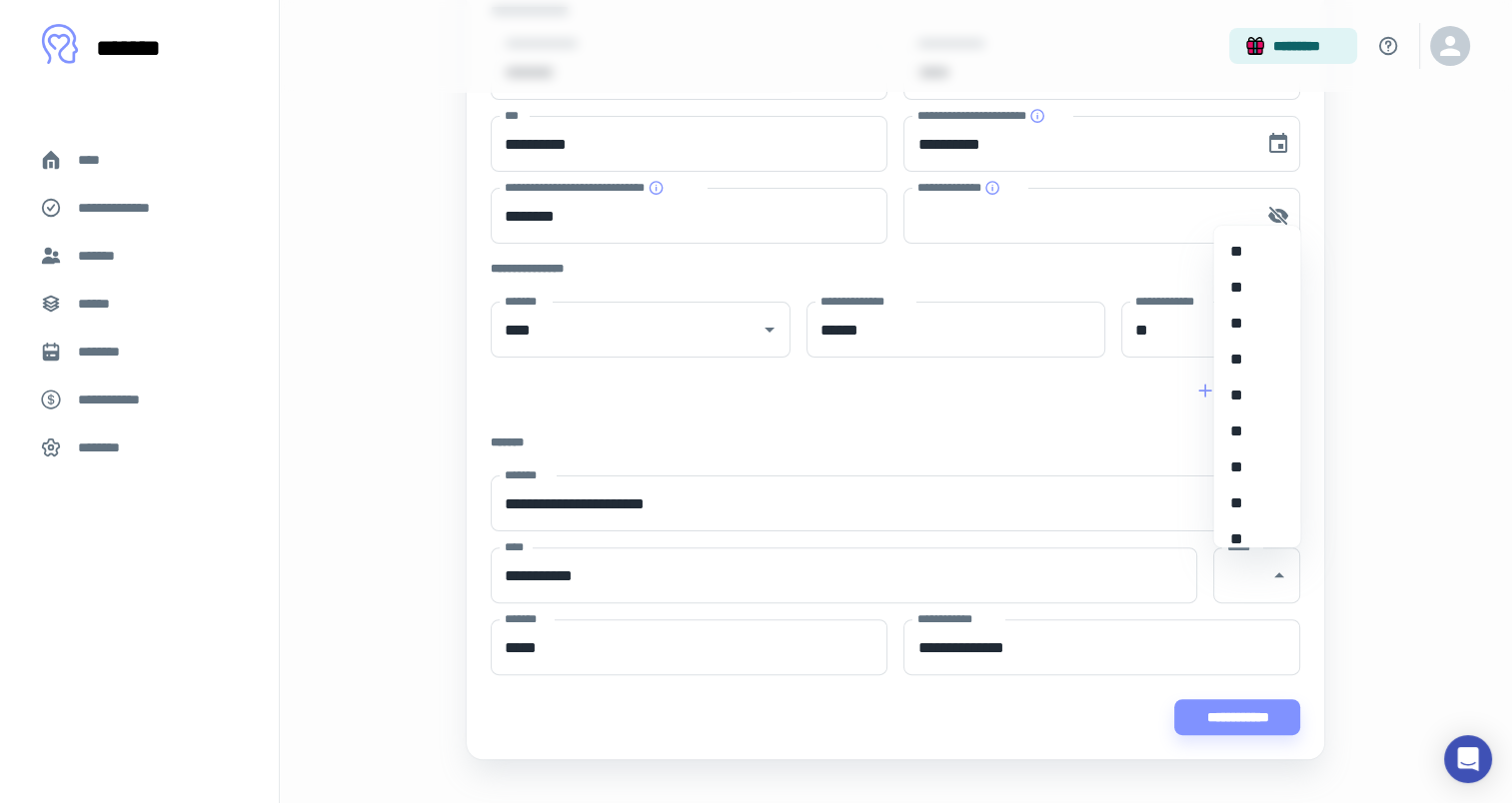 click on "**" 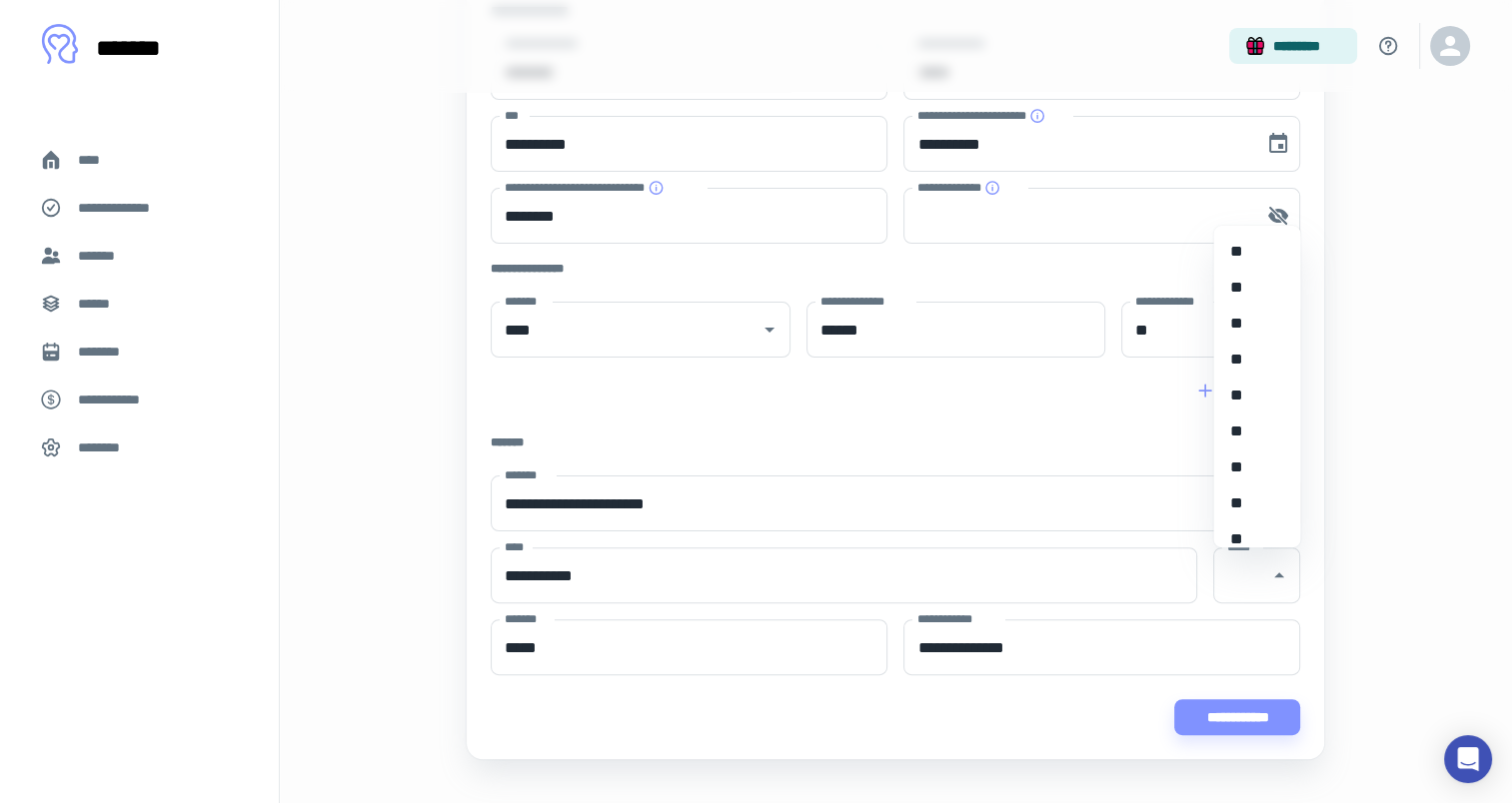 type on "**" 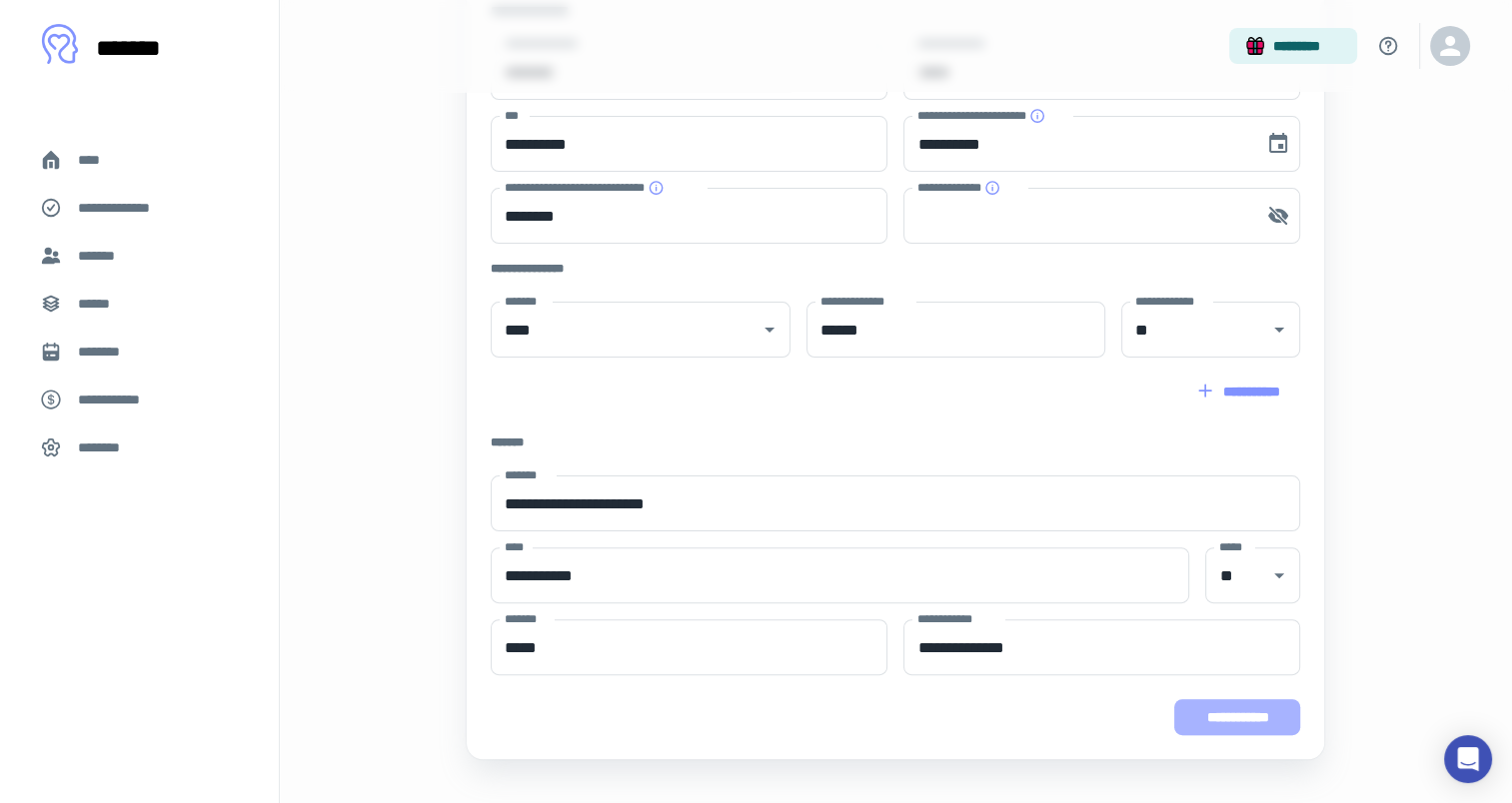 click on "**********" at bounding box center [1237, 717] 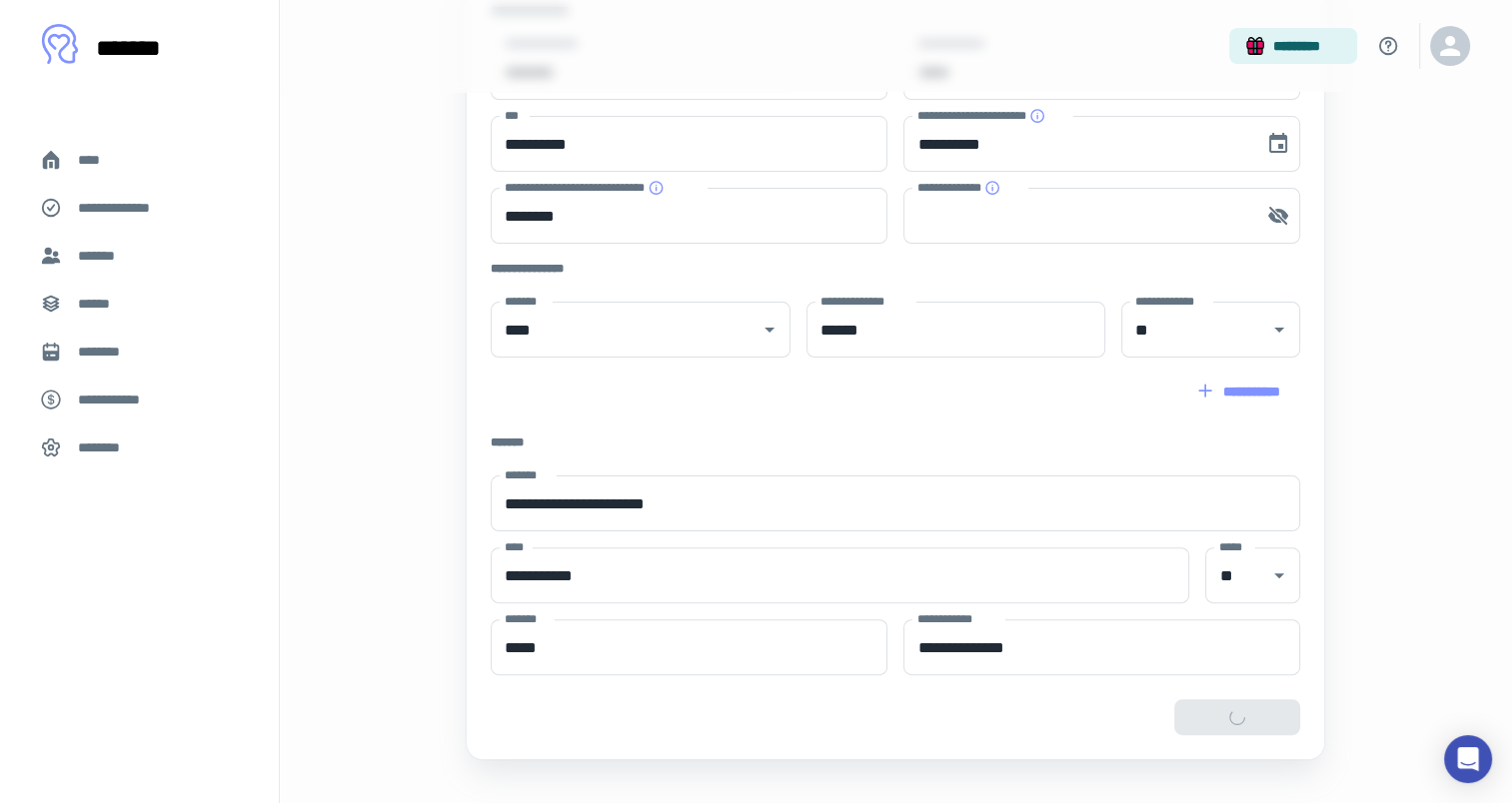 type on "**********" 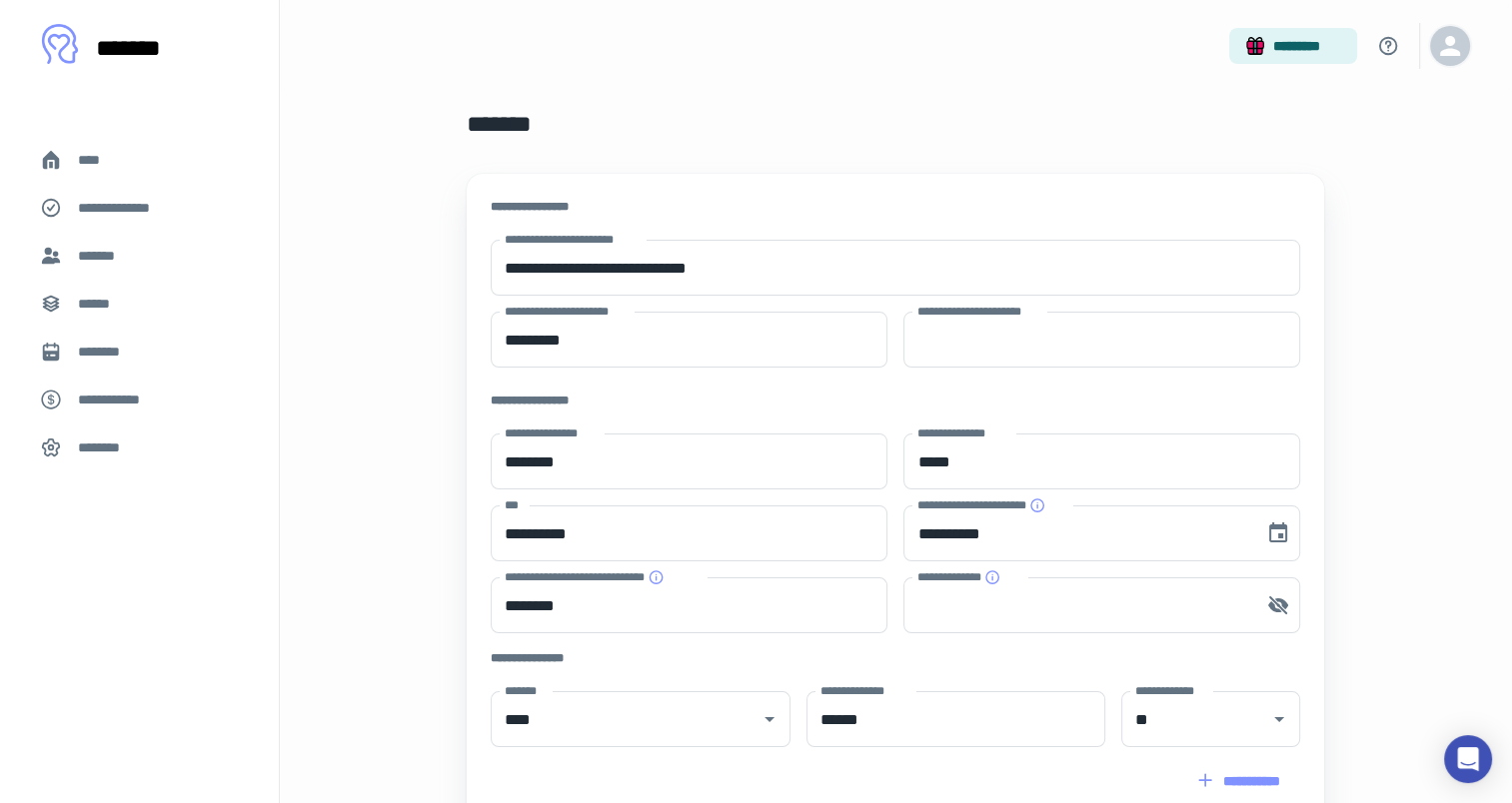 click 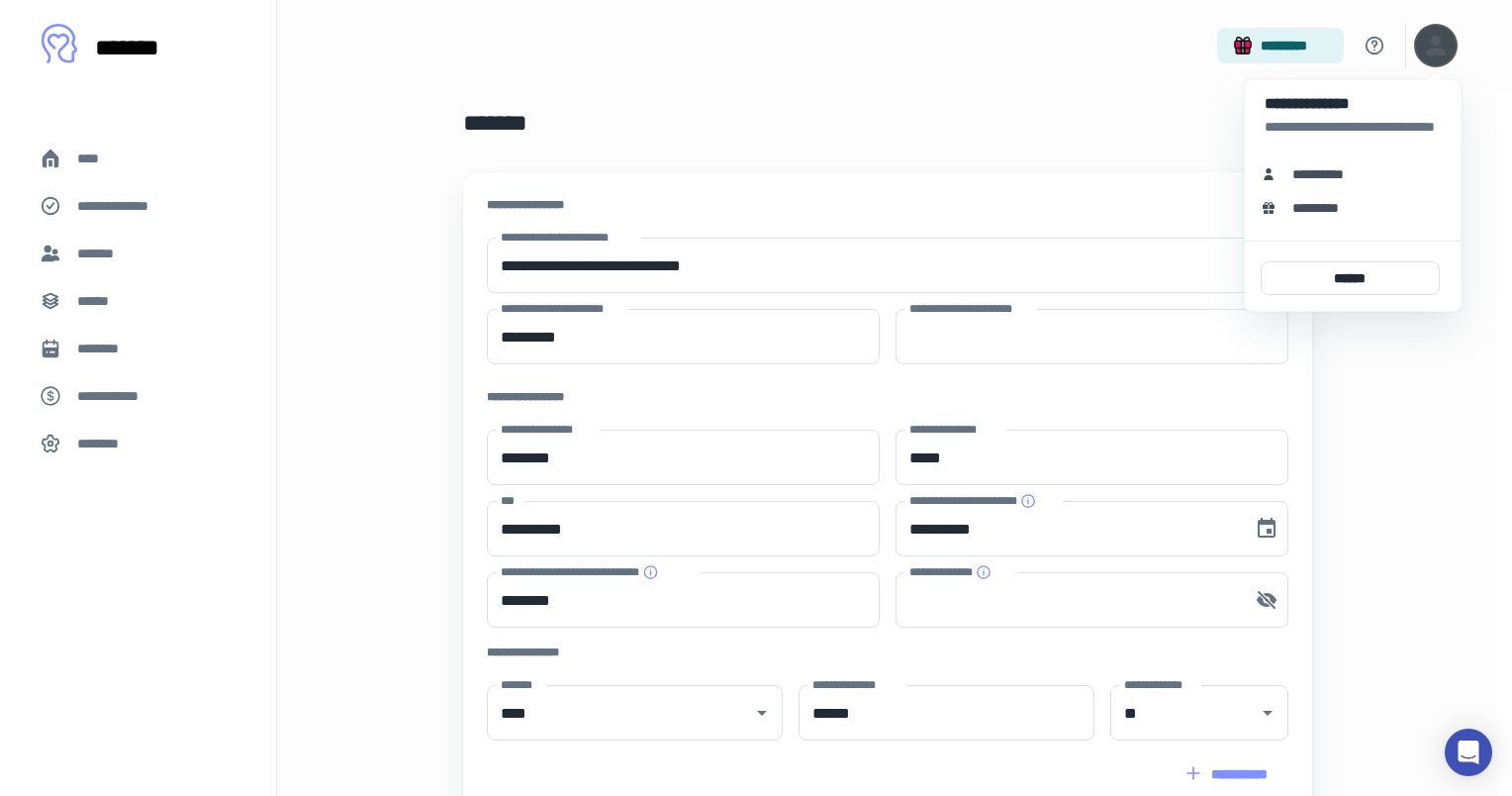 click on "*********" at bounding box center [1322, 208] 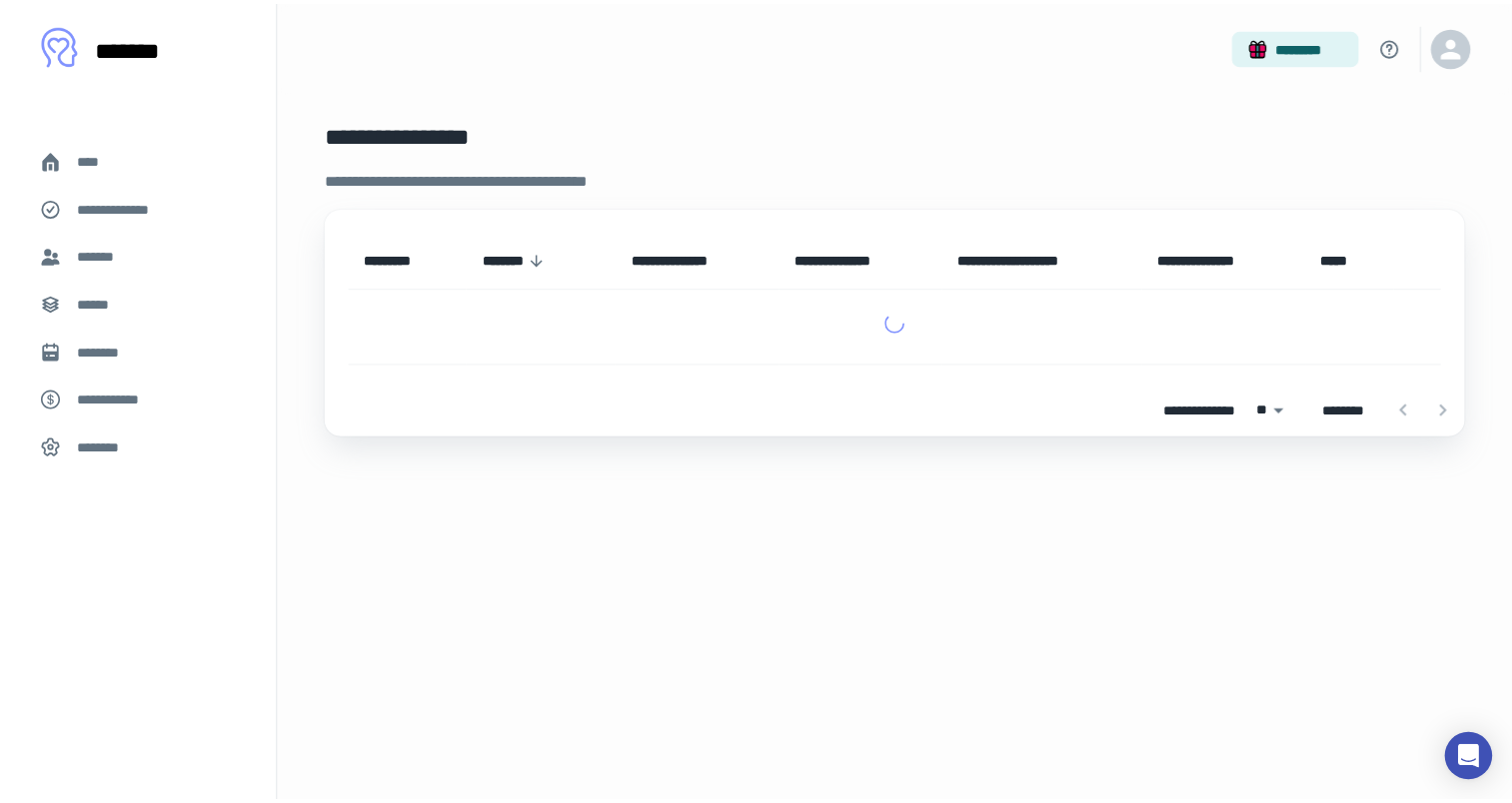 scroll, scrollTop: 0, scrollLeft: 0, axis: both 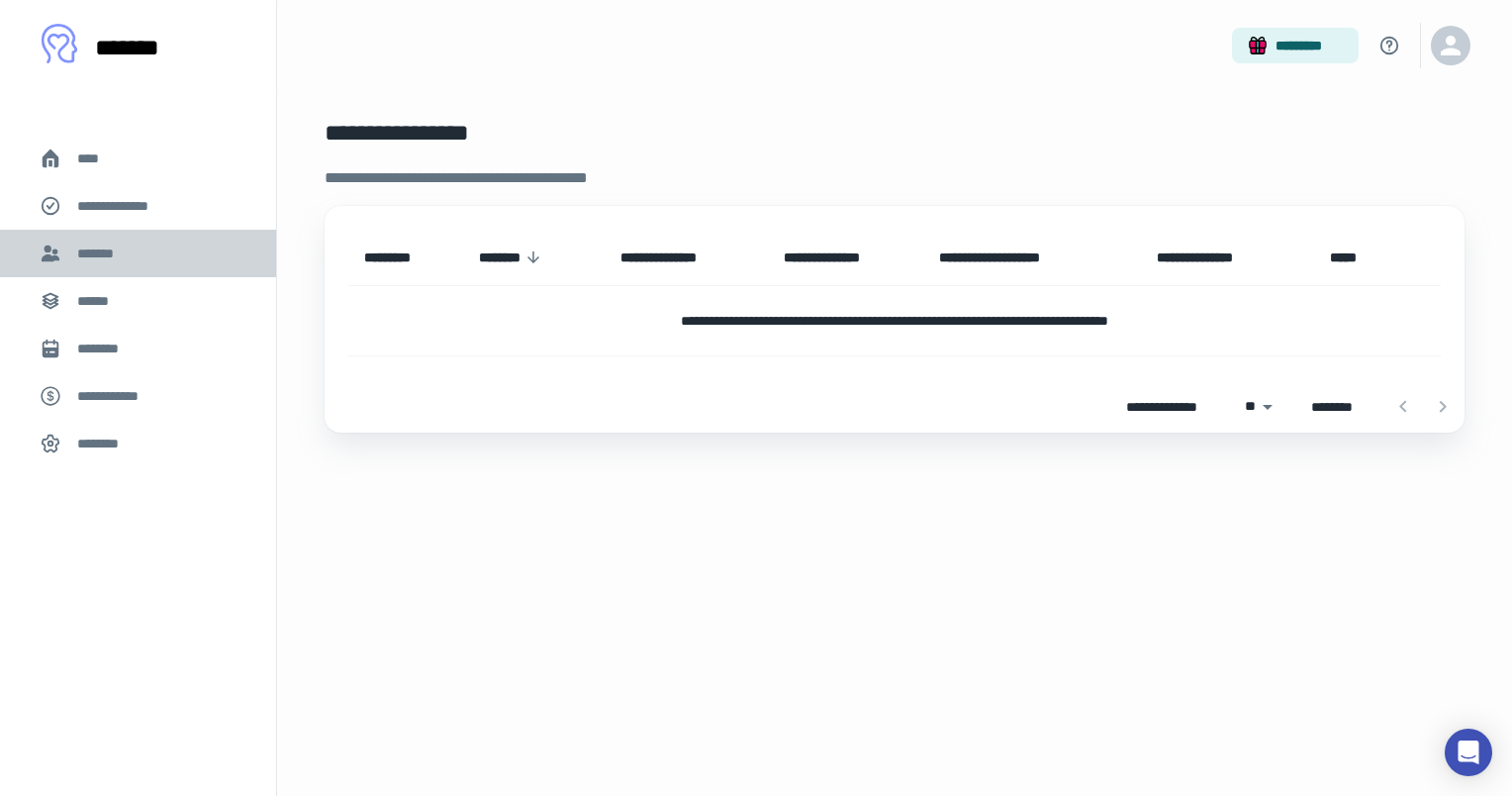 click on "*******" at bounding box center (100, 253) 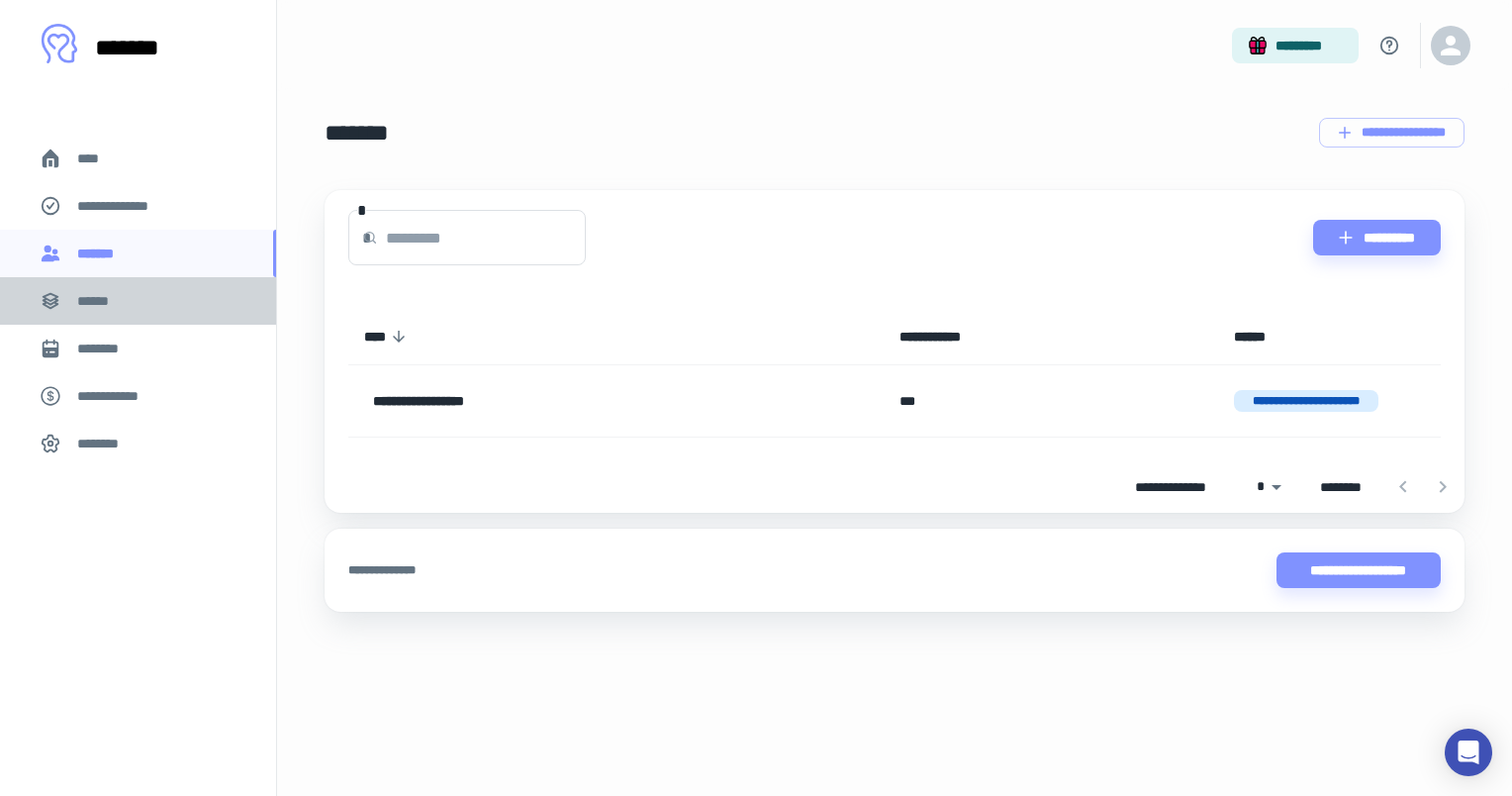 click on "******" at bounding box center [99, 301] 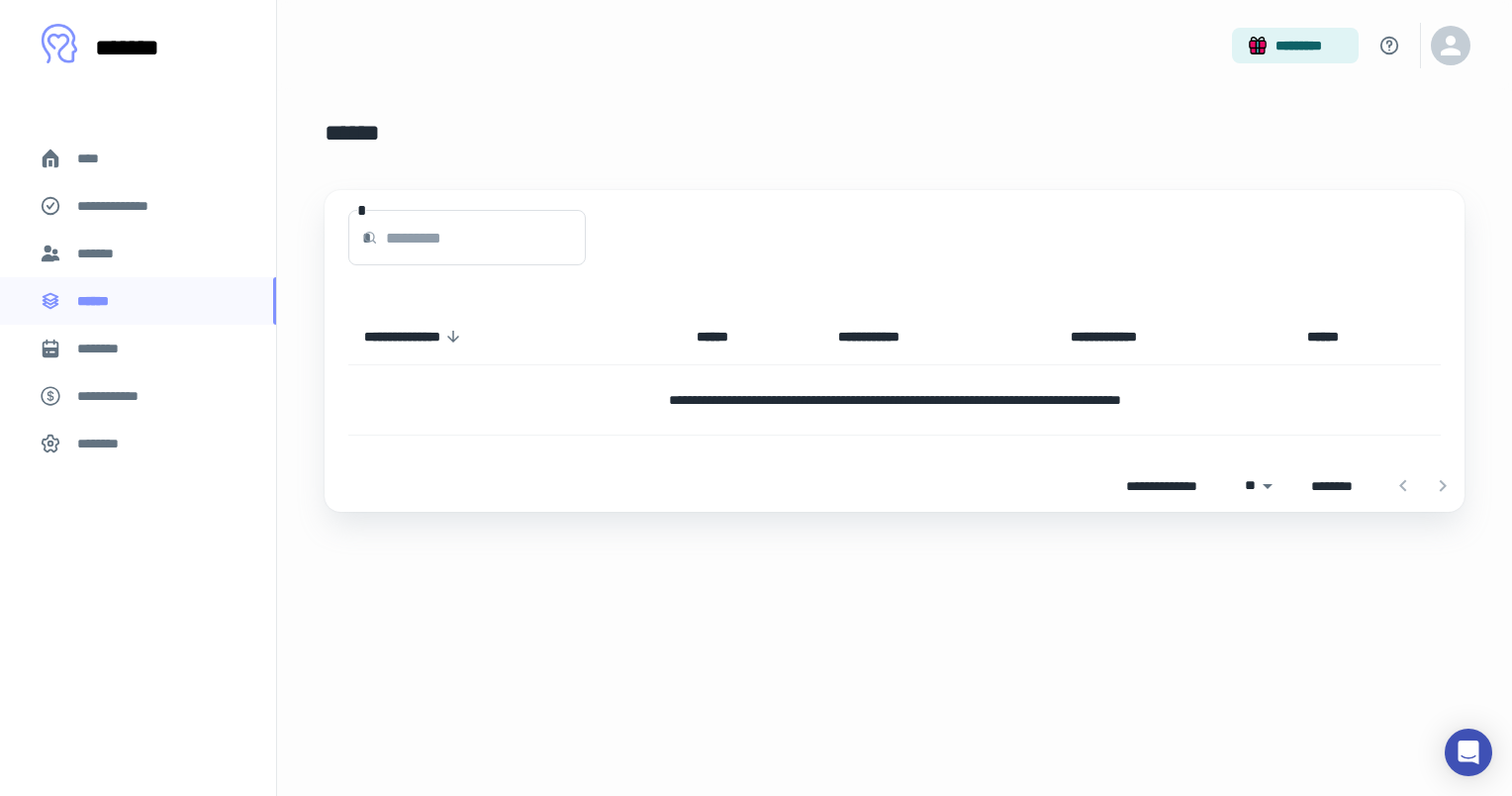 click on "********" at bounding box center [138, 348] 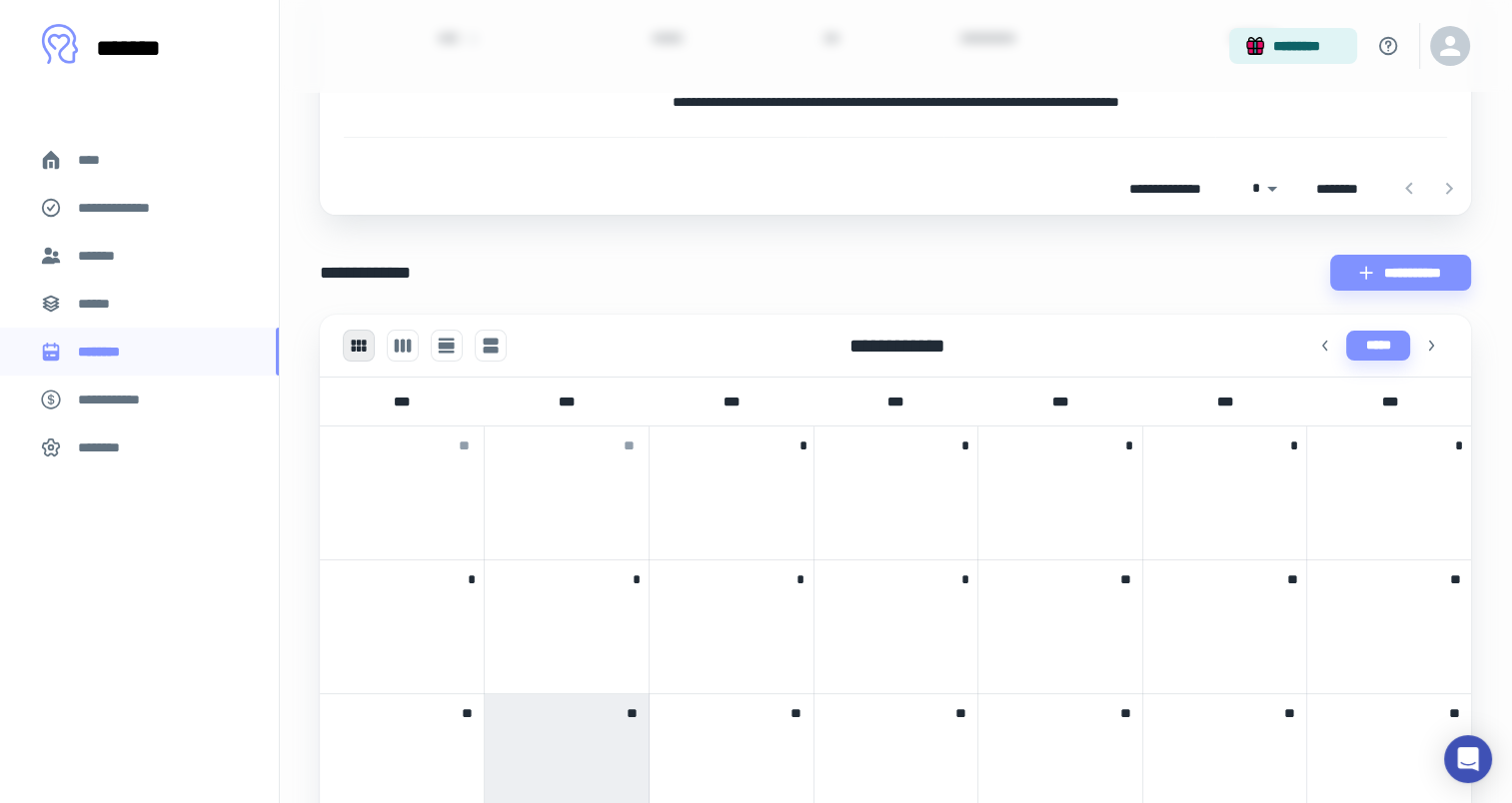 scroll, scrollTop: 300, scrollLeft: 0, axis: vertical 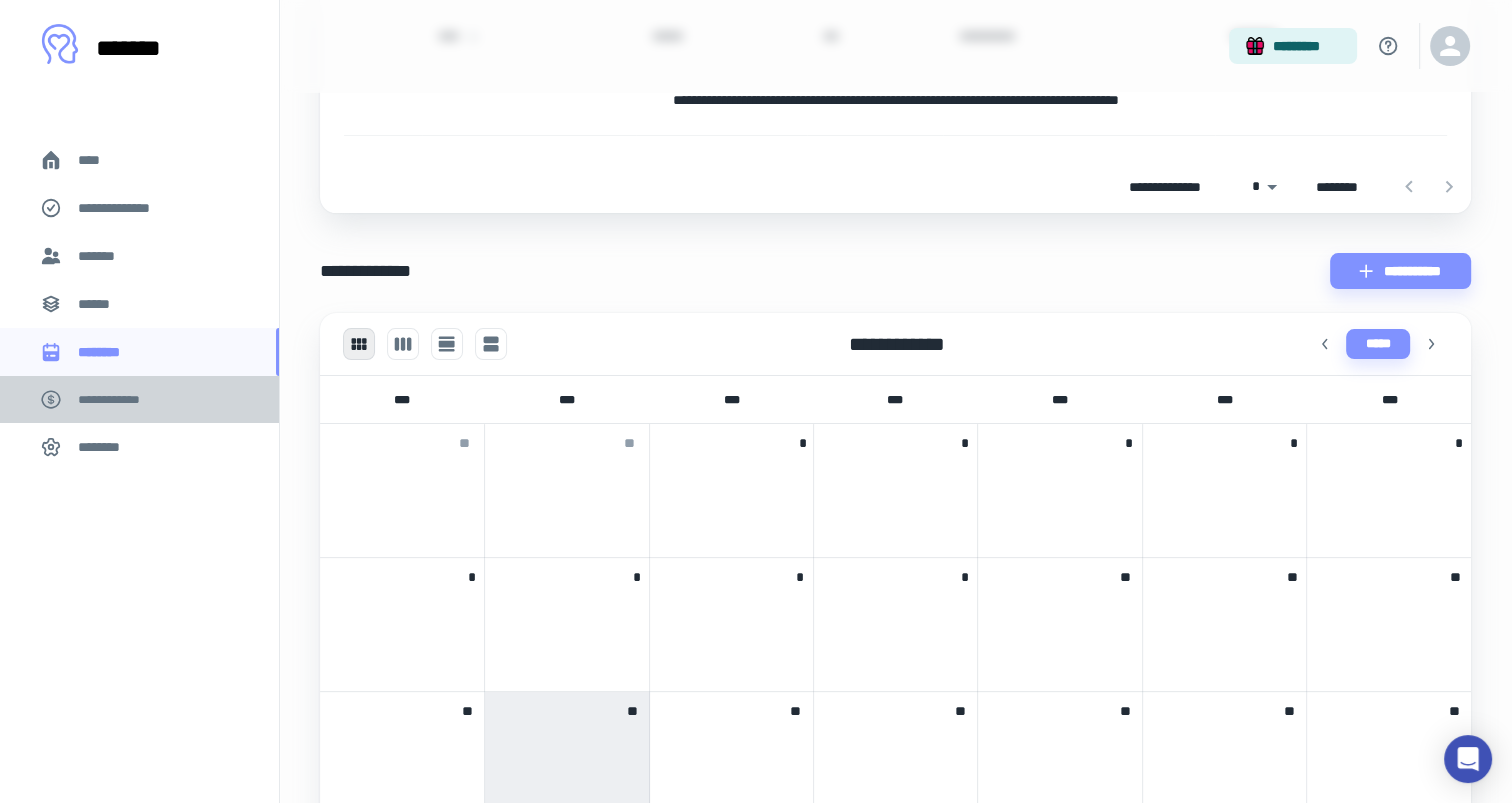 click on "**********" at bounding box center [139, 400] 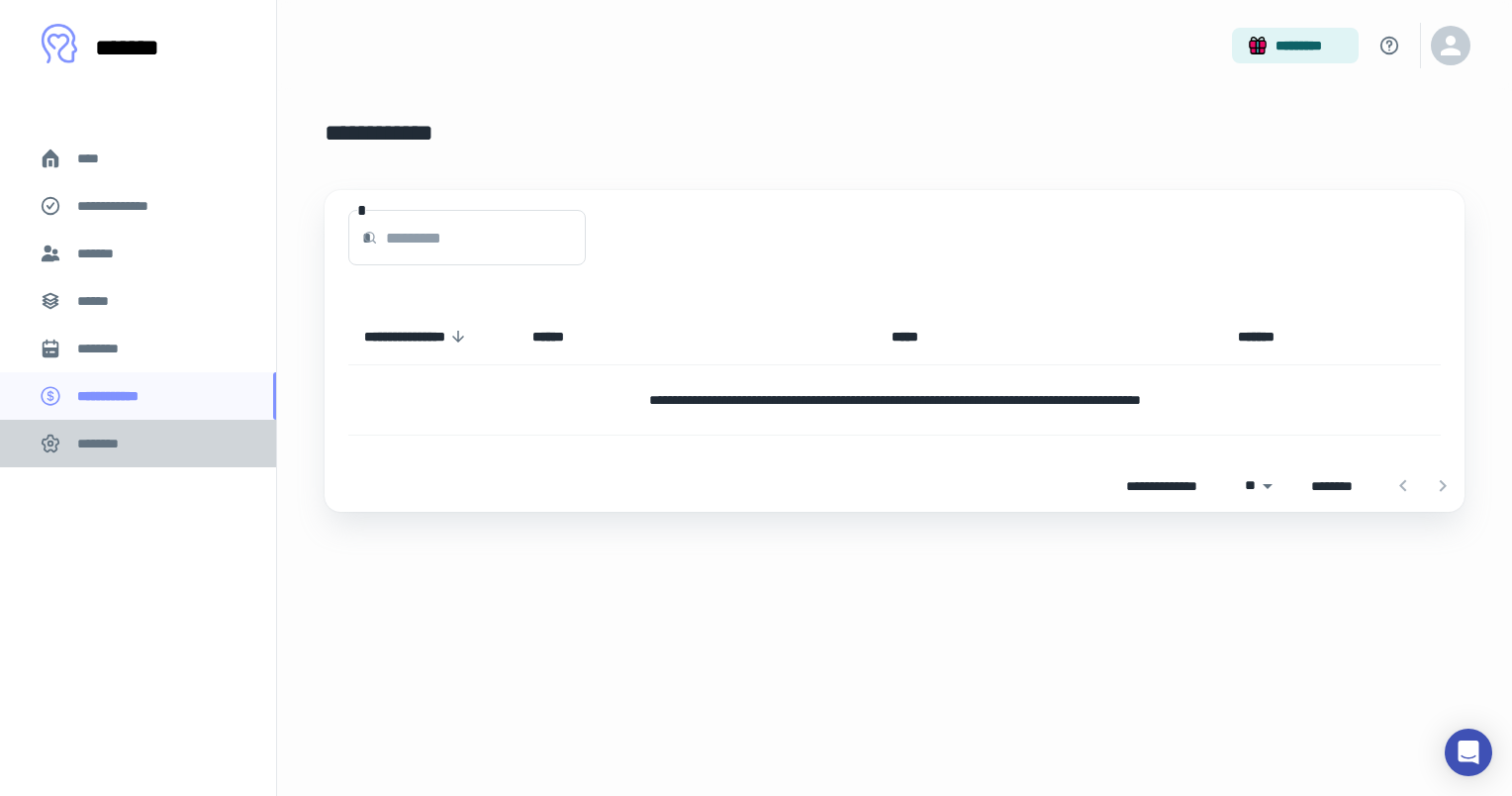 click on "********" at bounding box center (138, 444) 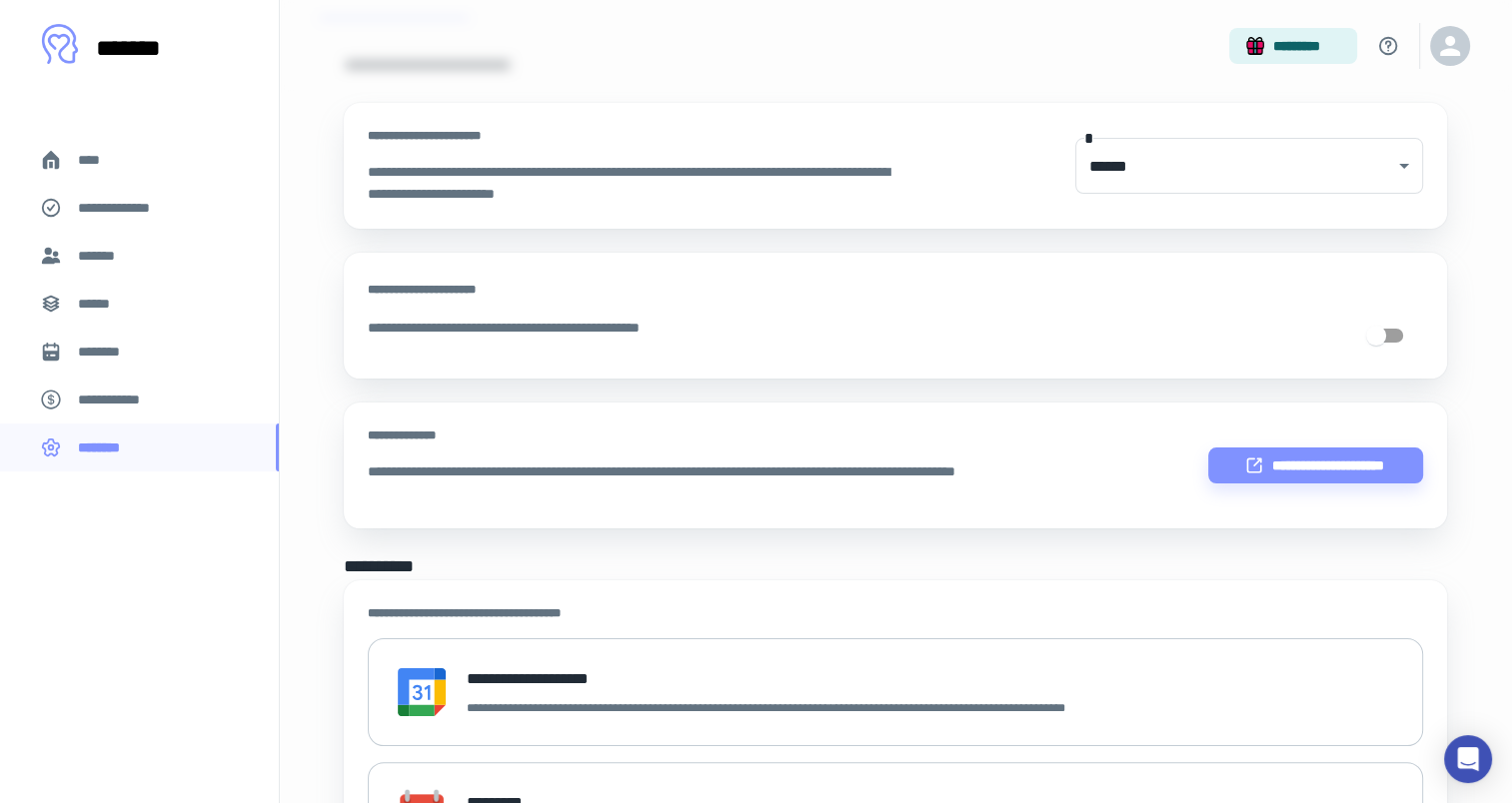 scroll, scrollTop: 200, scrollLeft: 0, axis: vertical 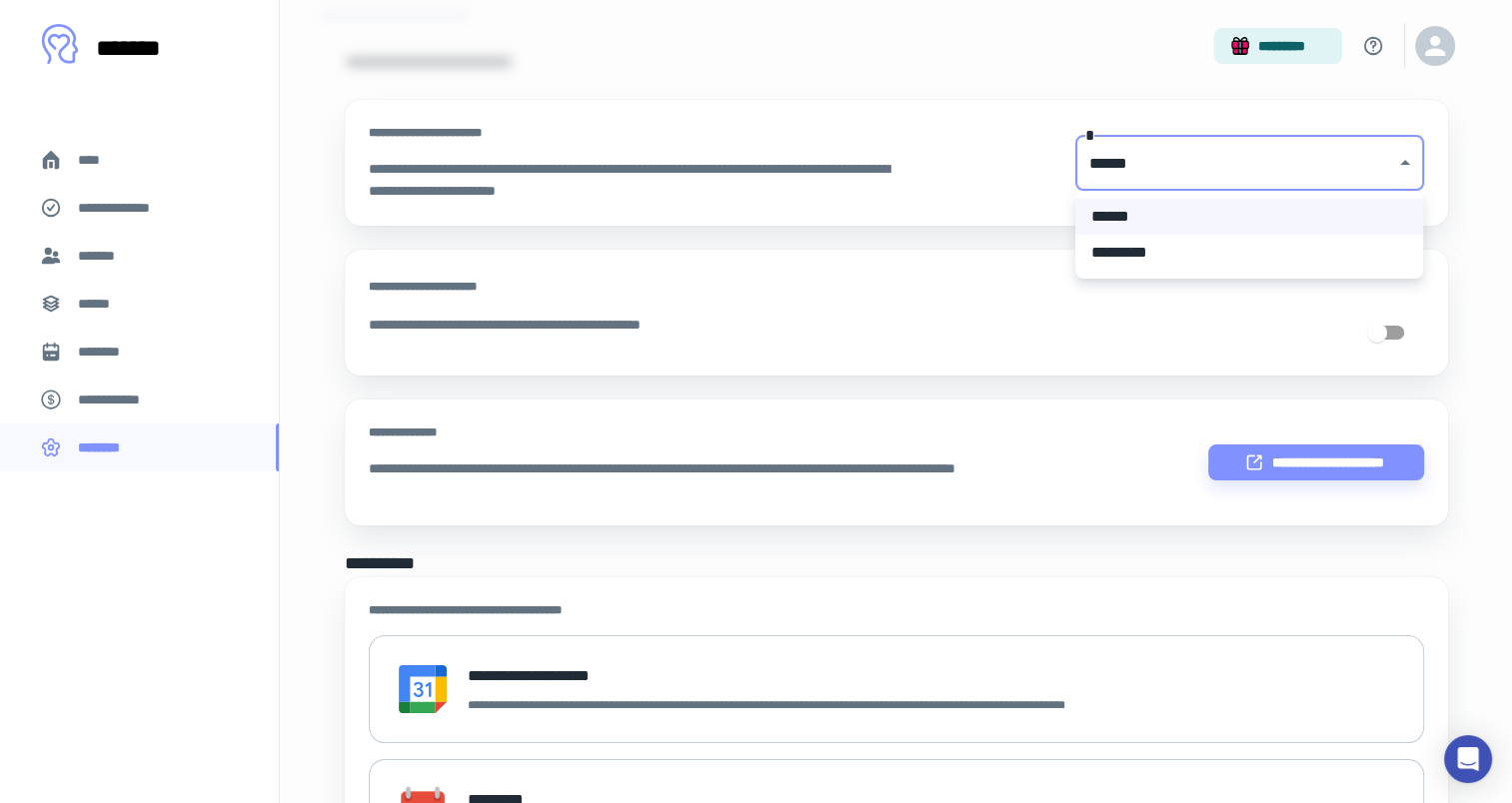 click on "**********" at bounding box center (763, 202) 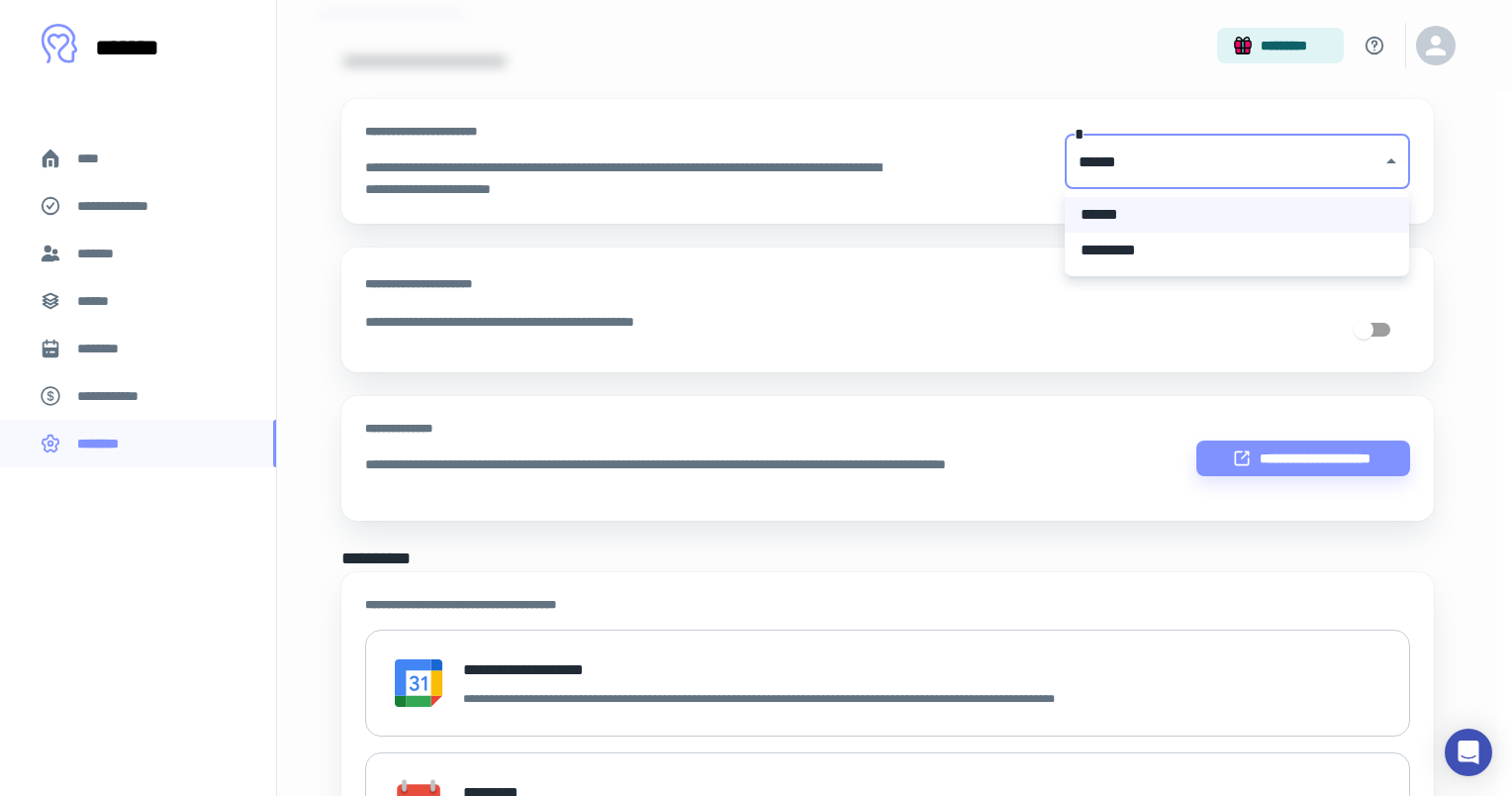 click at bounding box center [756, 398] 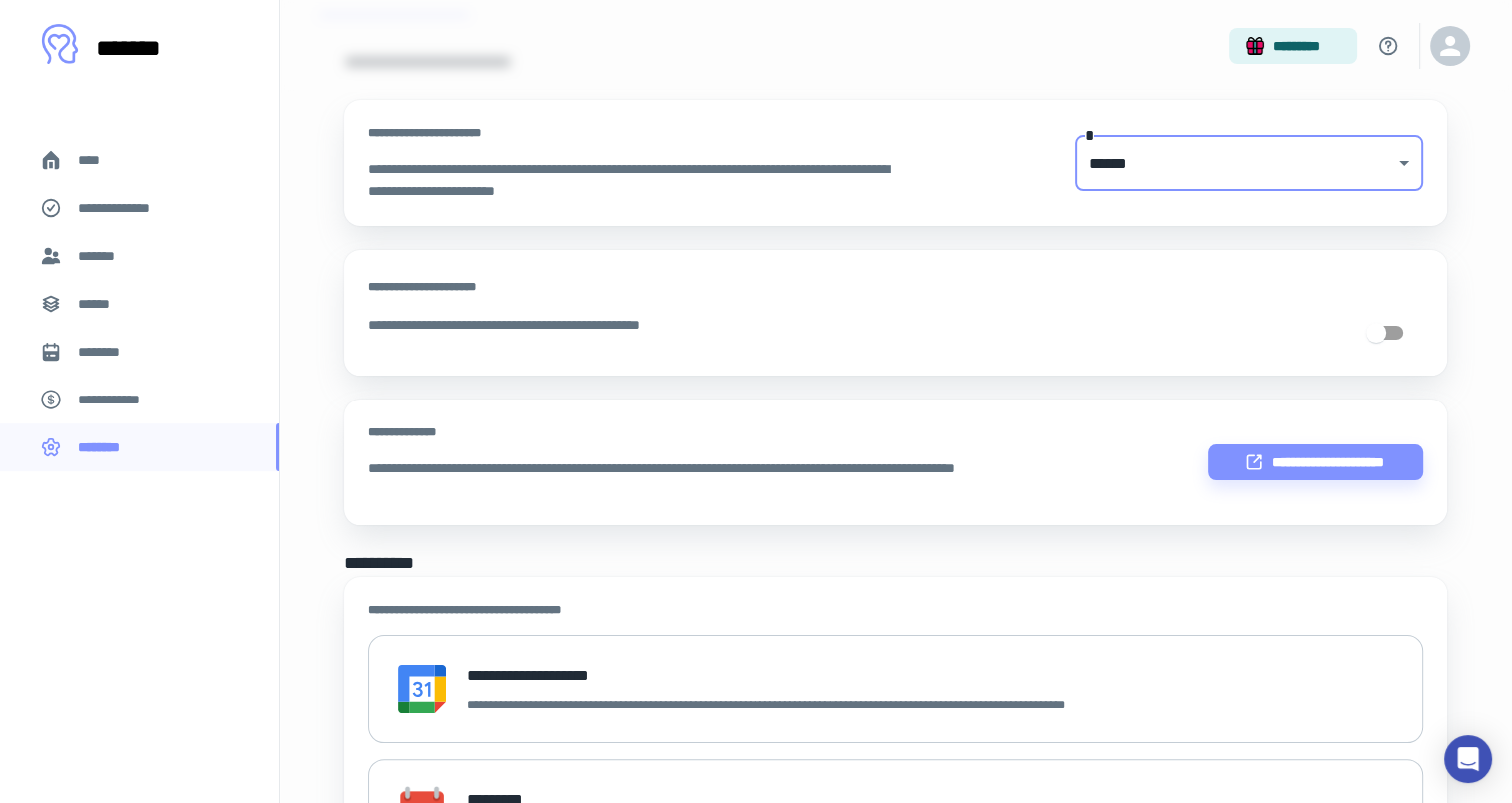 click on "**********" at bounding box center [895, 163] 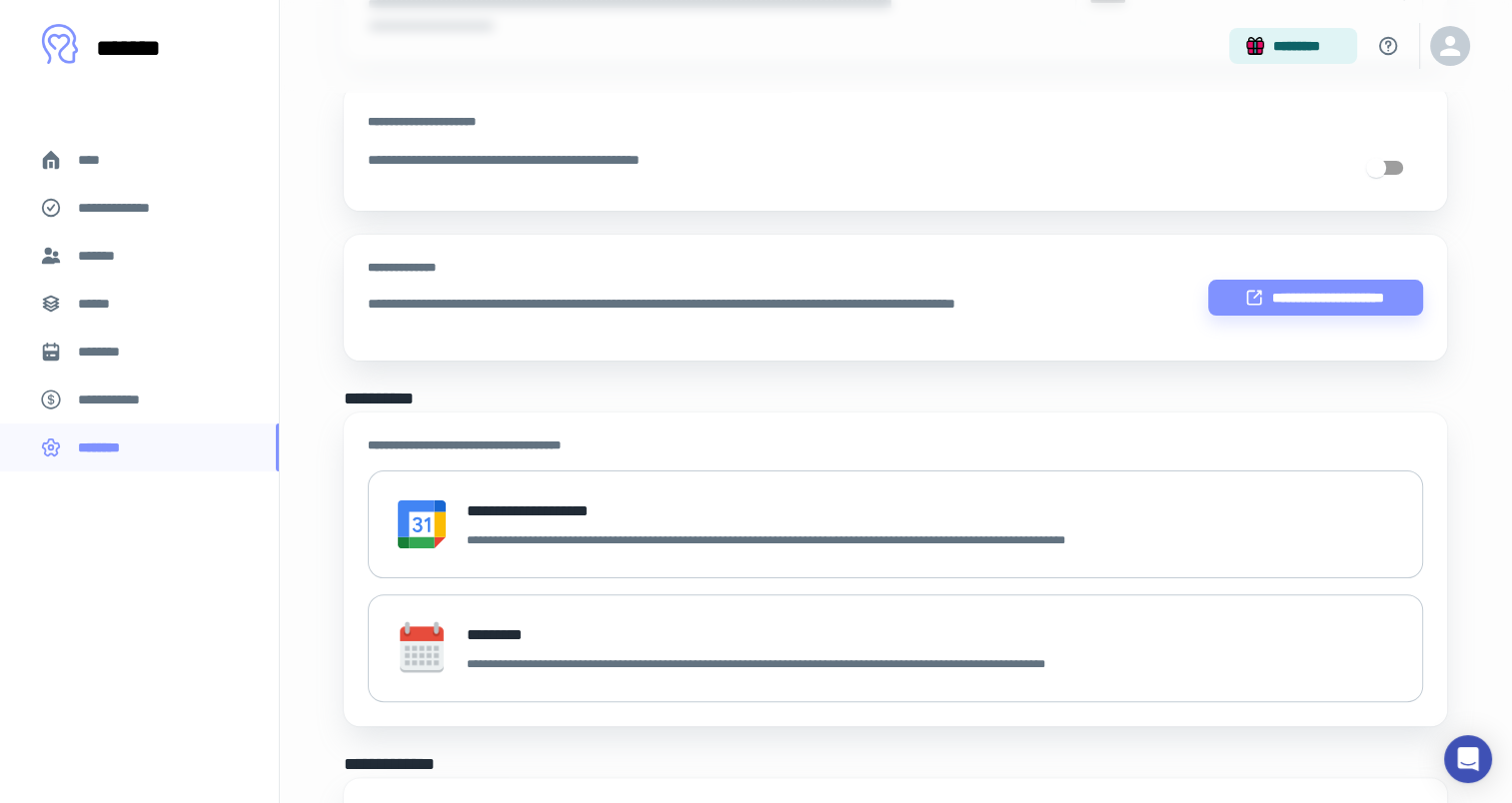 scroll, scrollTop: 400, scrollLeft: 0, axis: vertical 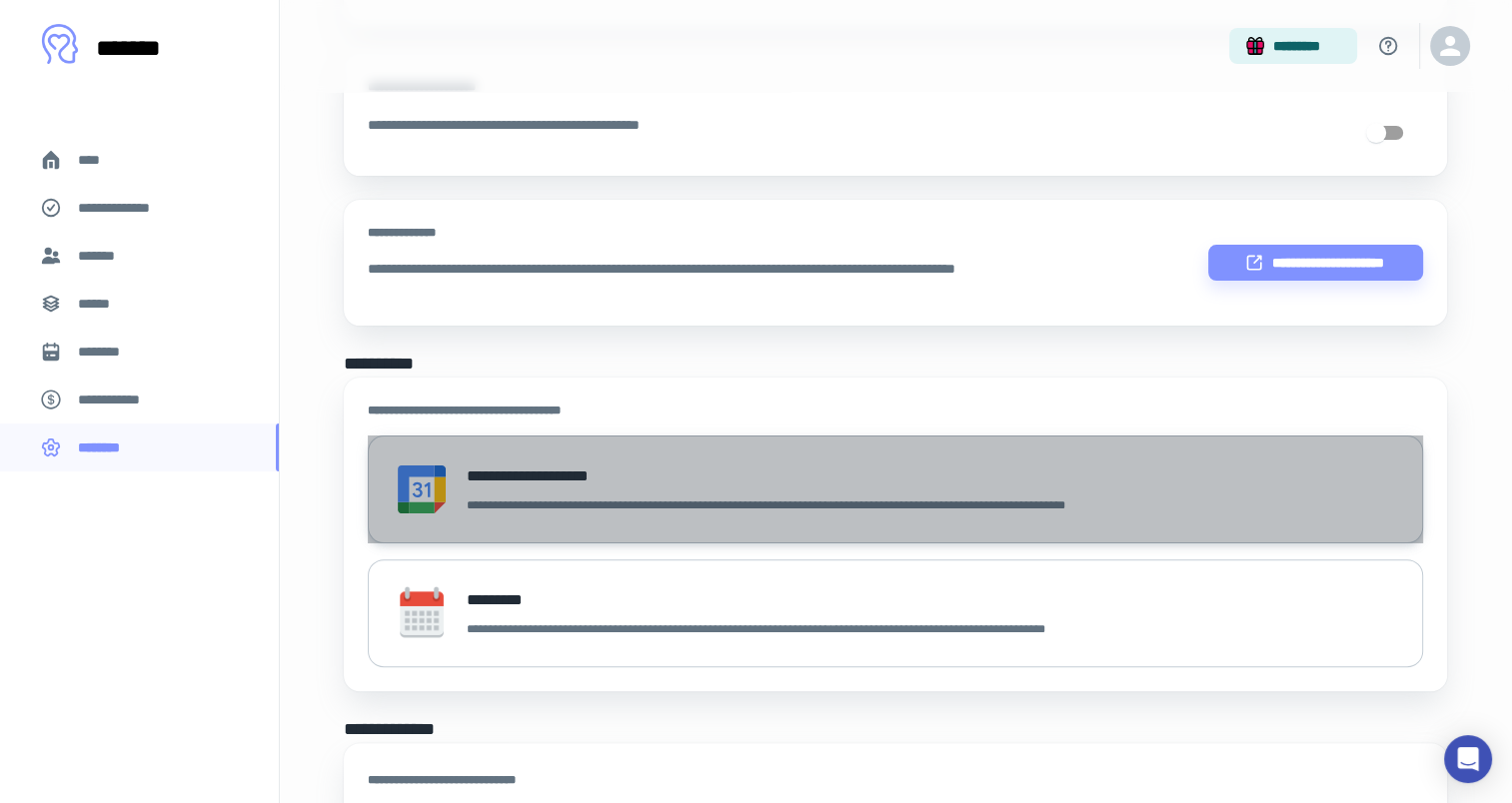 click on "**********" at bounding box center [801, 489] 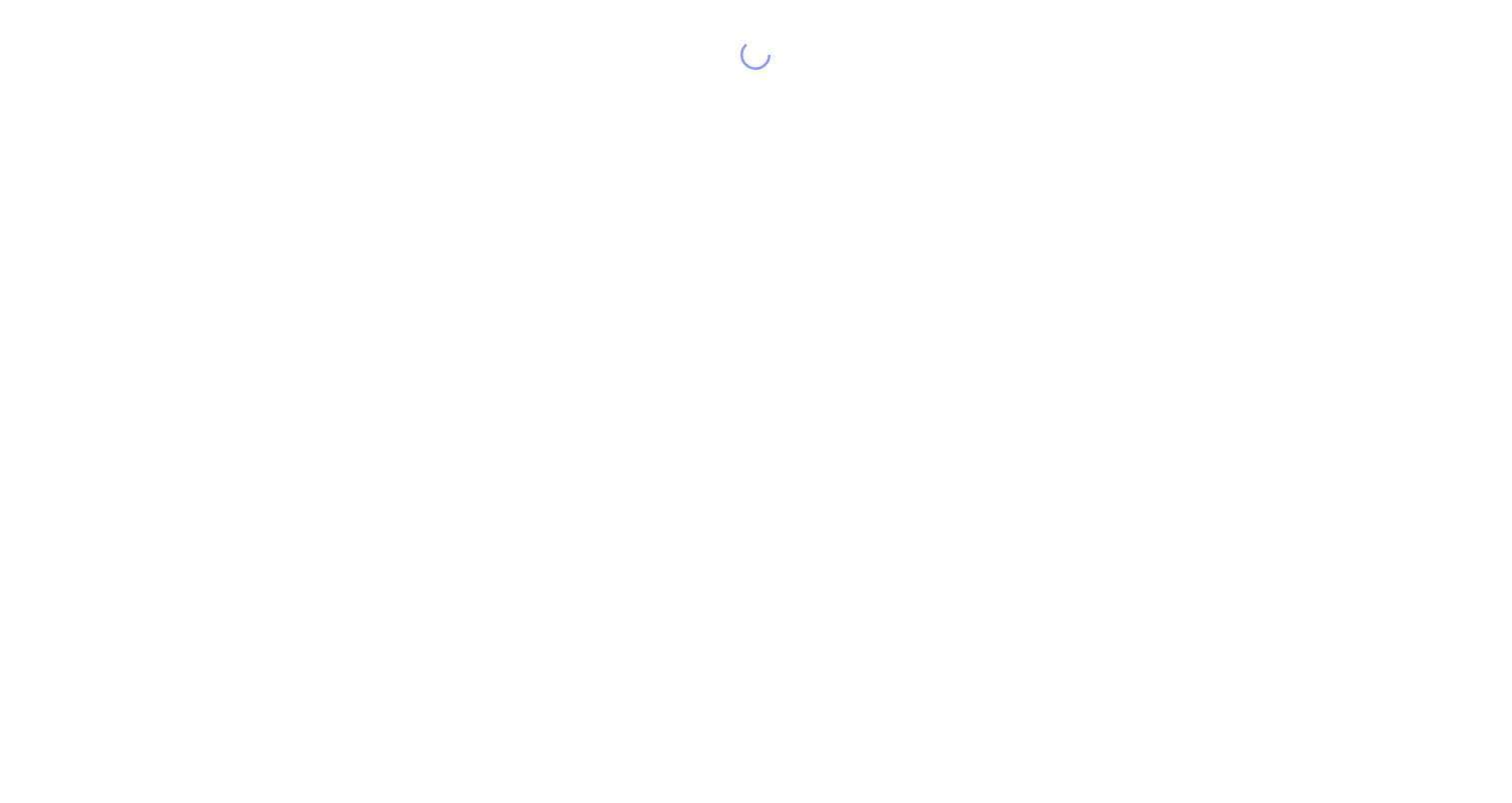 scroll, scrollTop: 0, scrollLeft: 0, axis: both 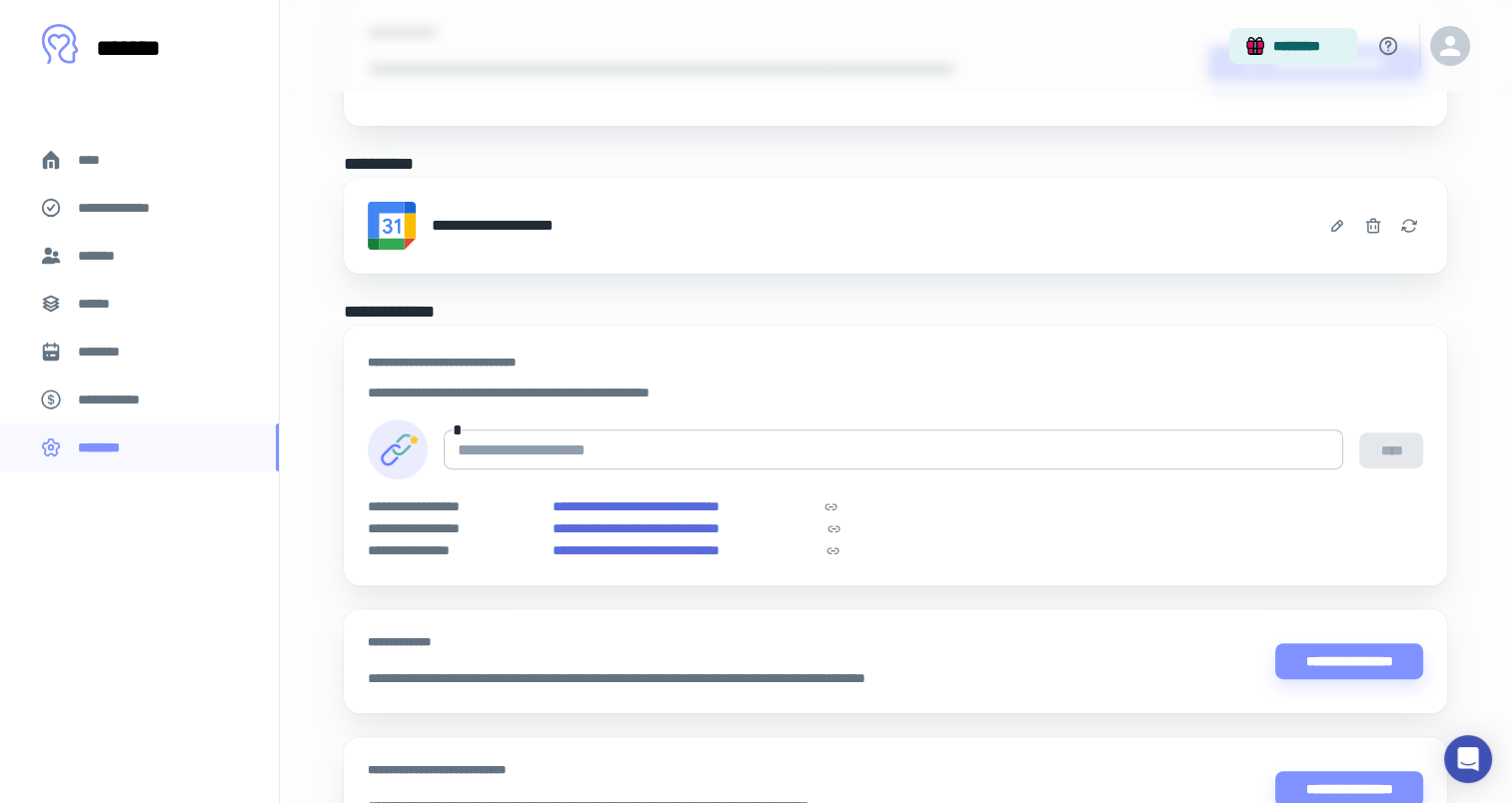 click at bounding box center (893, 449) 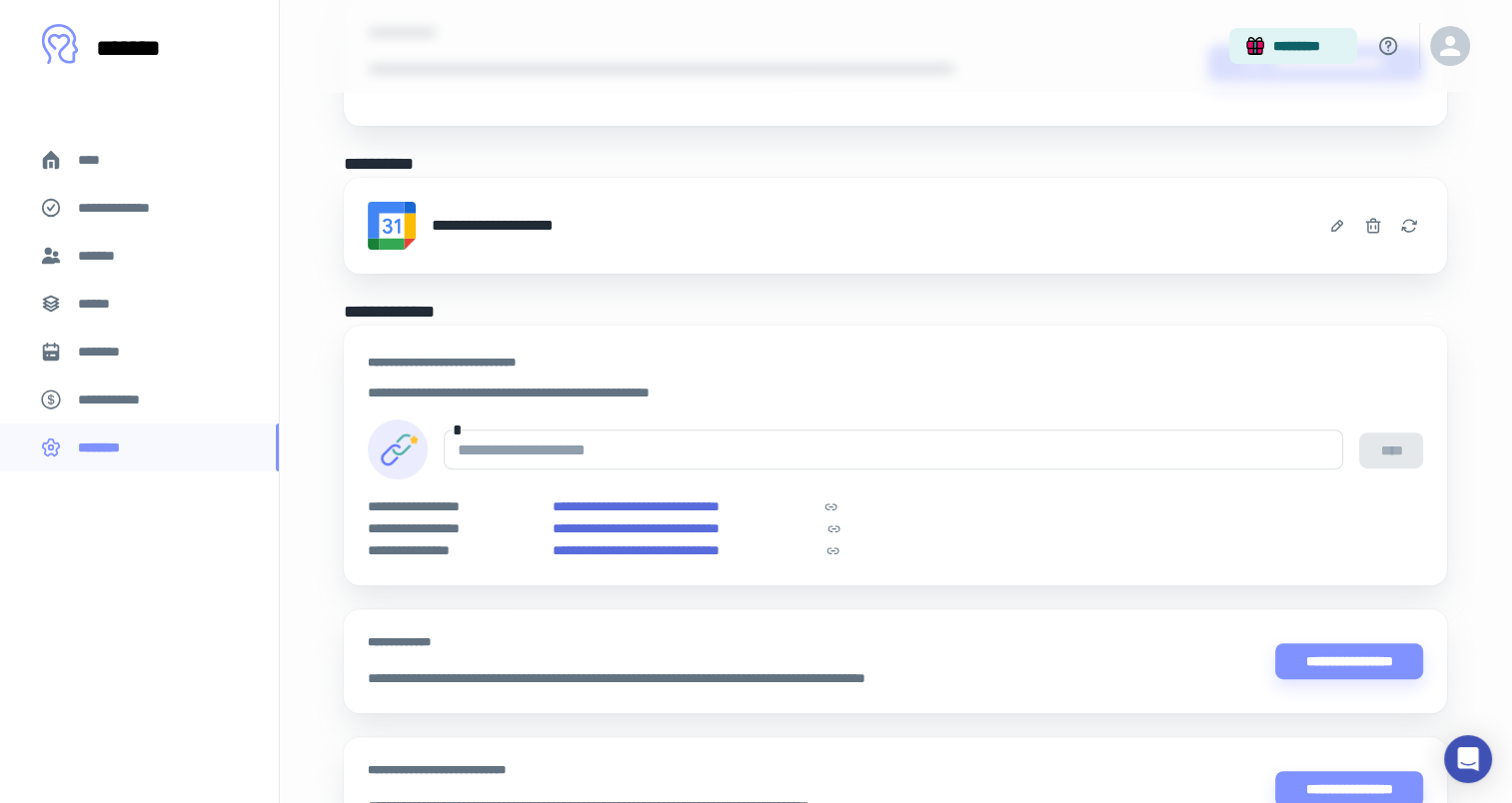 click on "**********" at bounding box center [460, 506] 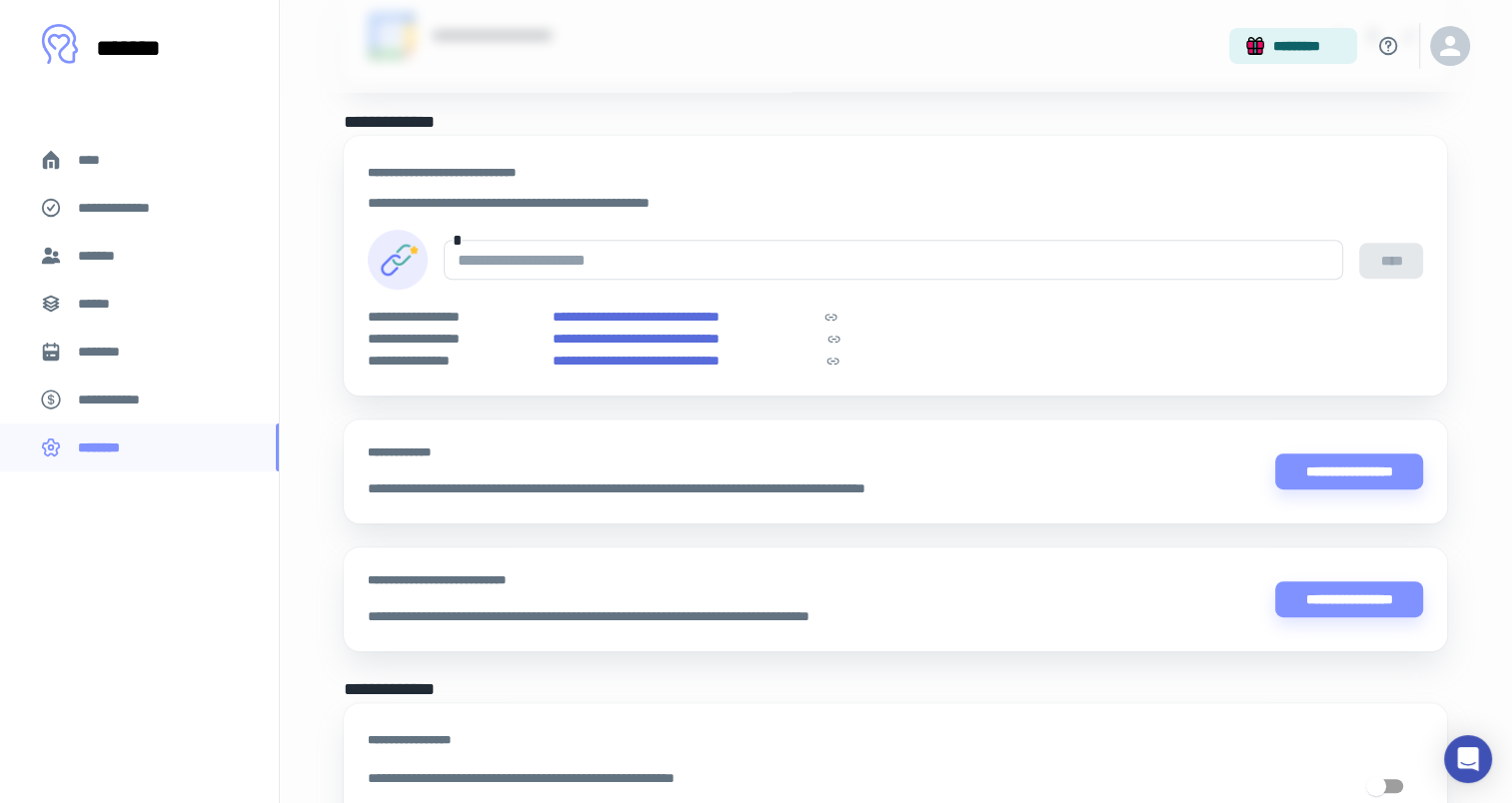 scroll, scrollTop: 799, scrollLeft: 0, axis: vertical 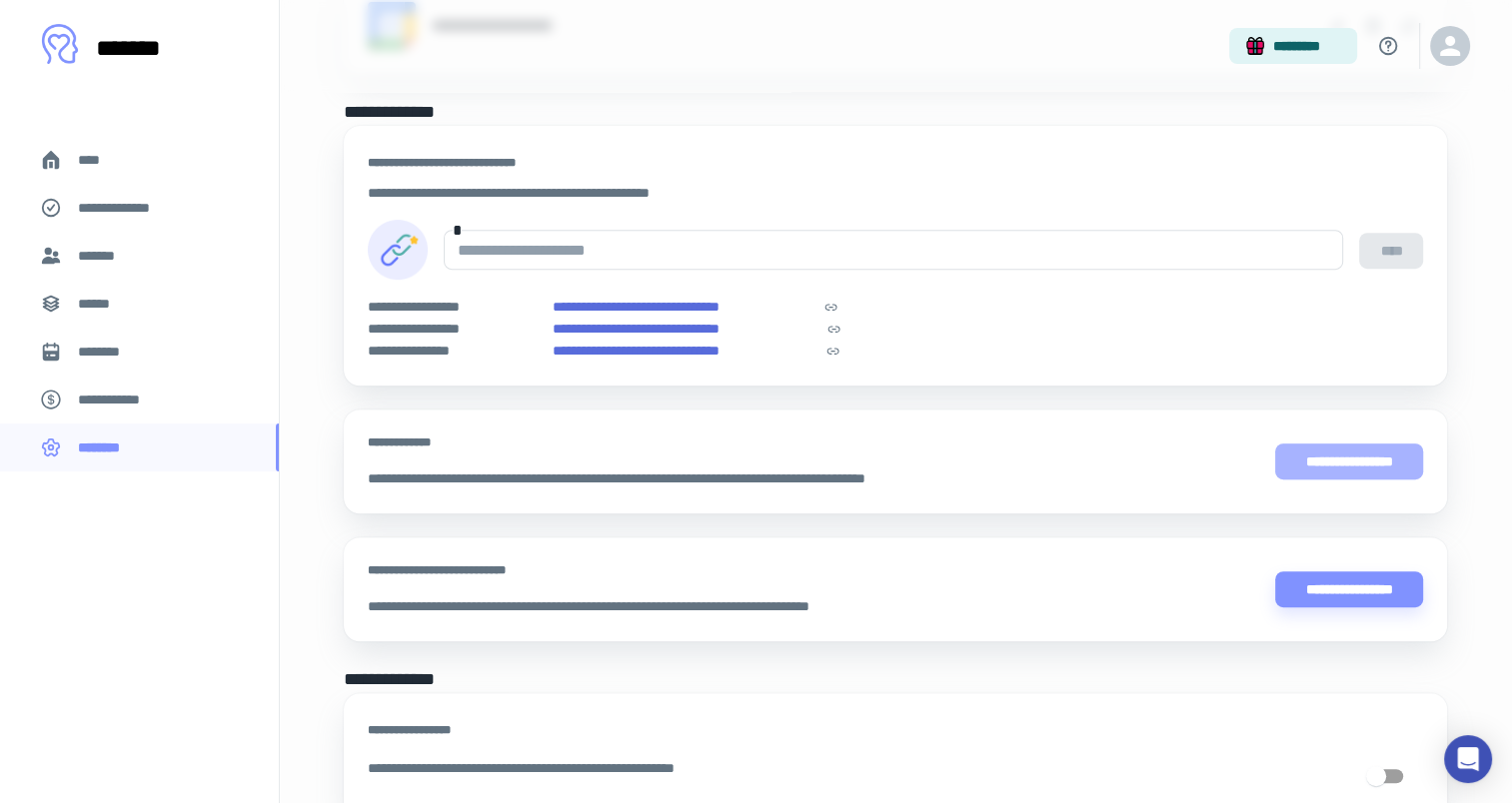 click on "**********" at bounding box center [1349, 461] 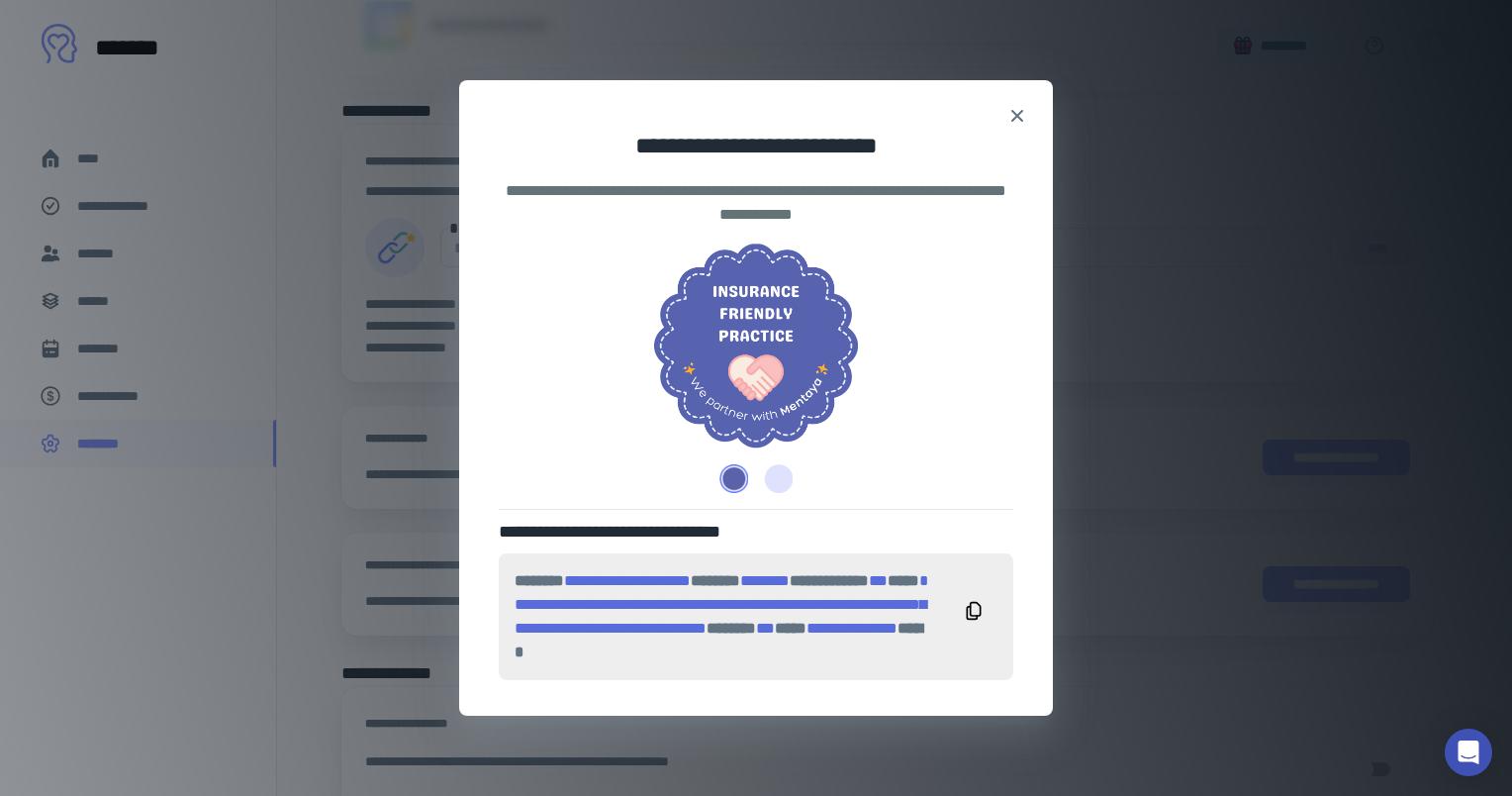 click on "**********" at bounding box center (722, 617) 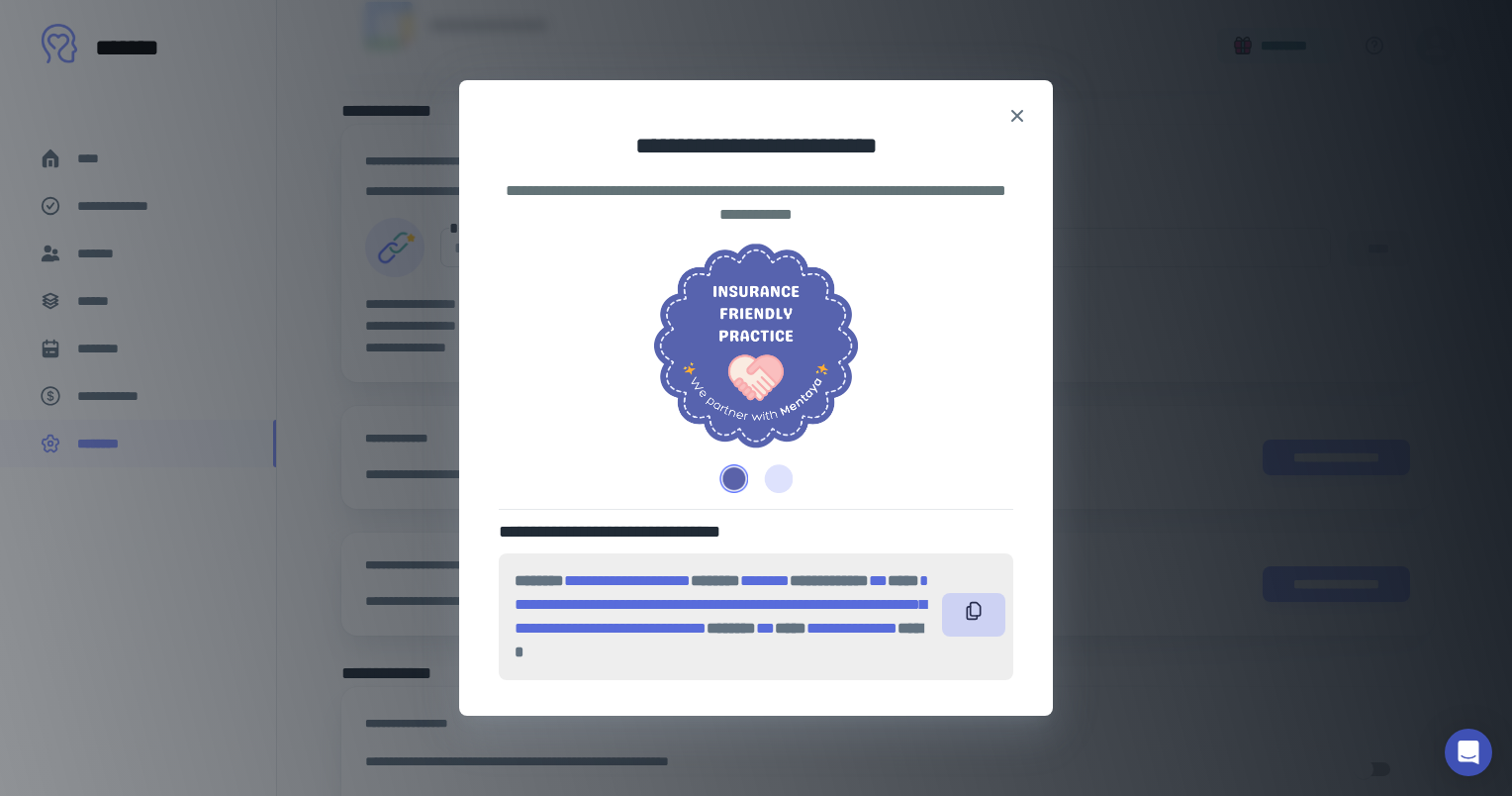 click 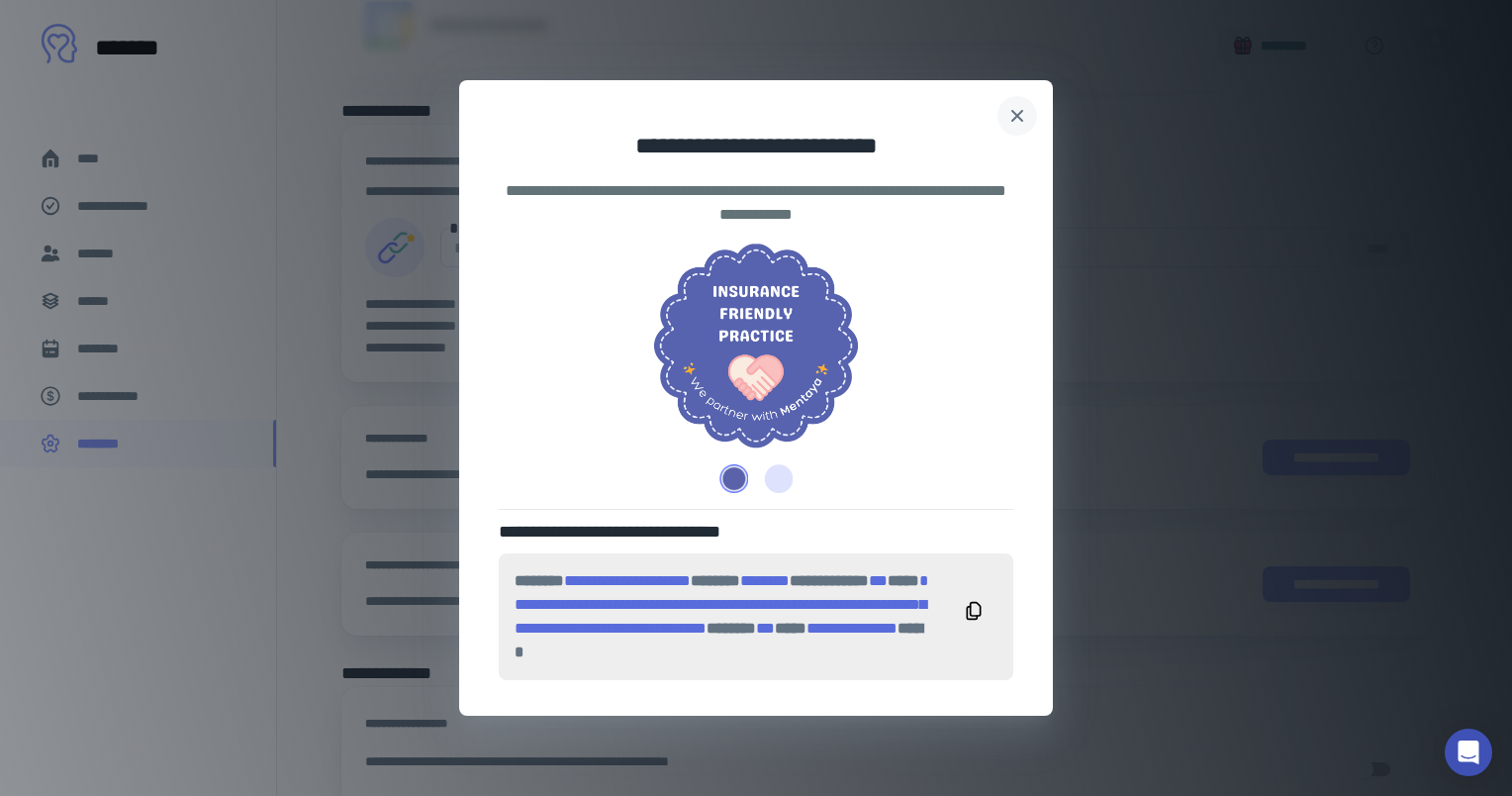 click 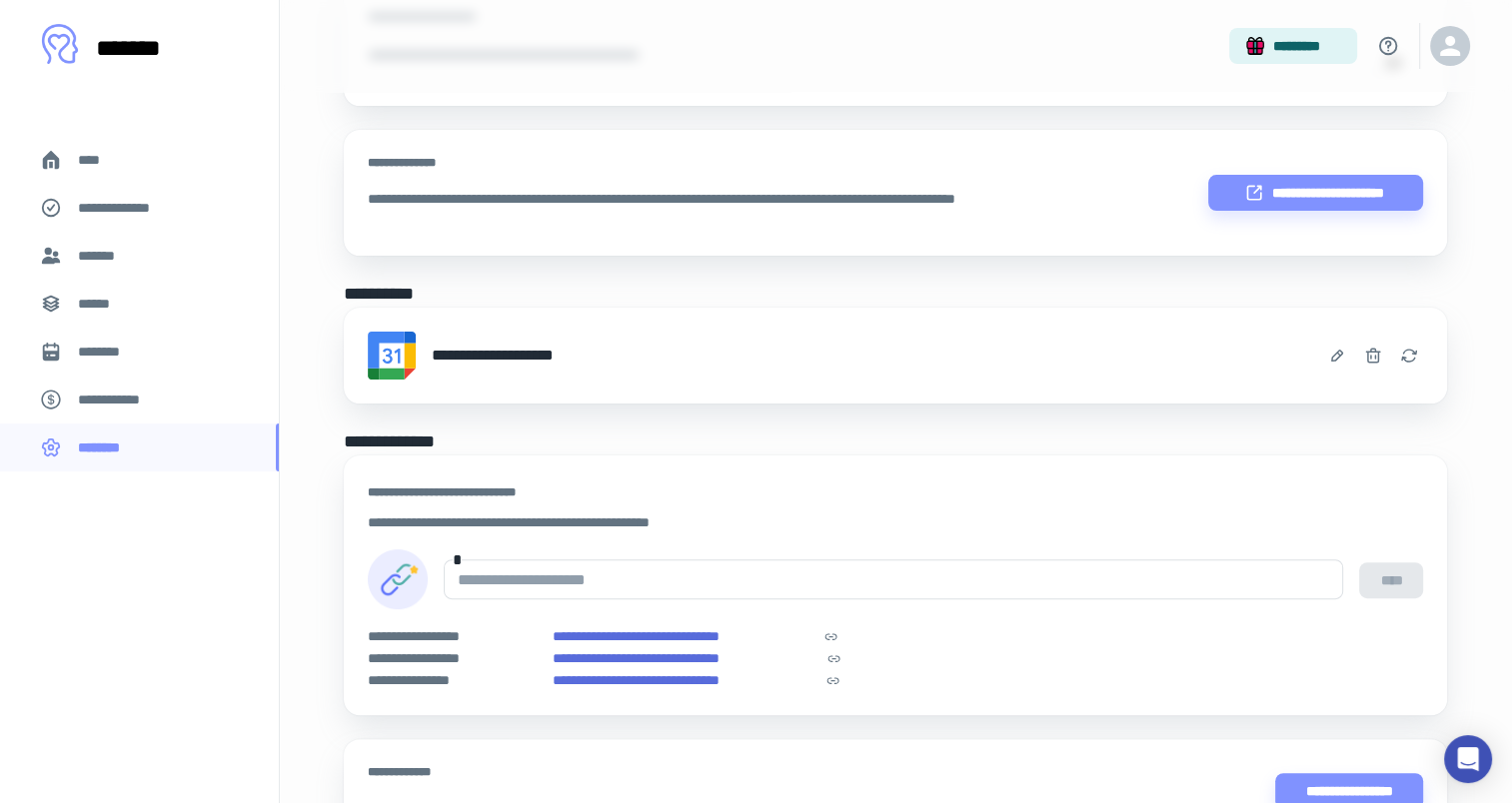 scroll, scrollTop: 396, scrollLeft: 0, axis: vertical 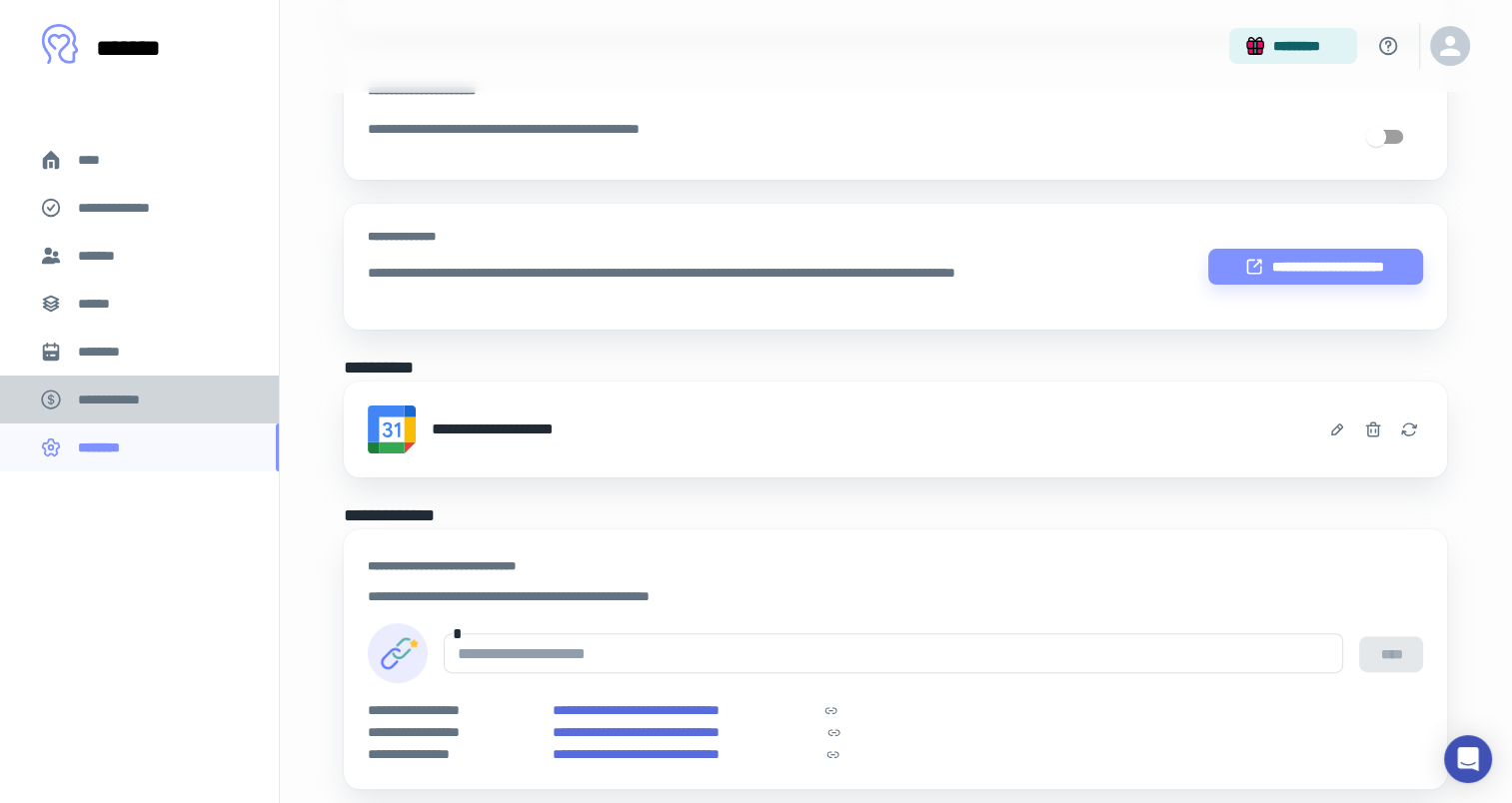 click on "**********" at bounding box center [119, 400] 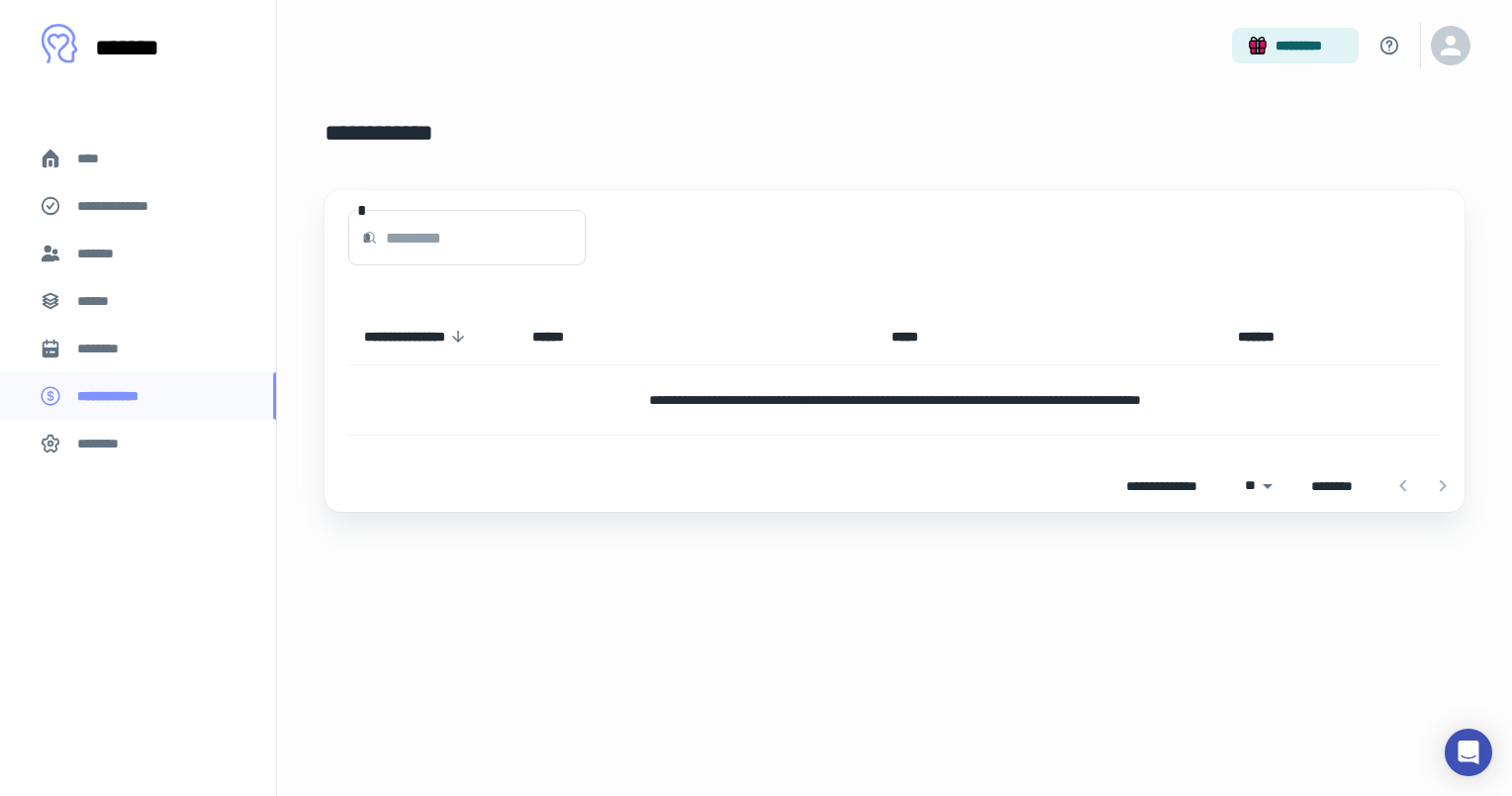 click on "********" at bounding box center [138, 348] 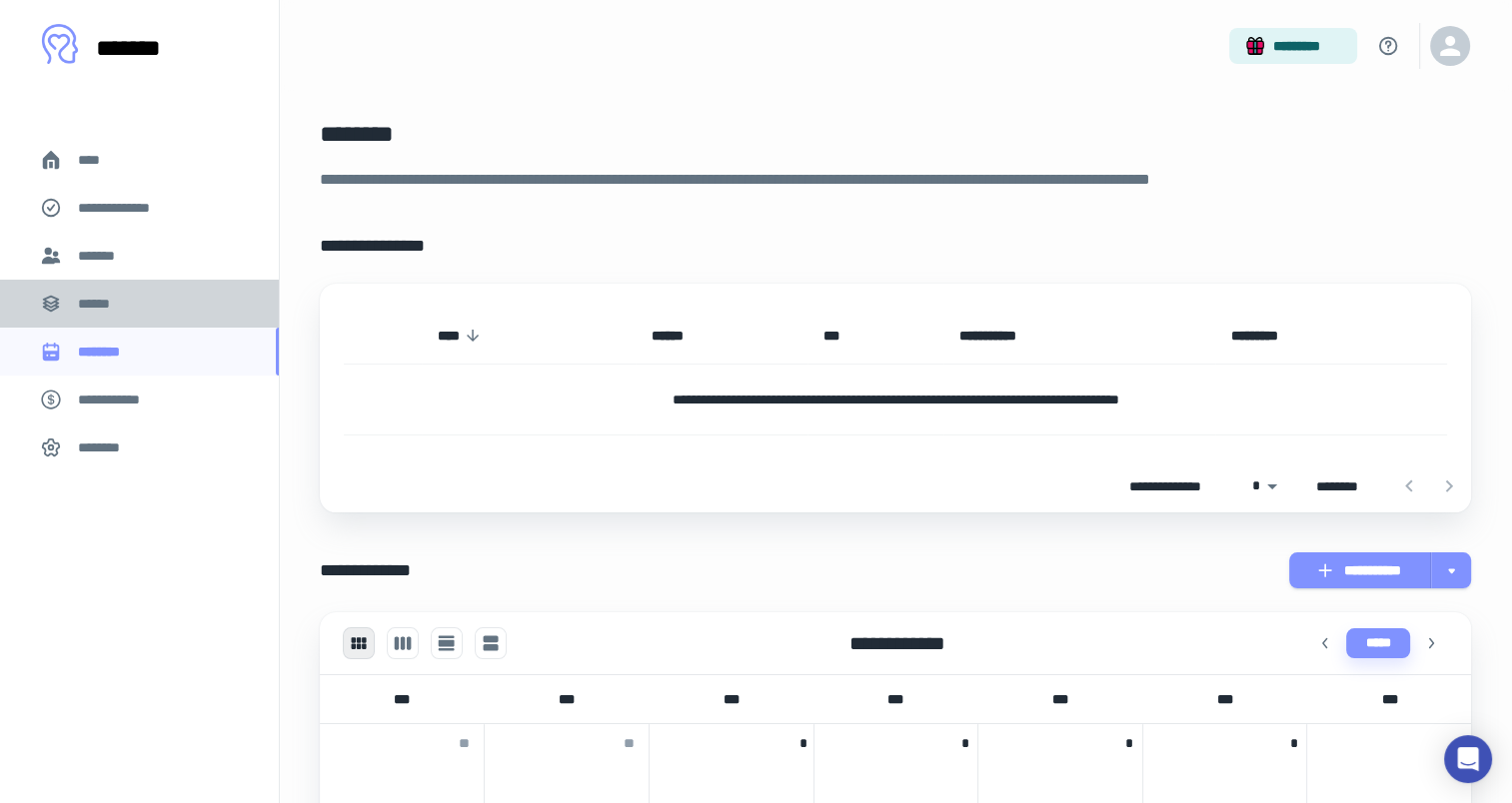 click on "******" at bounding box center [139, 304] 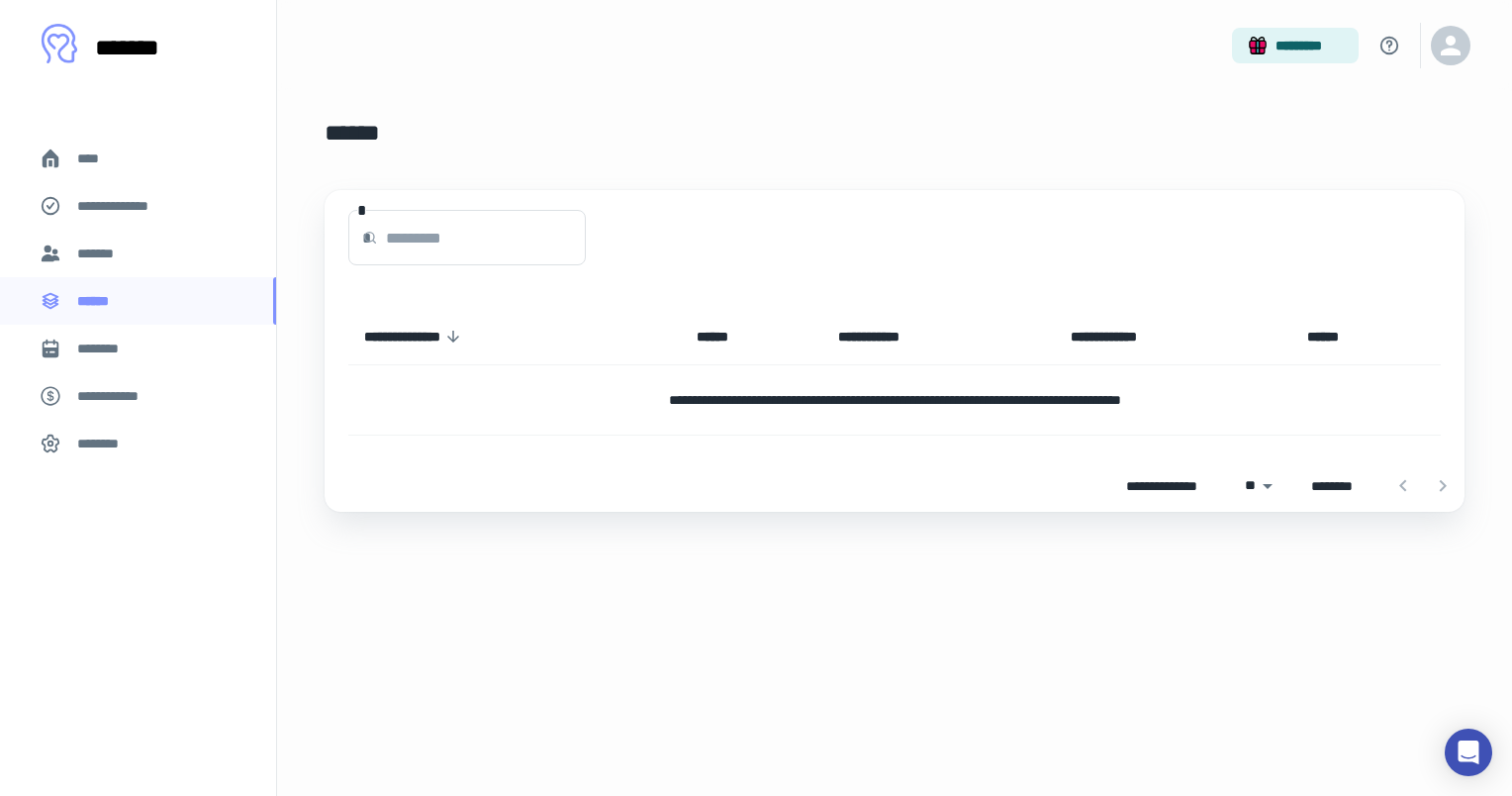 click on "*******" at bounding box center (100, 253) 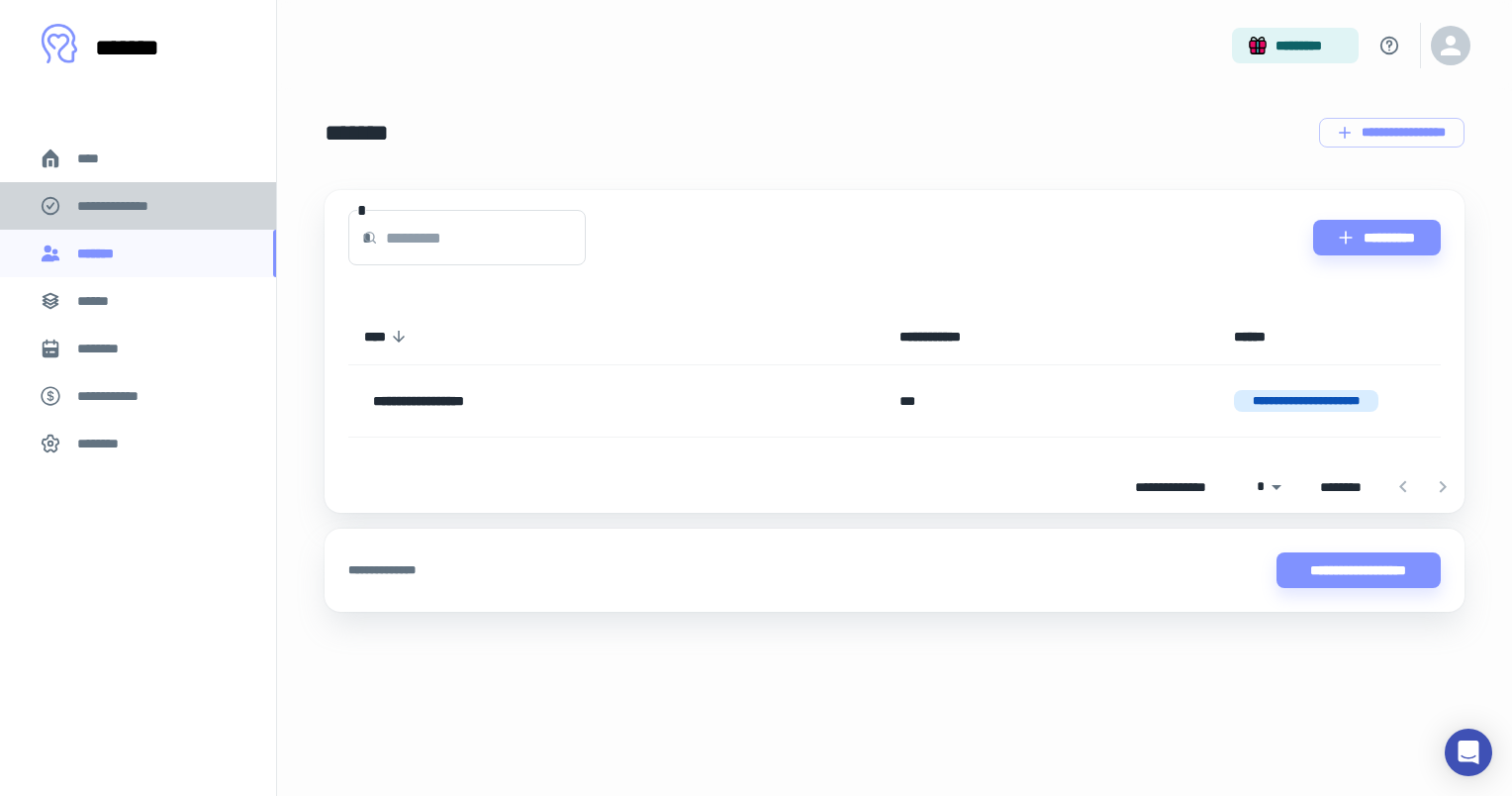 click on "**********" at bounding box center (126, 206) 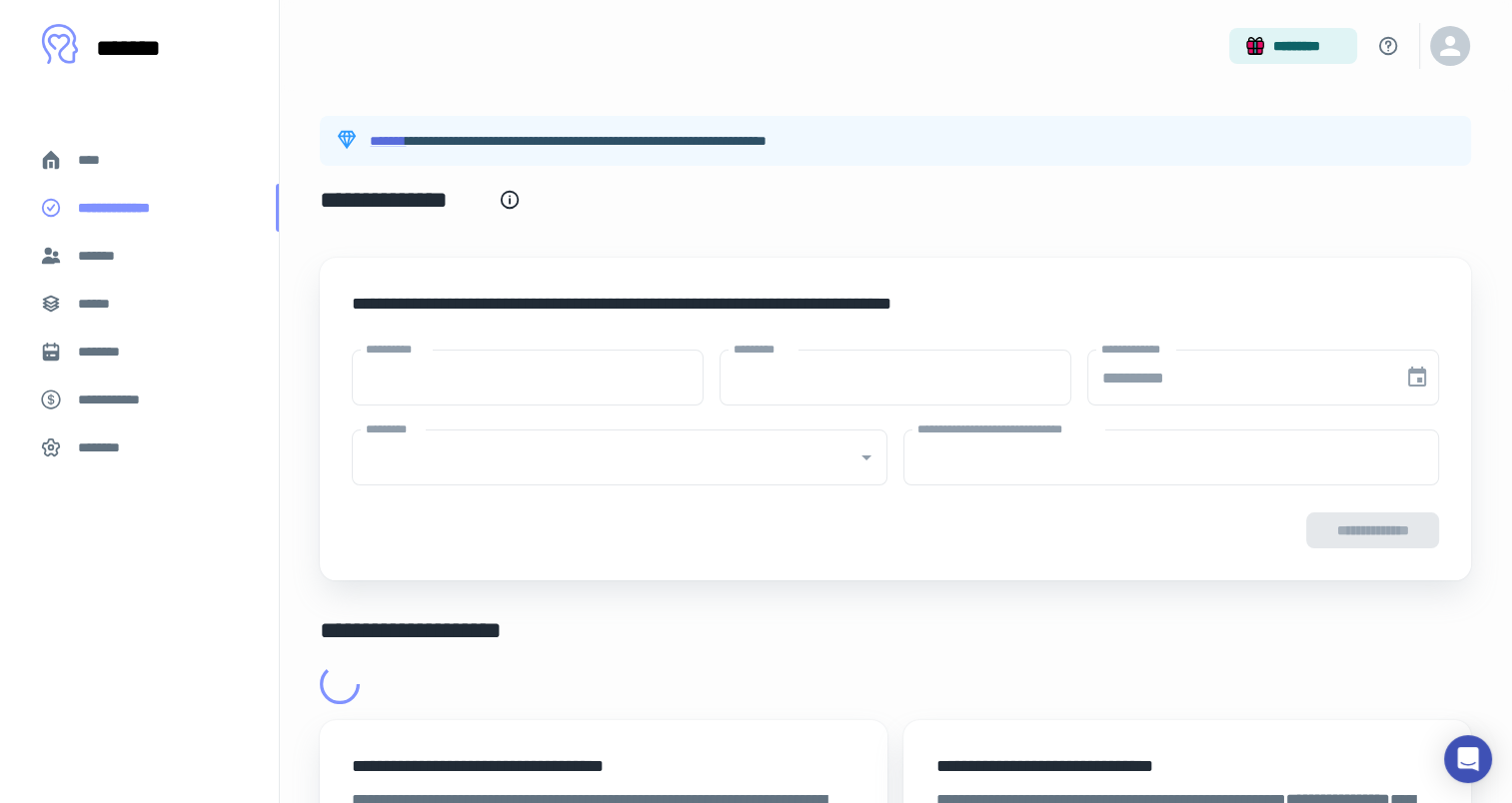 type on "****" 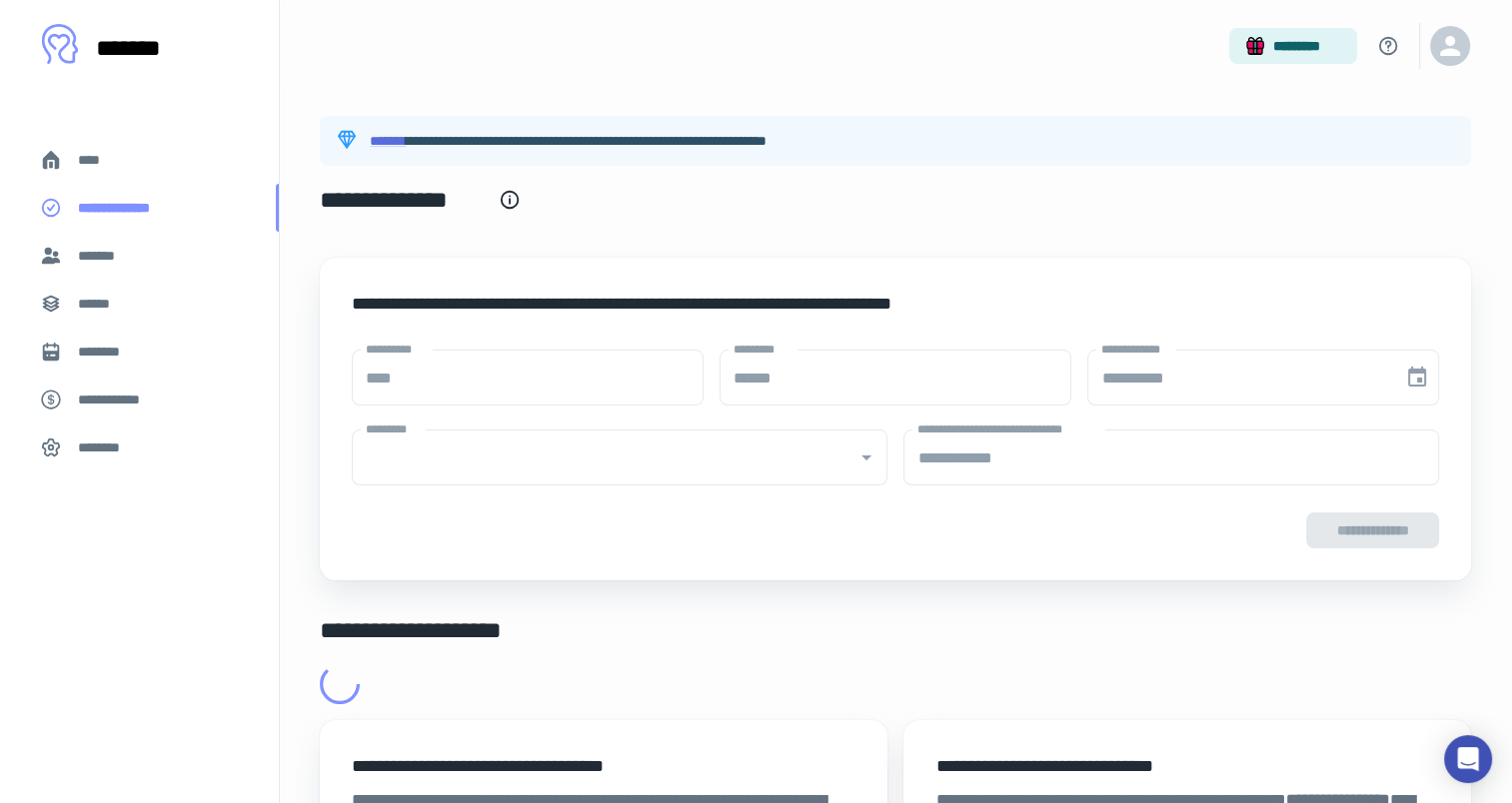 type on "**********" 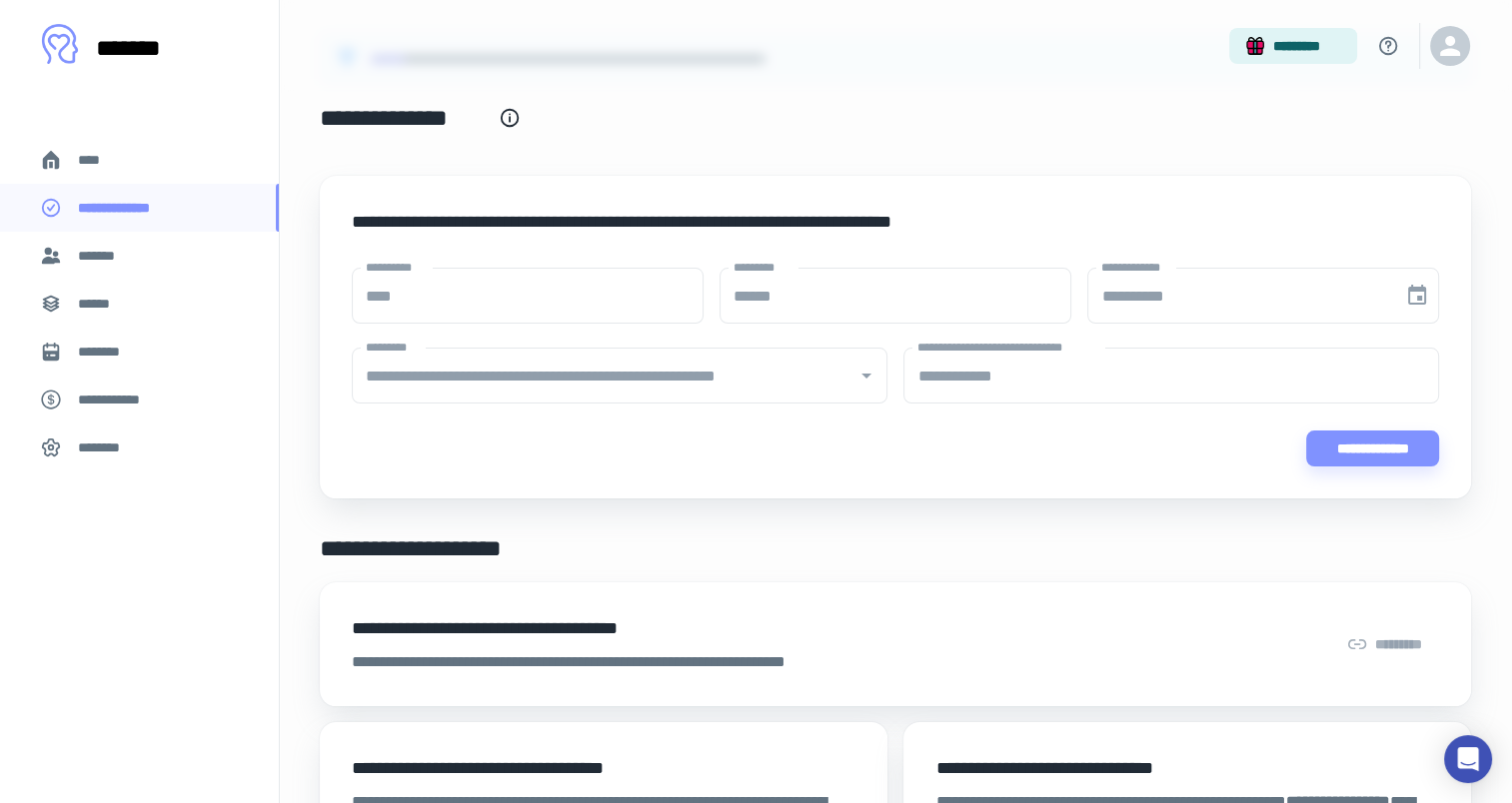 scroll, scrollTop: 300, scrollLeft: 0, axis: vertical 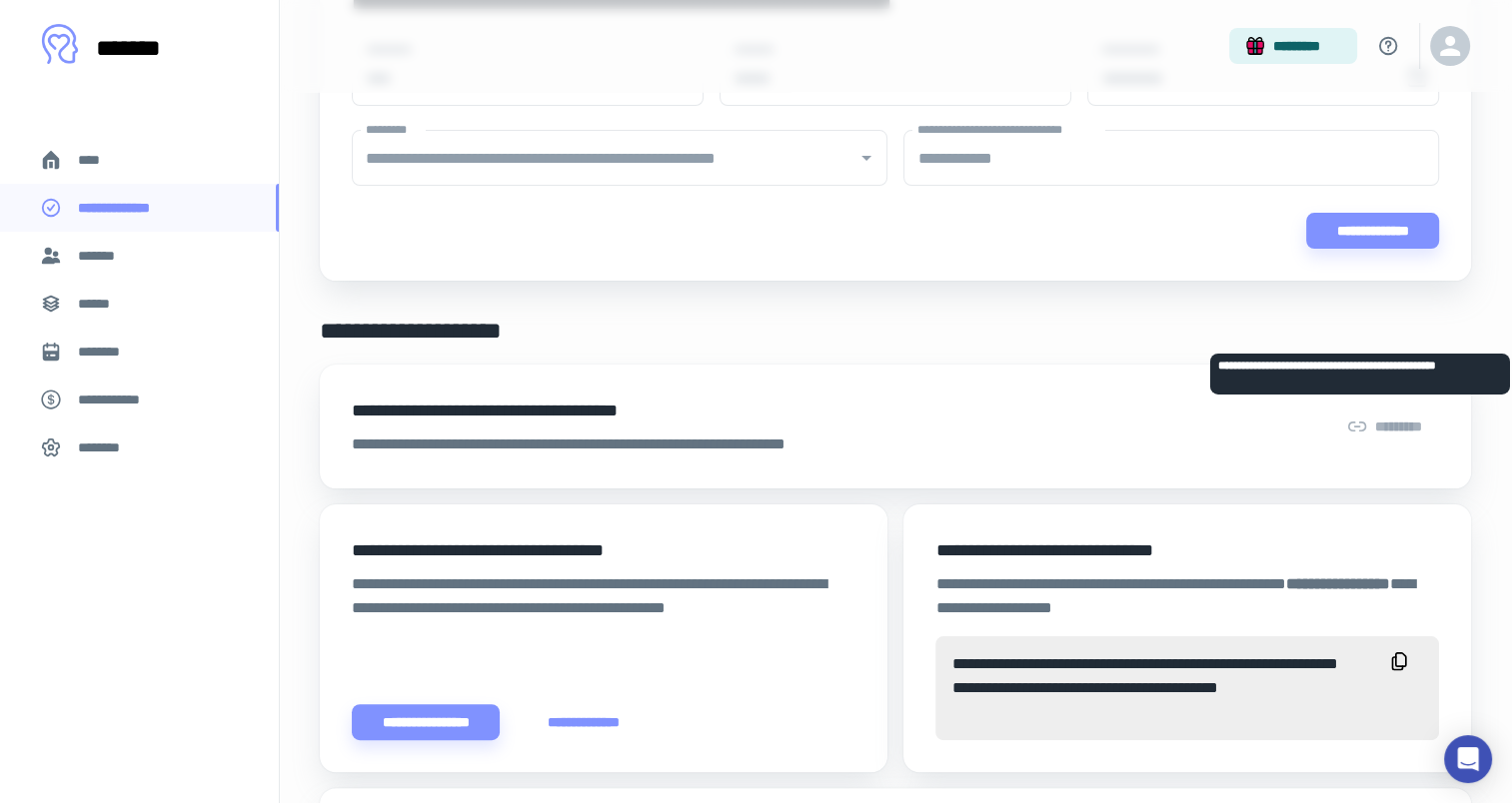 click on "*********" at bounding box center [1384, 426] 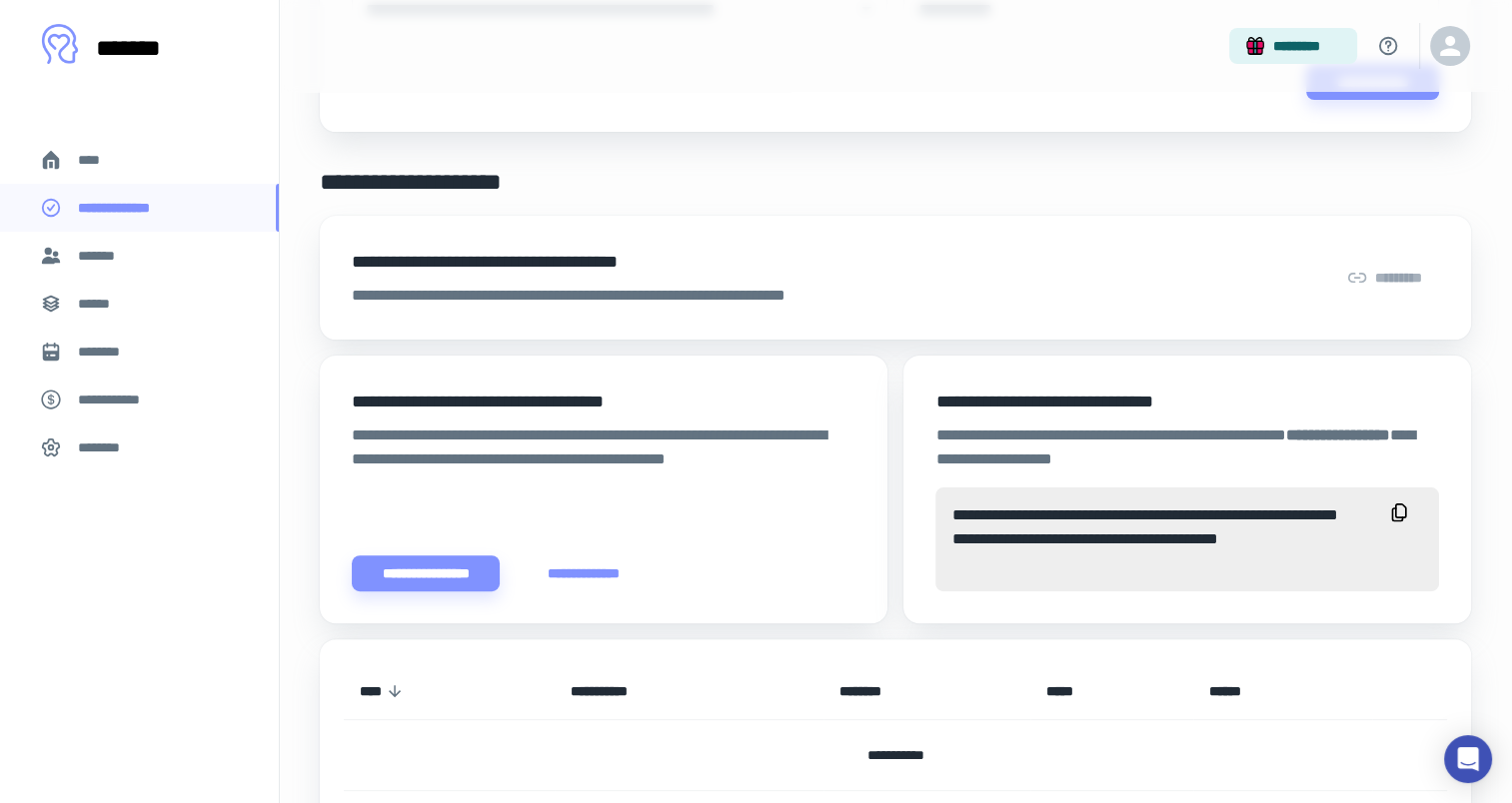 scroll, scrollTop: 593, scrollLeft: 0, axis: vertical 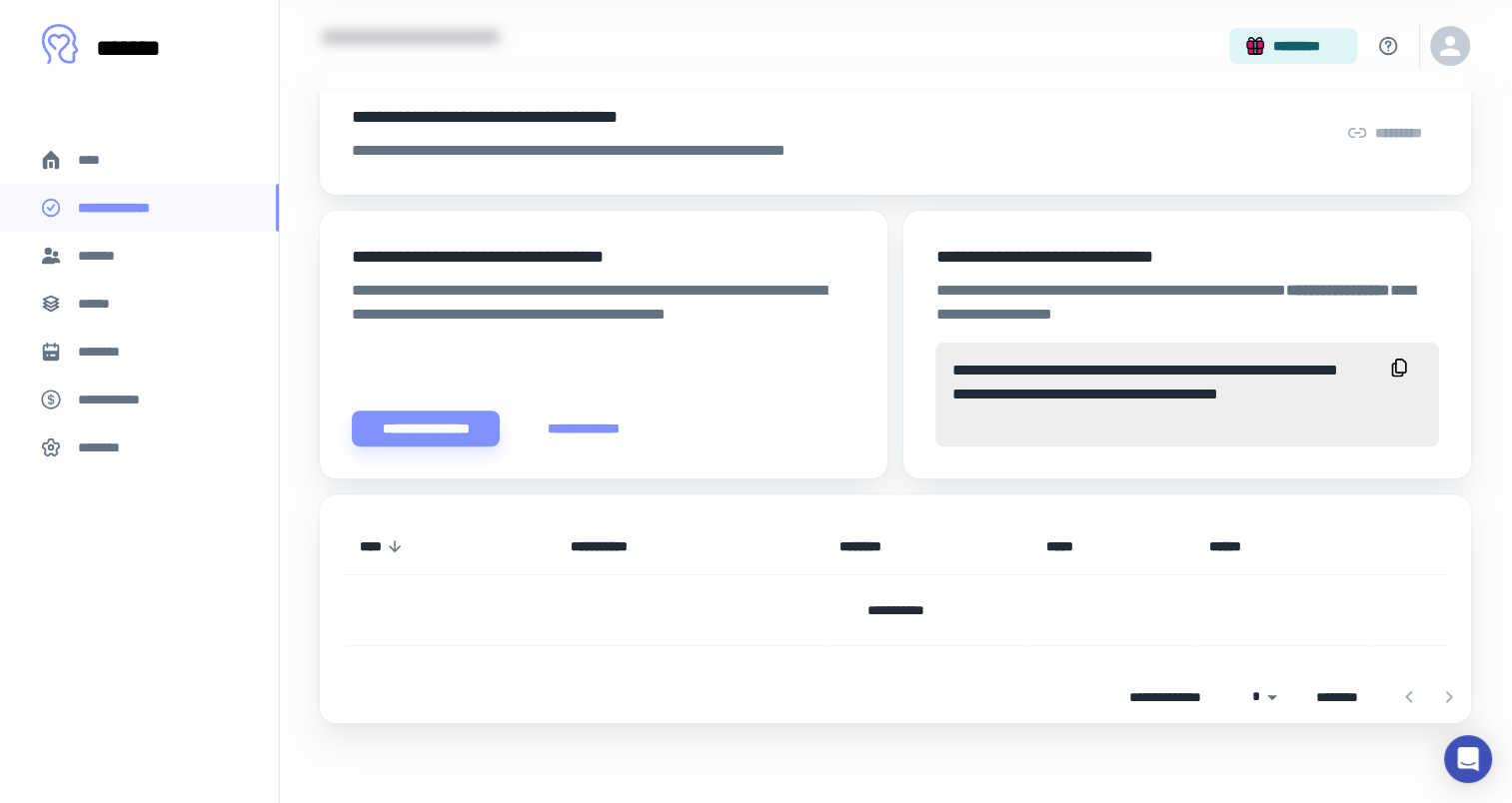 click 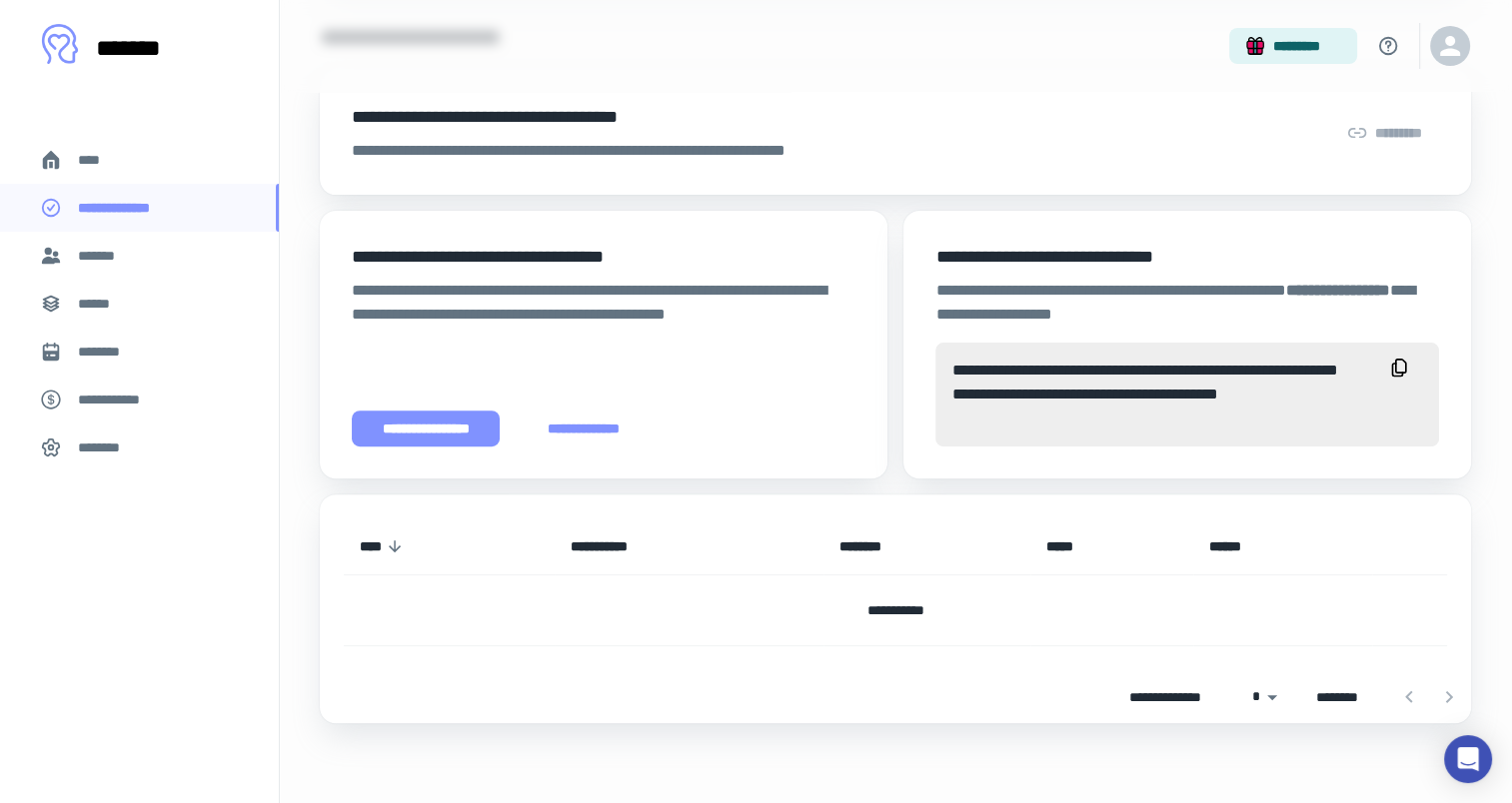 click on "**********" at bounding box center (426, 428) 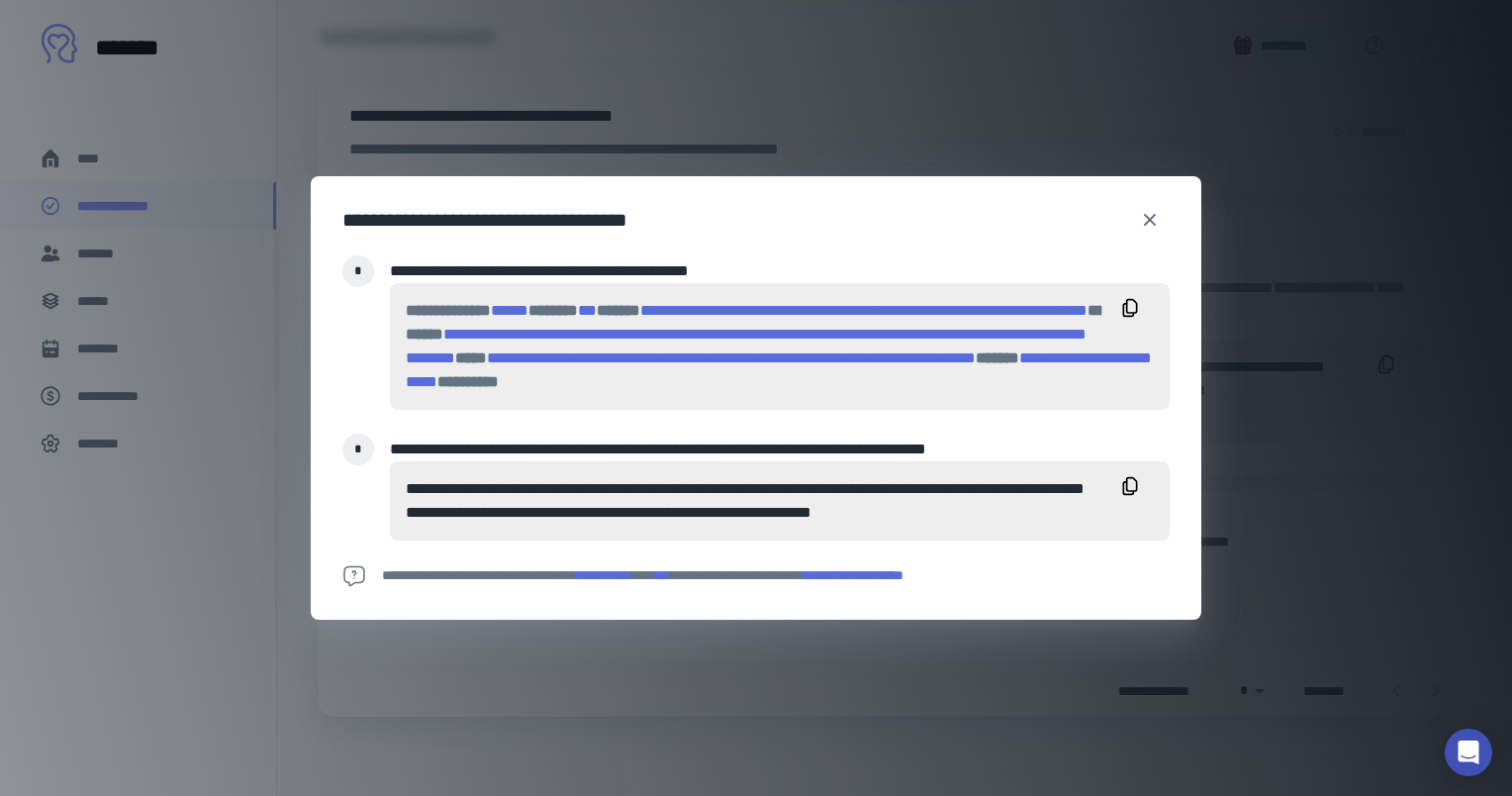 click 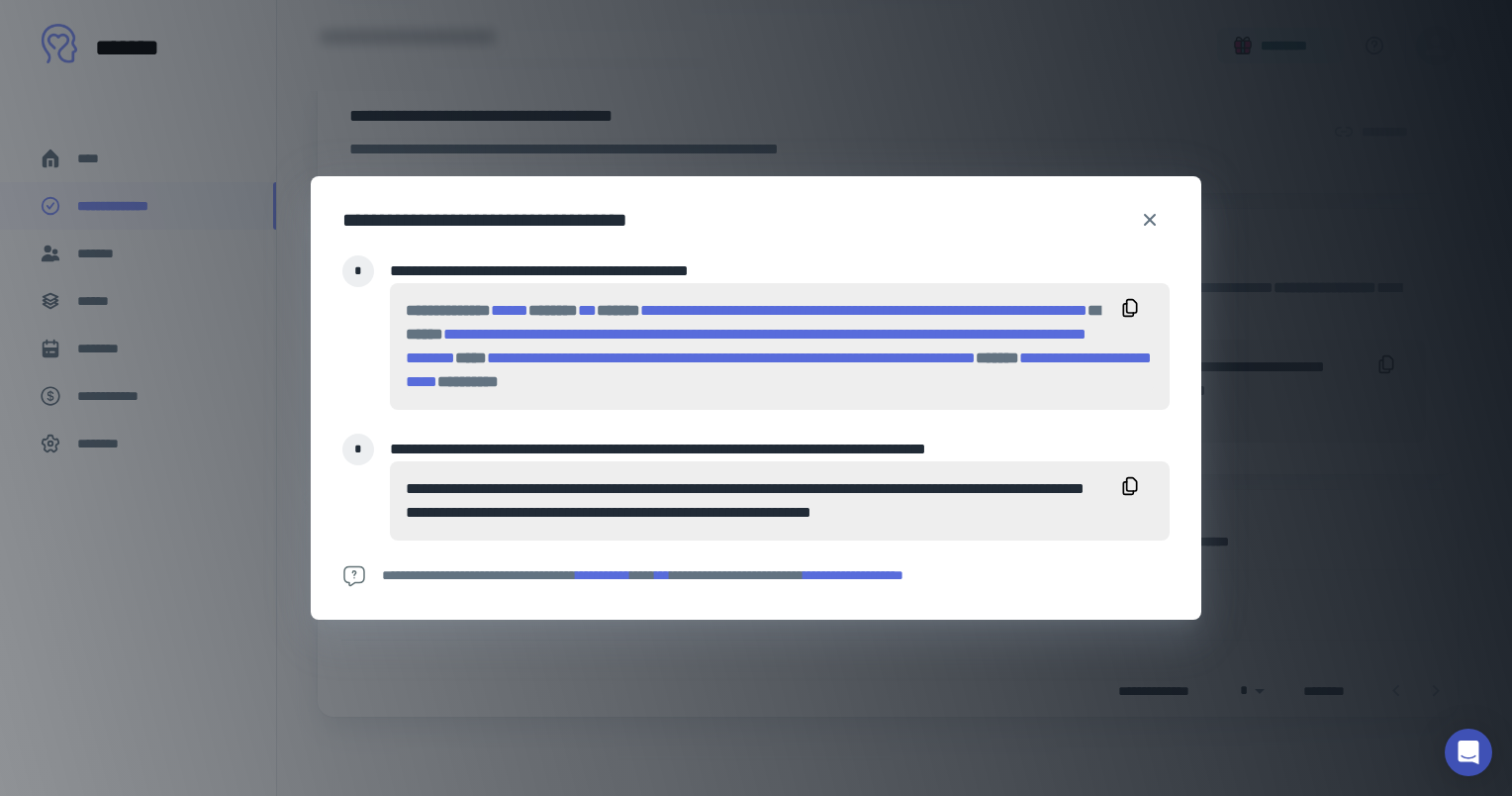 click at bounding box center [1130, 490] 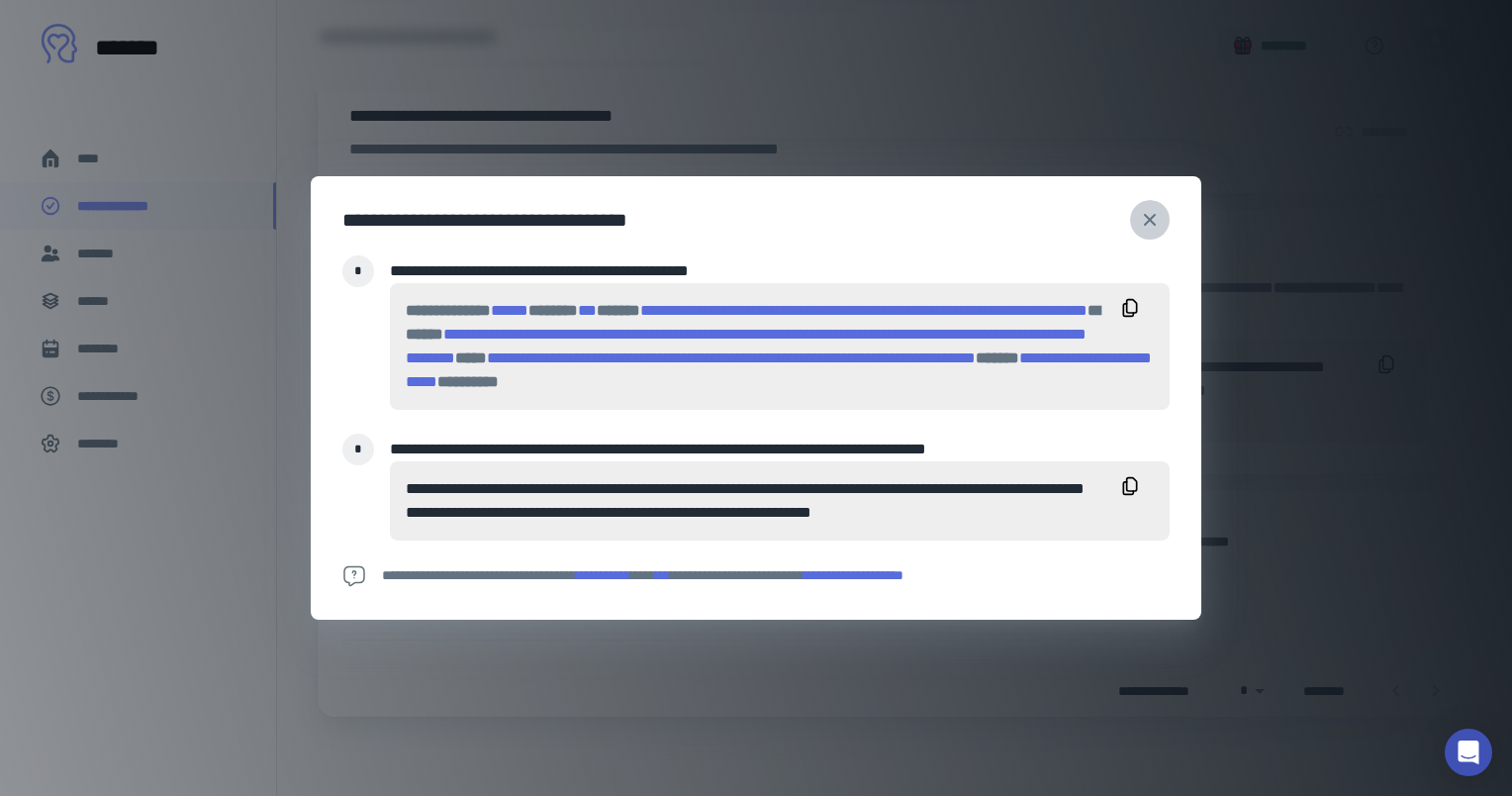 click 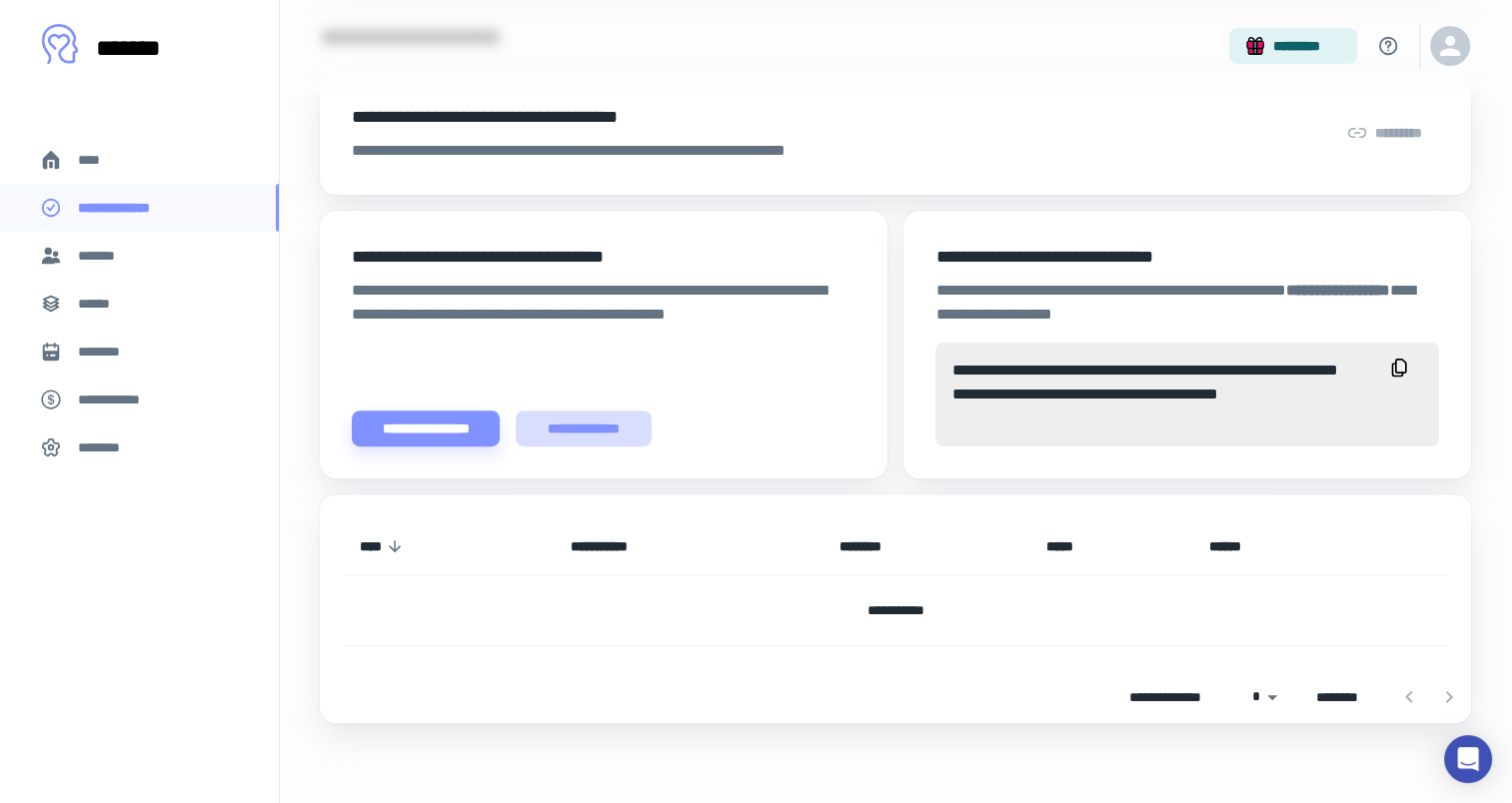 click on "**********" at bounding box center (584, 428) 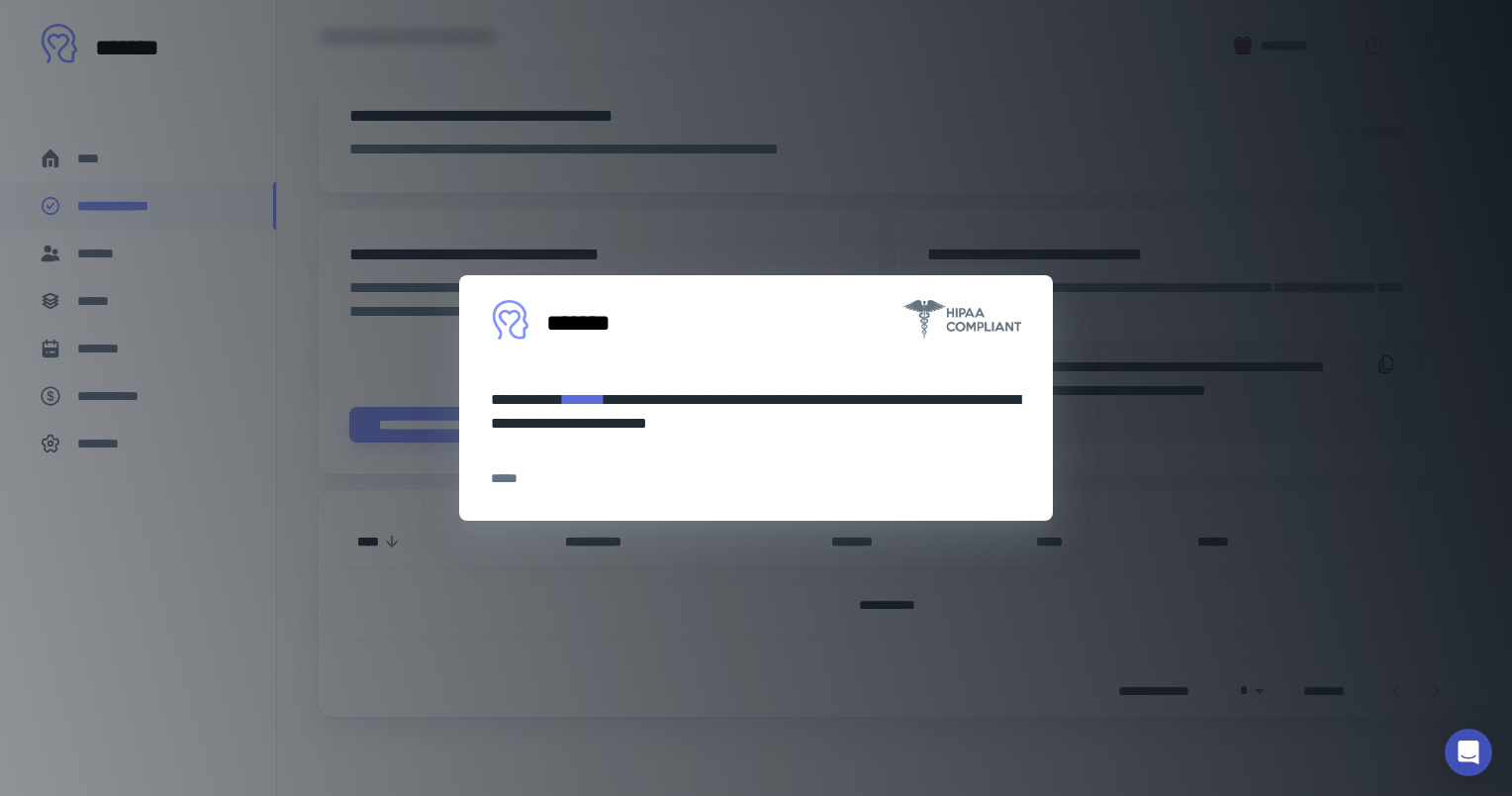click on "**********" at bounding box center (756, 398) 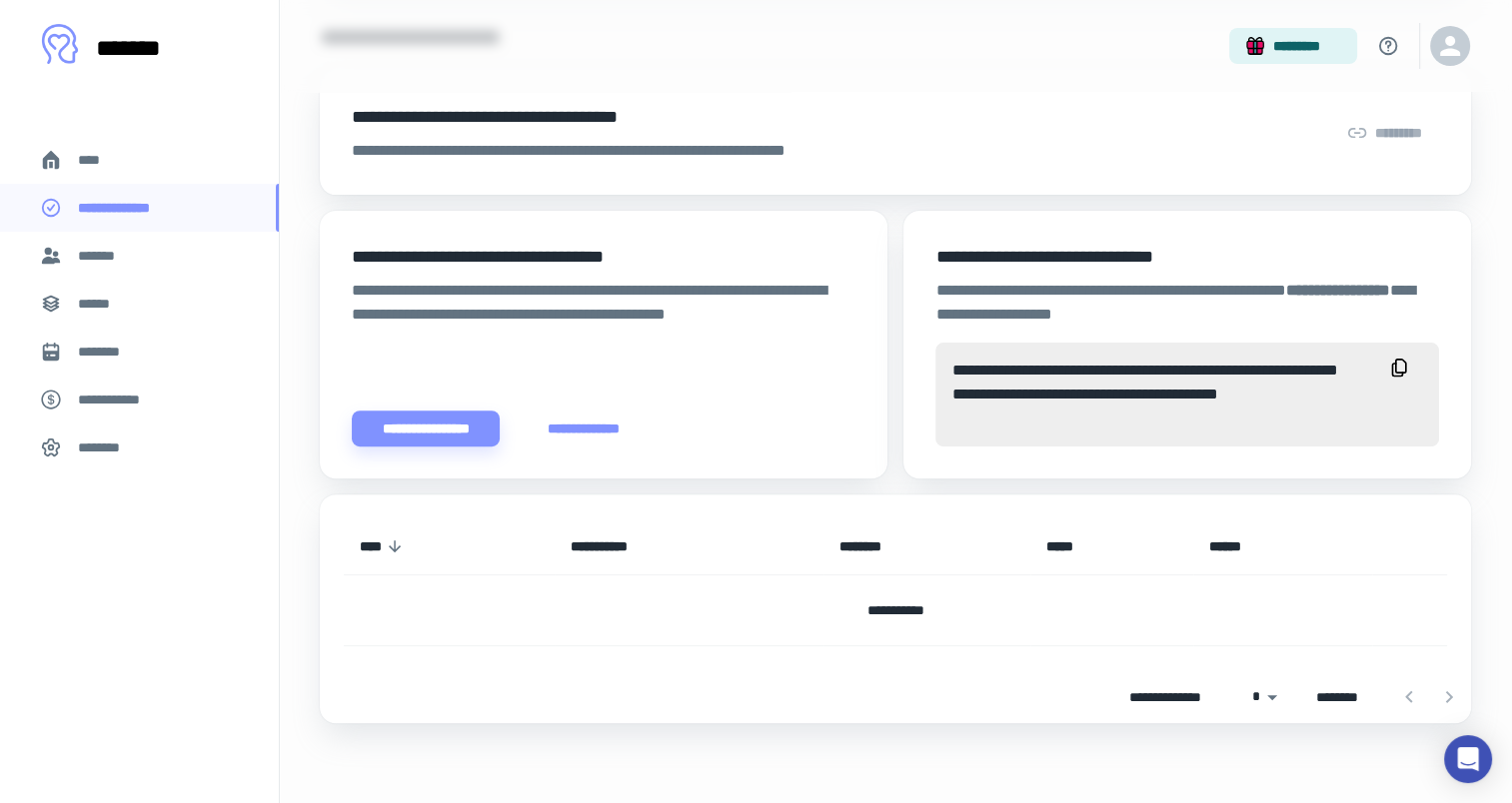 click 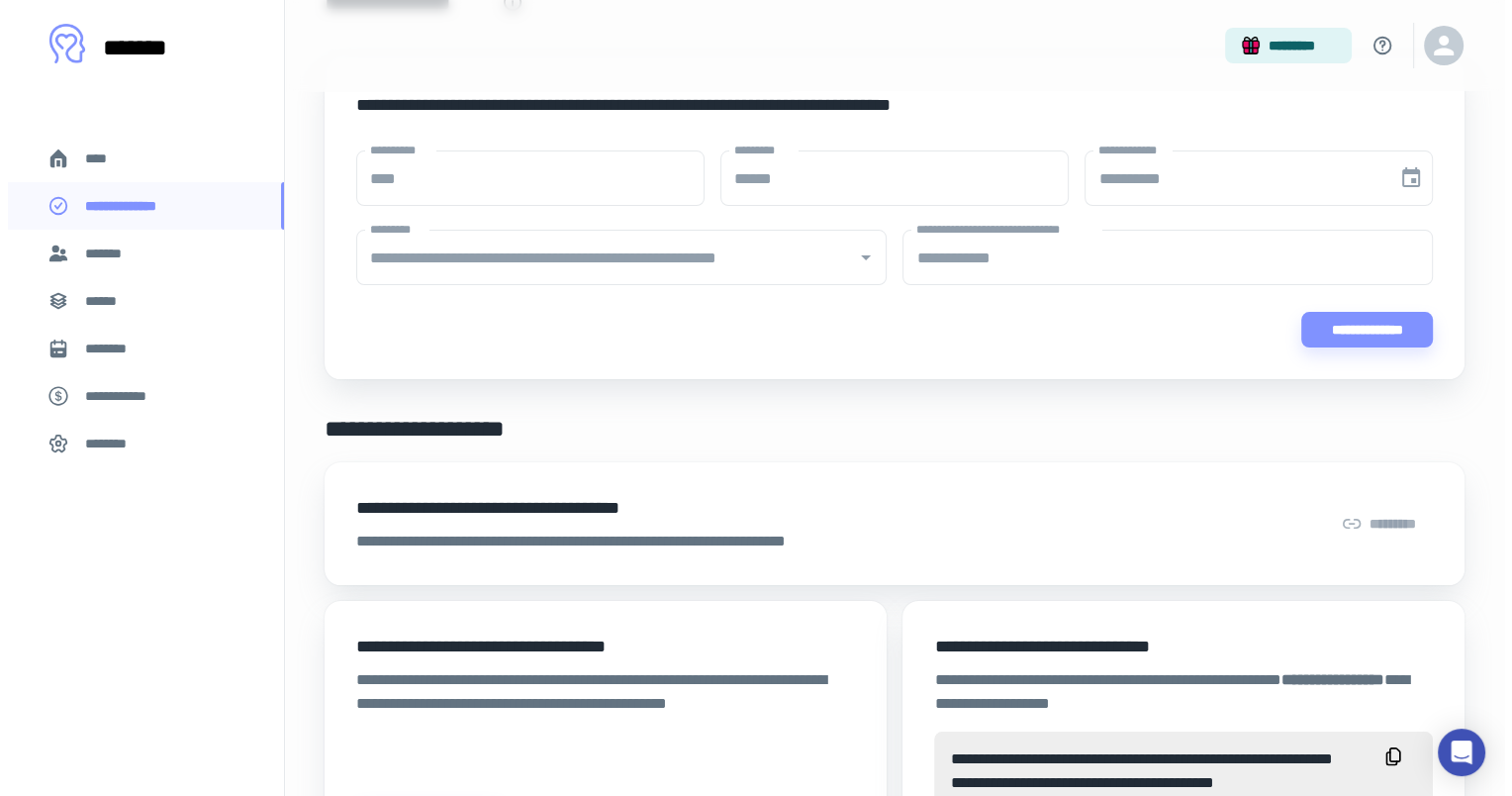 scroll, scrollTop: 198, scrollLeft: 0, axis: vertical 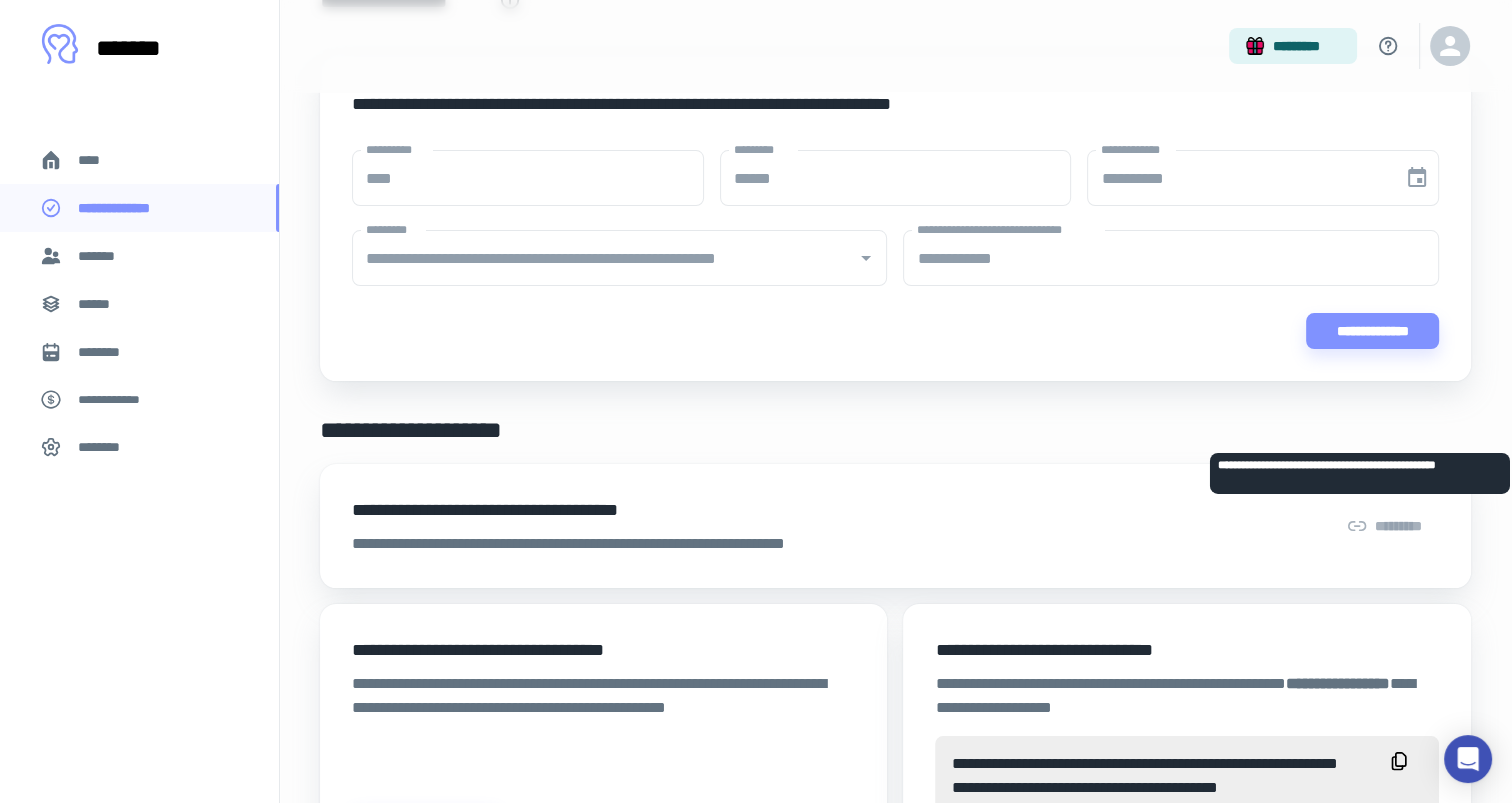 click on "*********" at bounding box center [1384, 526] 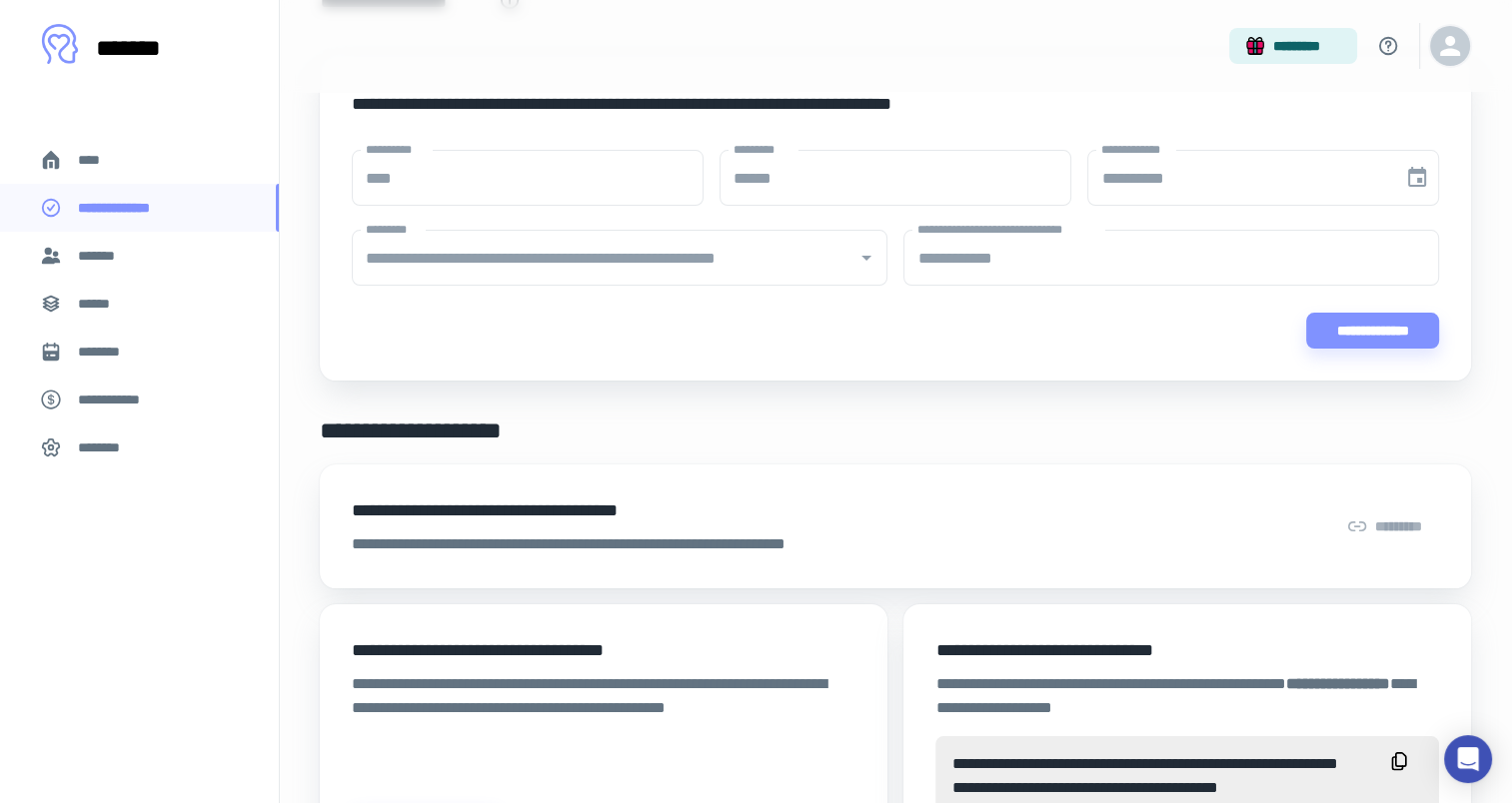 click 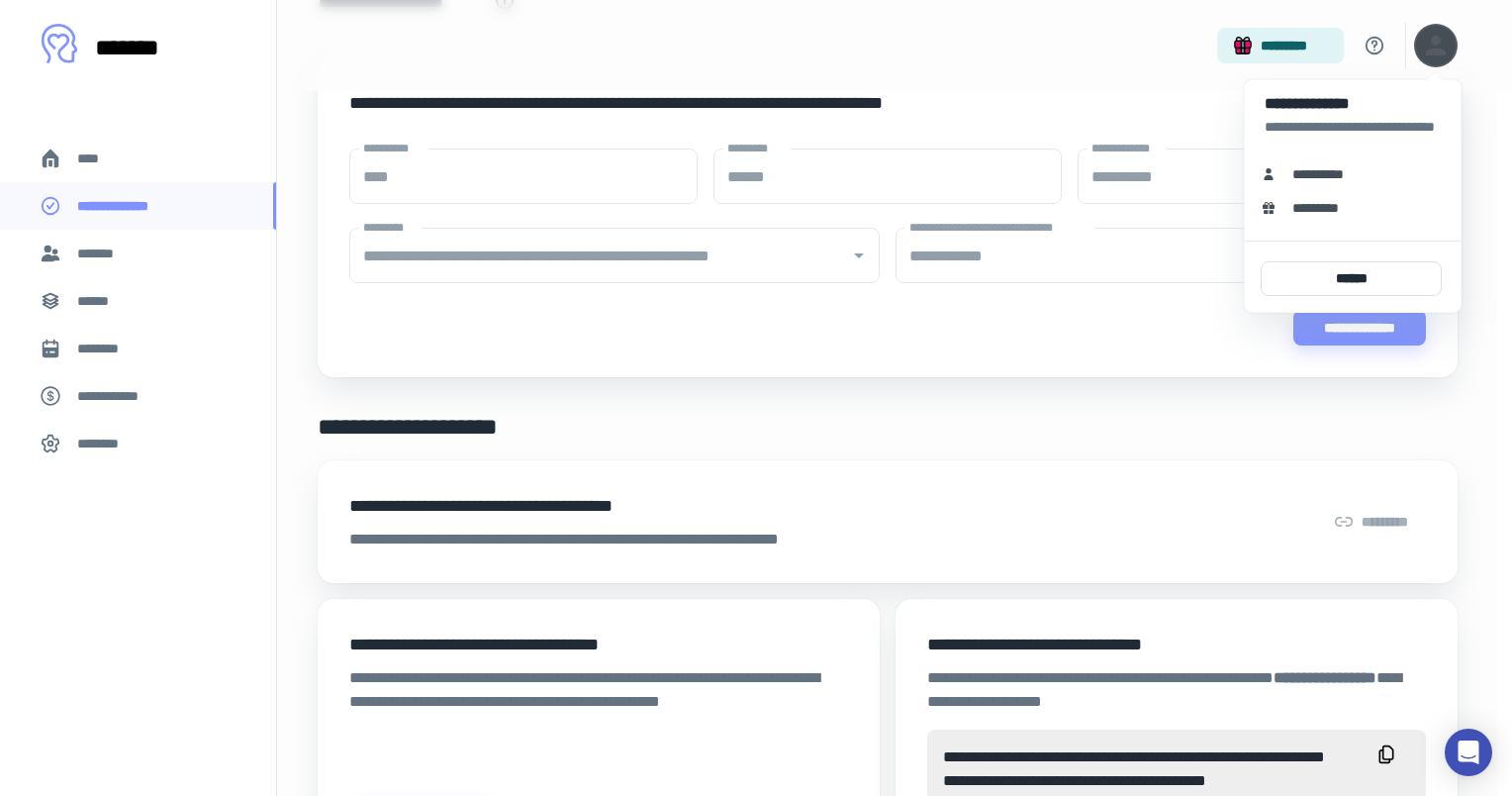 click on "**********" at bounding box center [1353, 174] 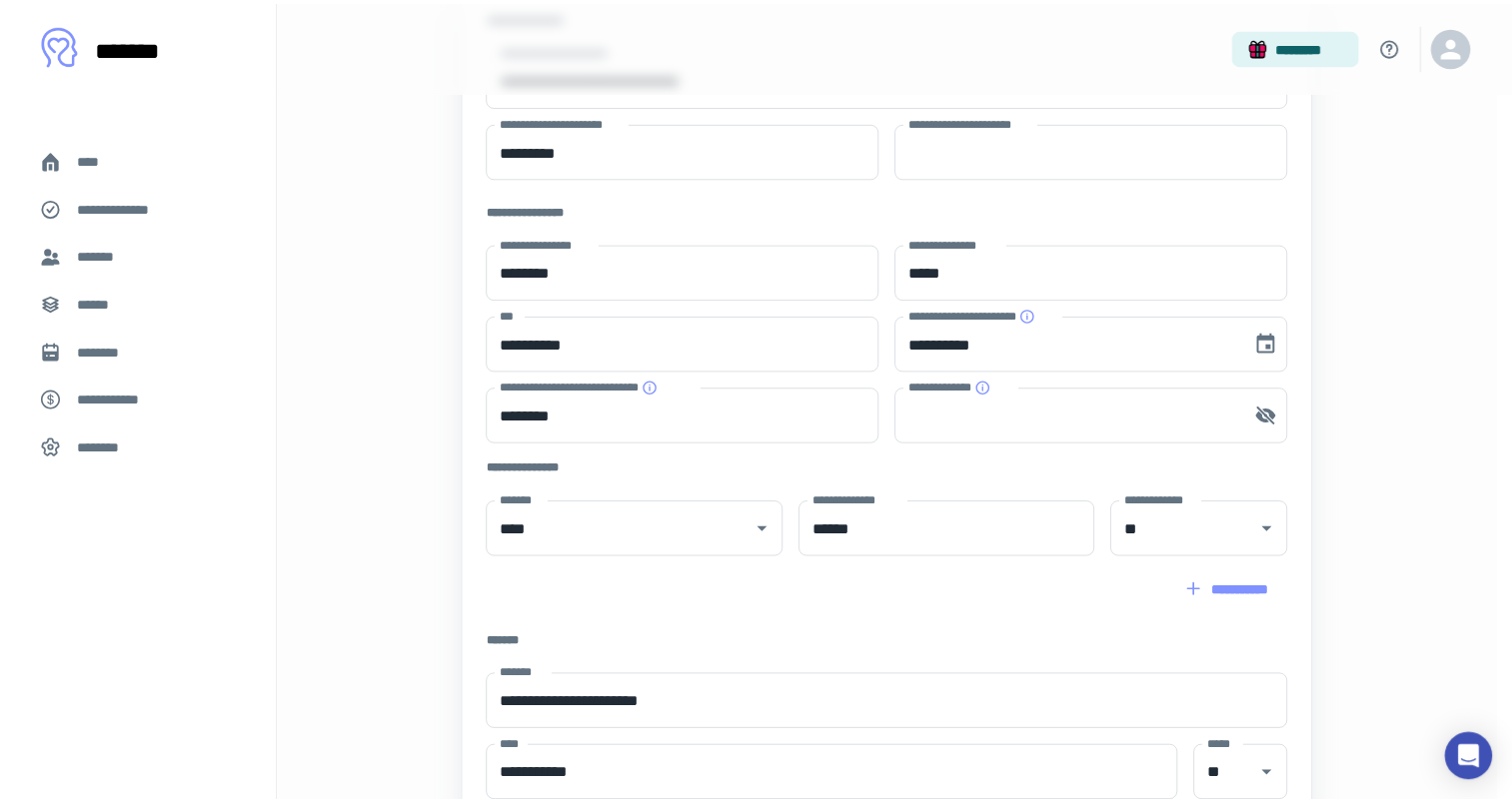scroll, scrollTop: 0, scrollLeft: 0, axis: both 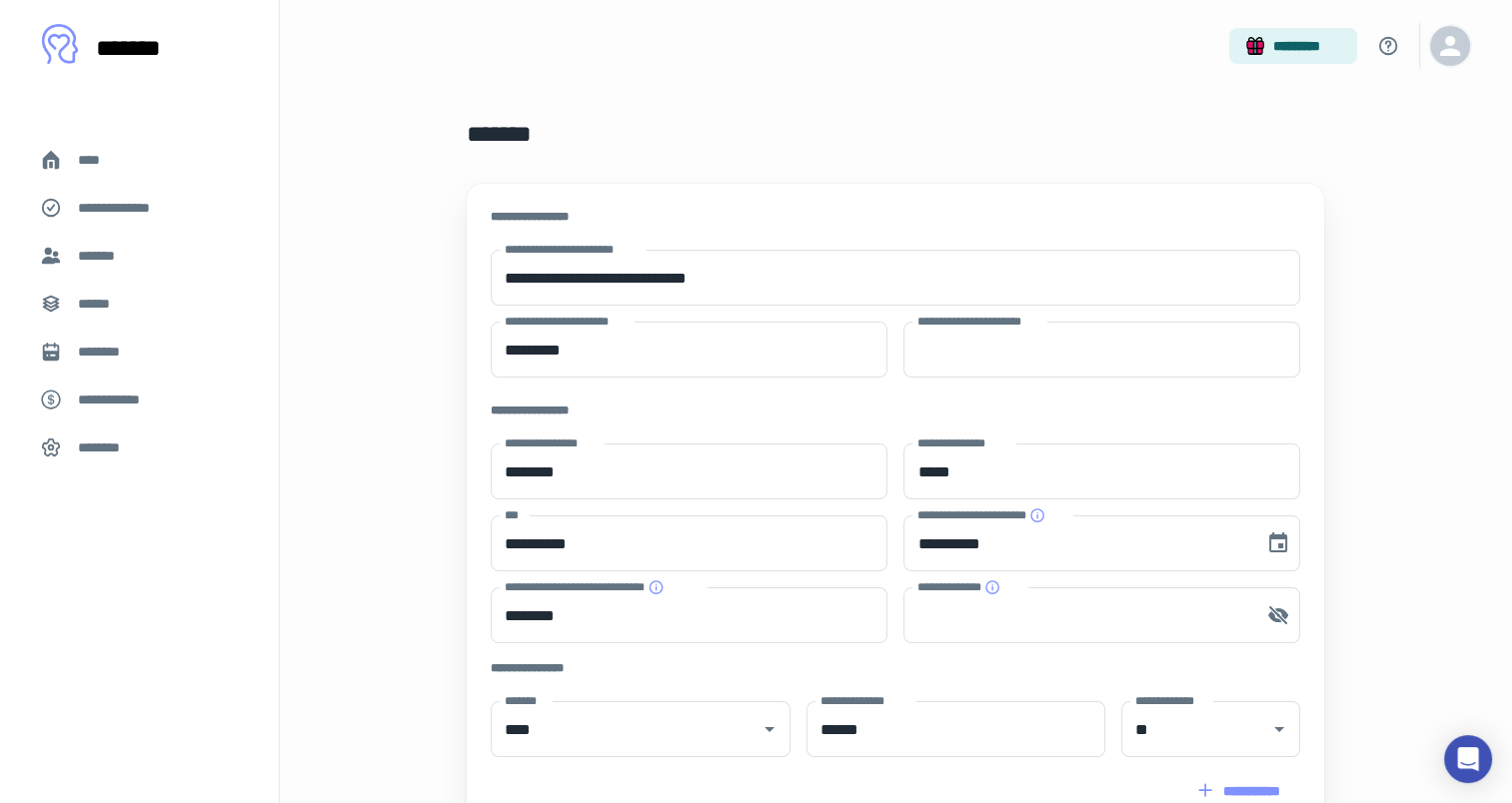 click 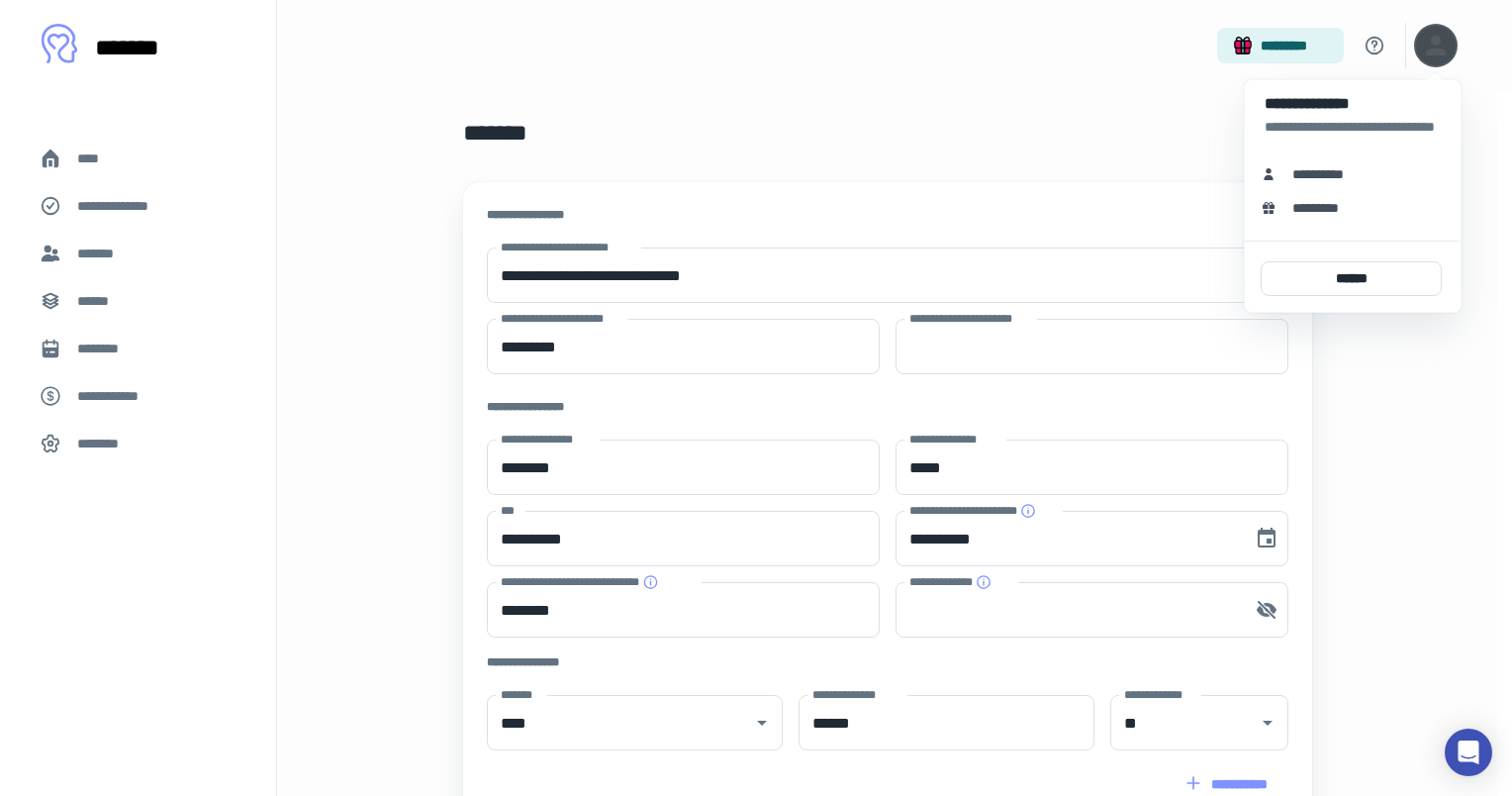 click at bounding box center [756, 398] 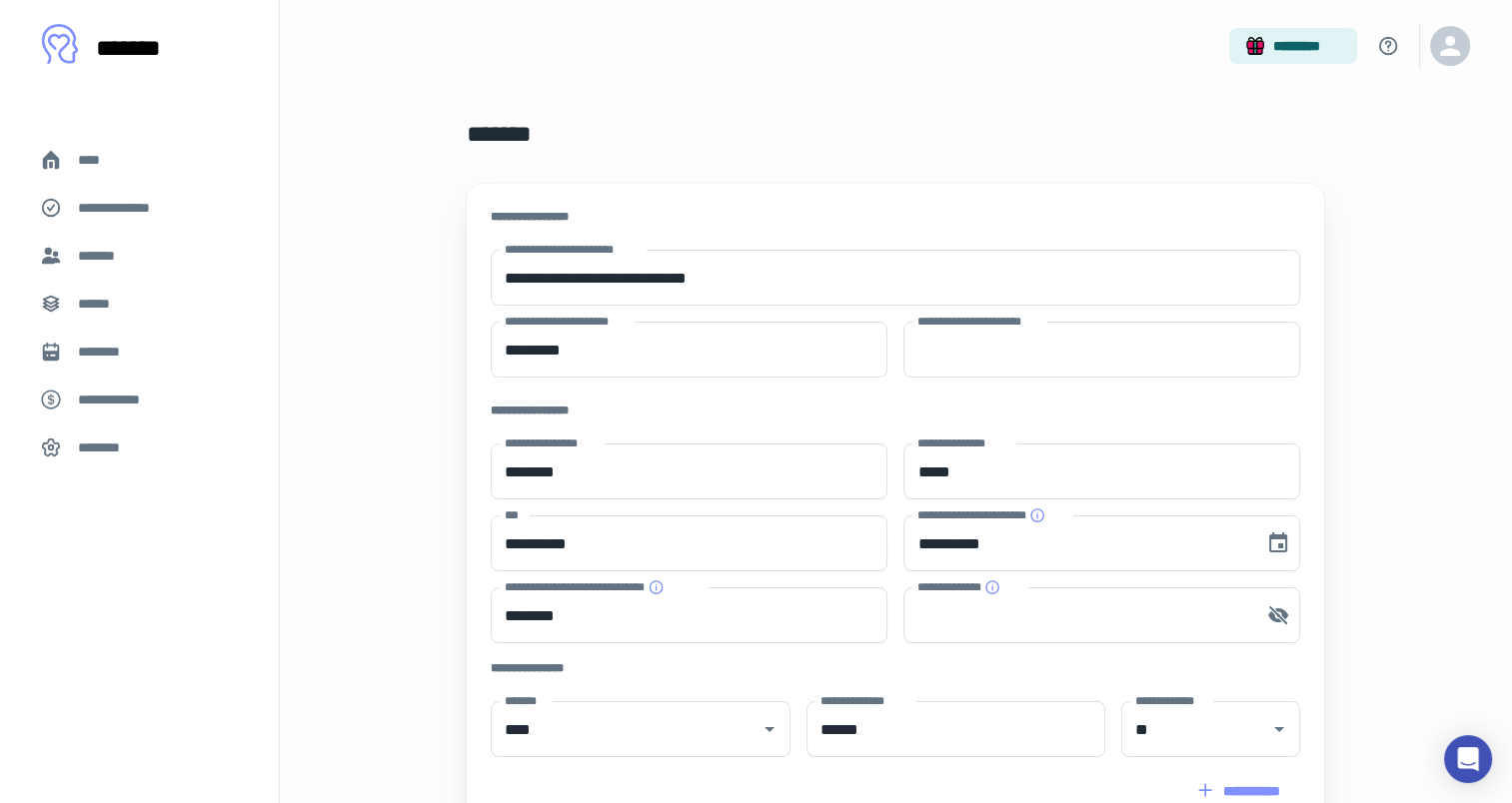 click on "**********" at bounding box center (127, 208) 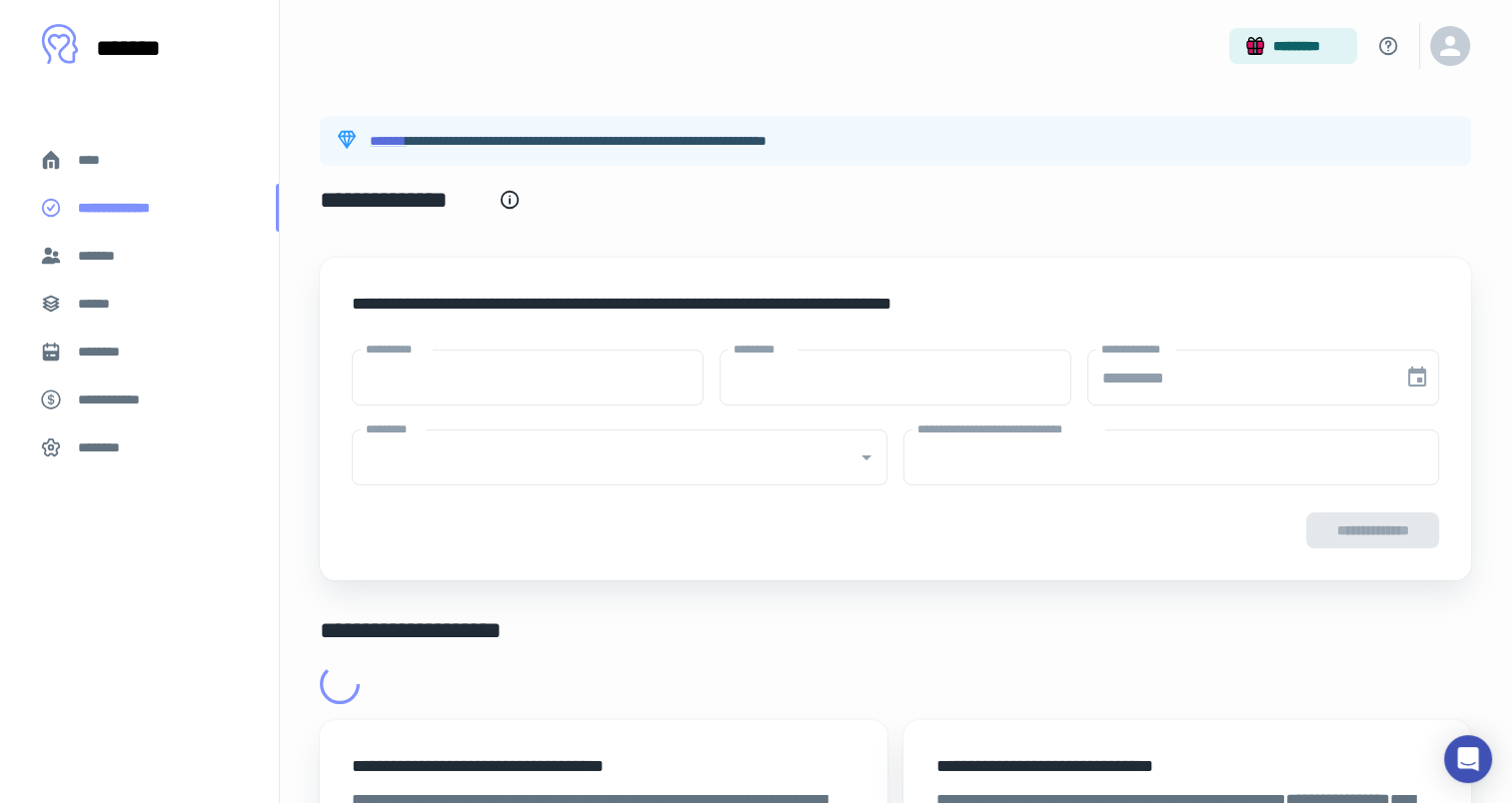 type on "****" 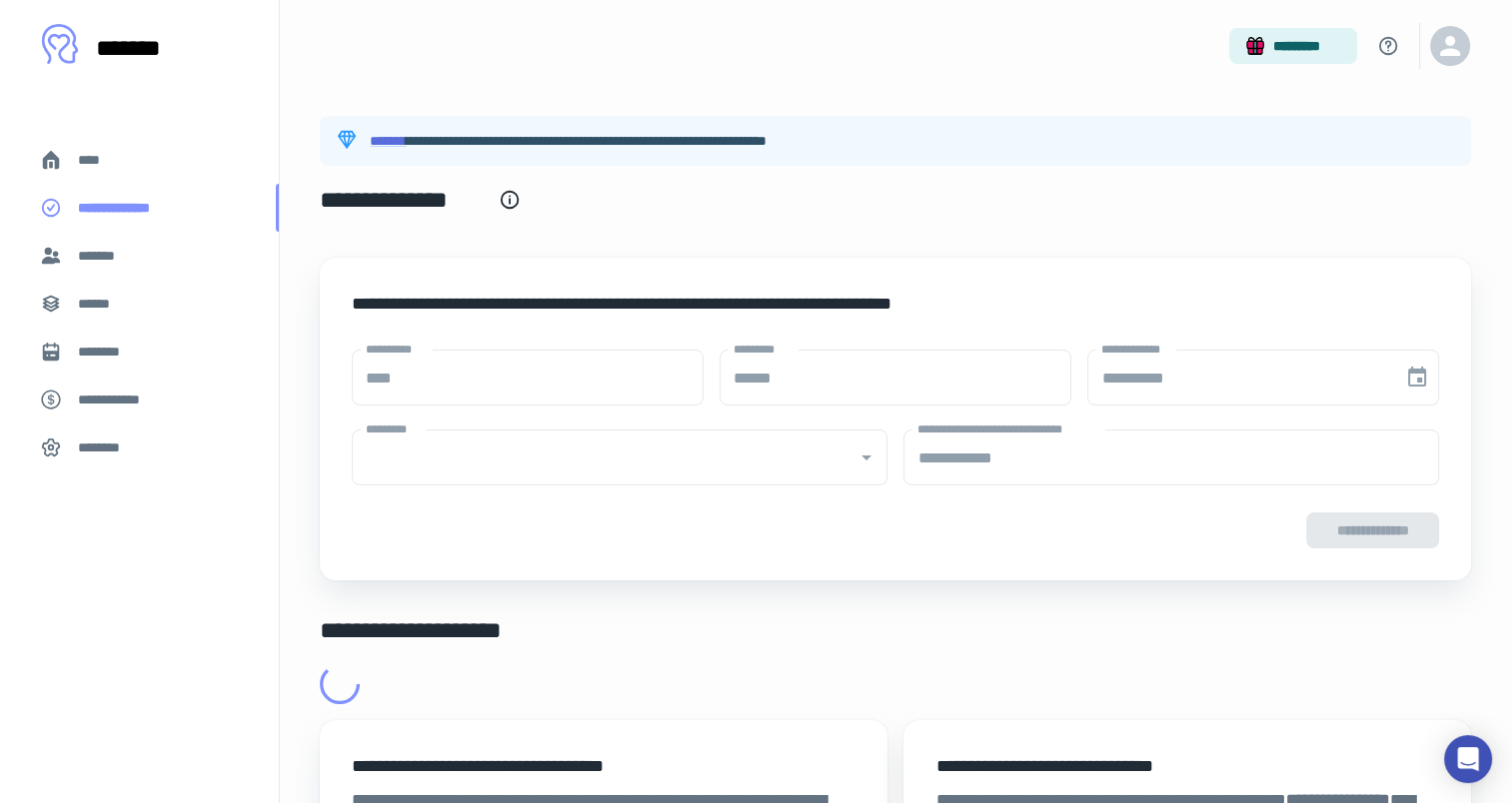 type on "**********" 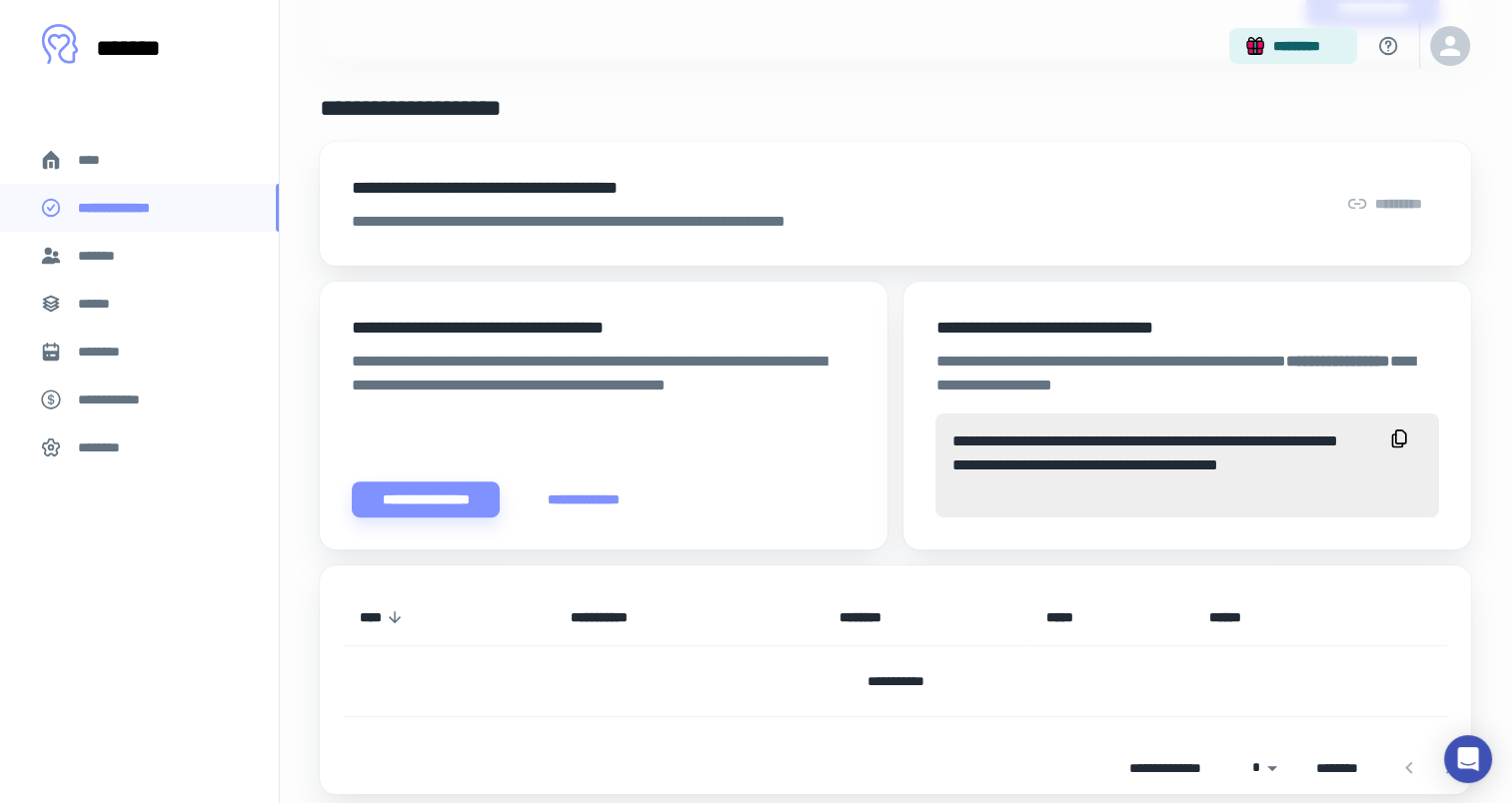 scroll, scrollTop: 493, scrollLeft: 0, axis: vertical 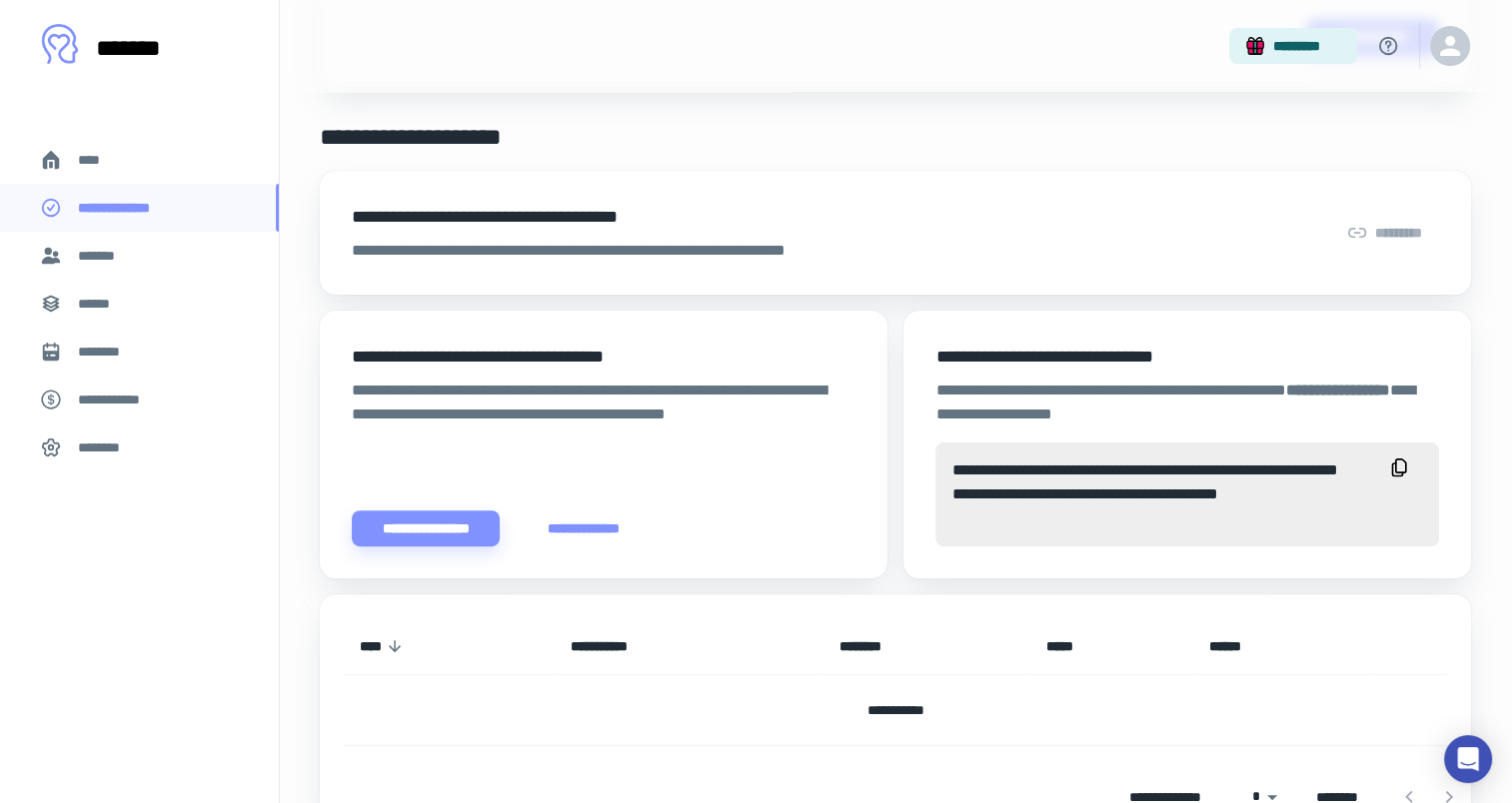 click on "*******" at bounding box center (139, 256) 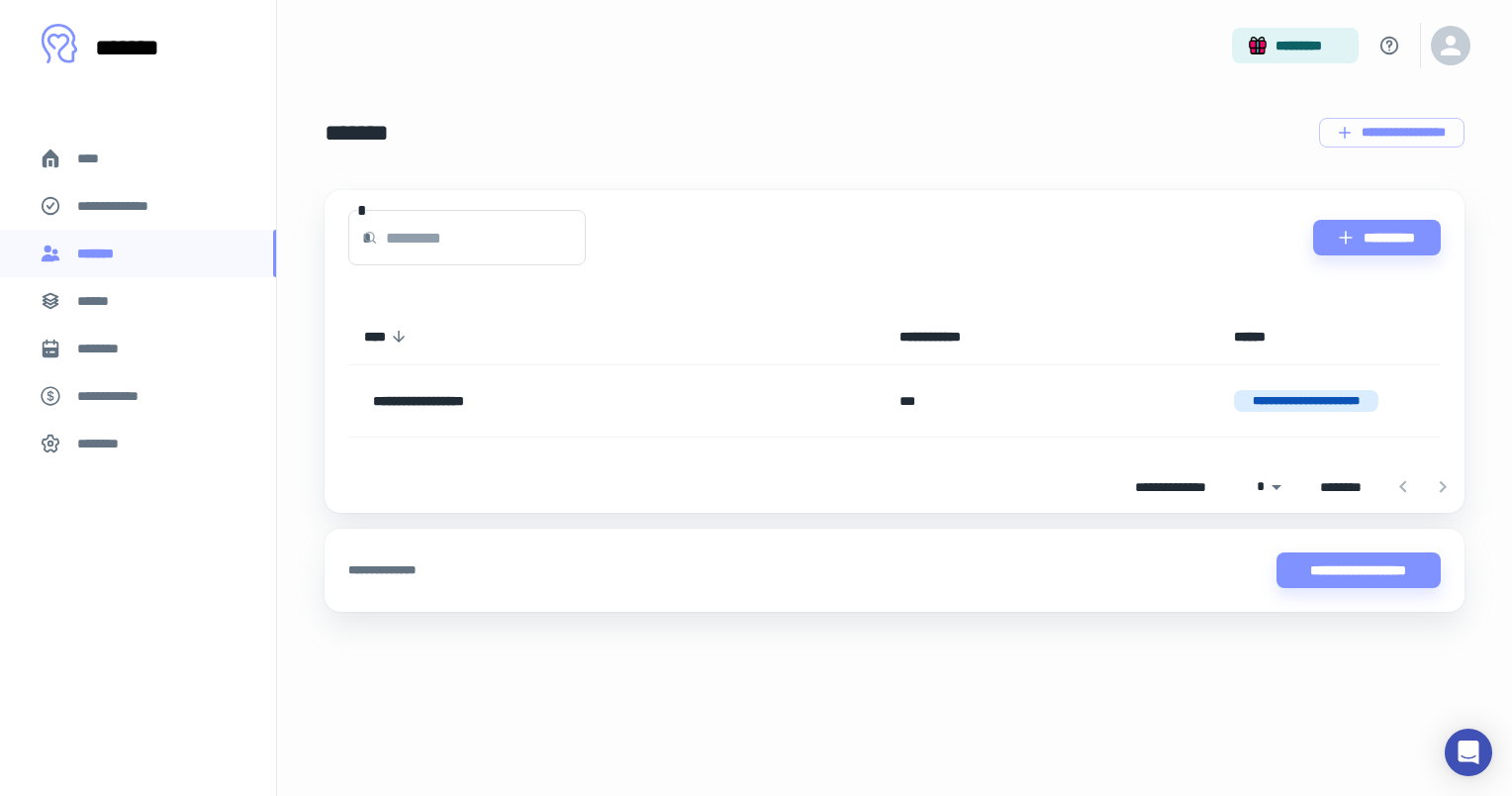 click on "******" at bounding box center (138, 301) 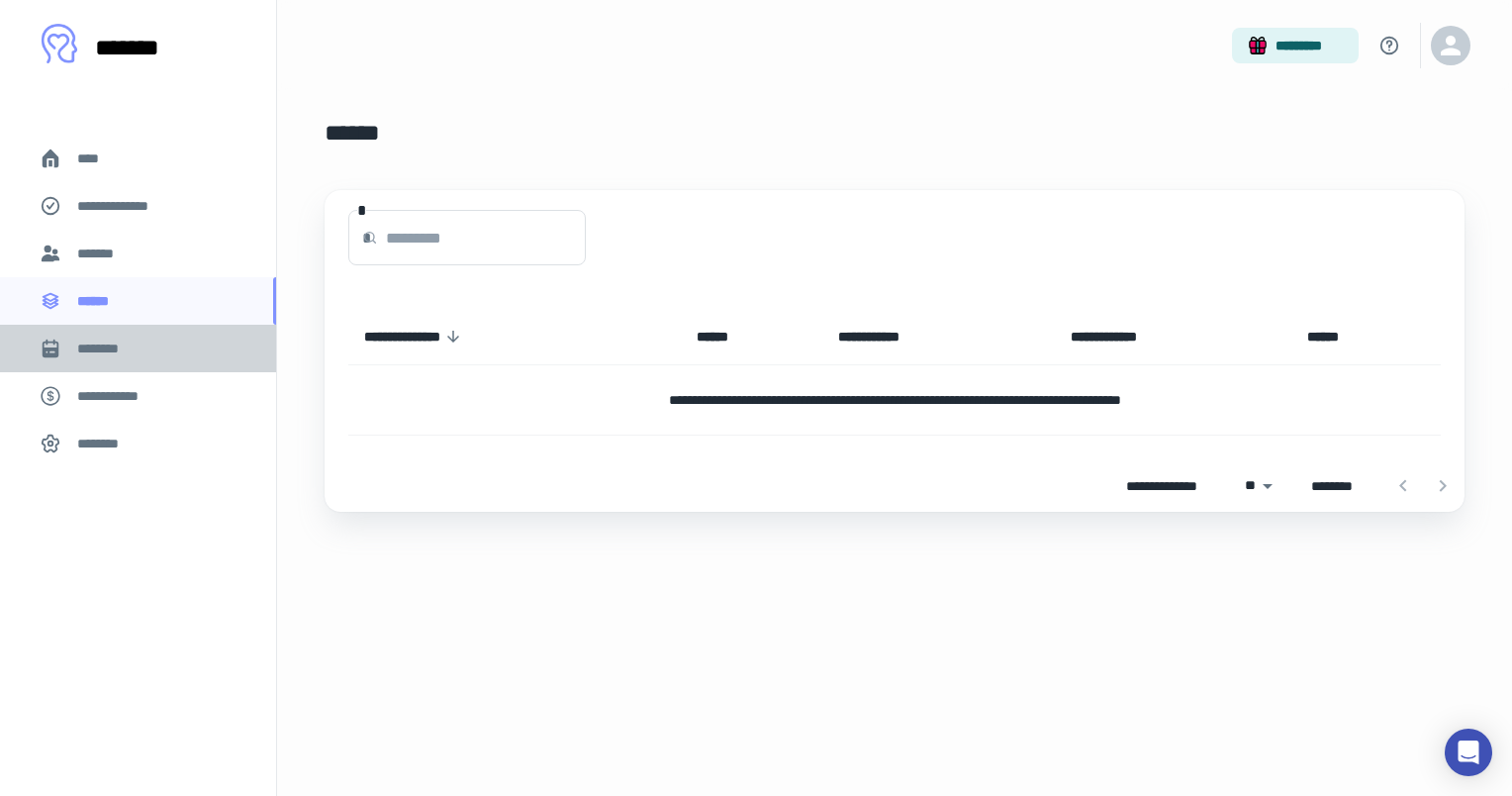 click on "********" at bounding box center (106, 348) 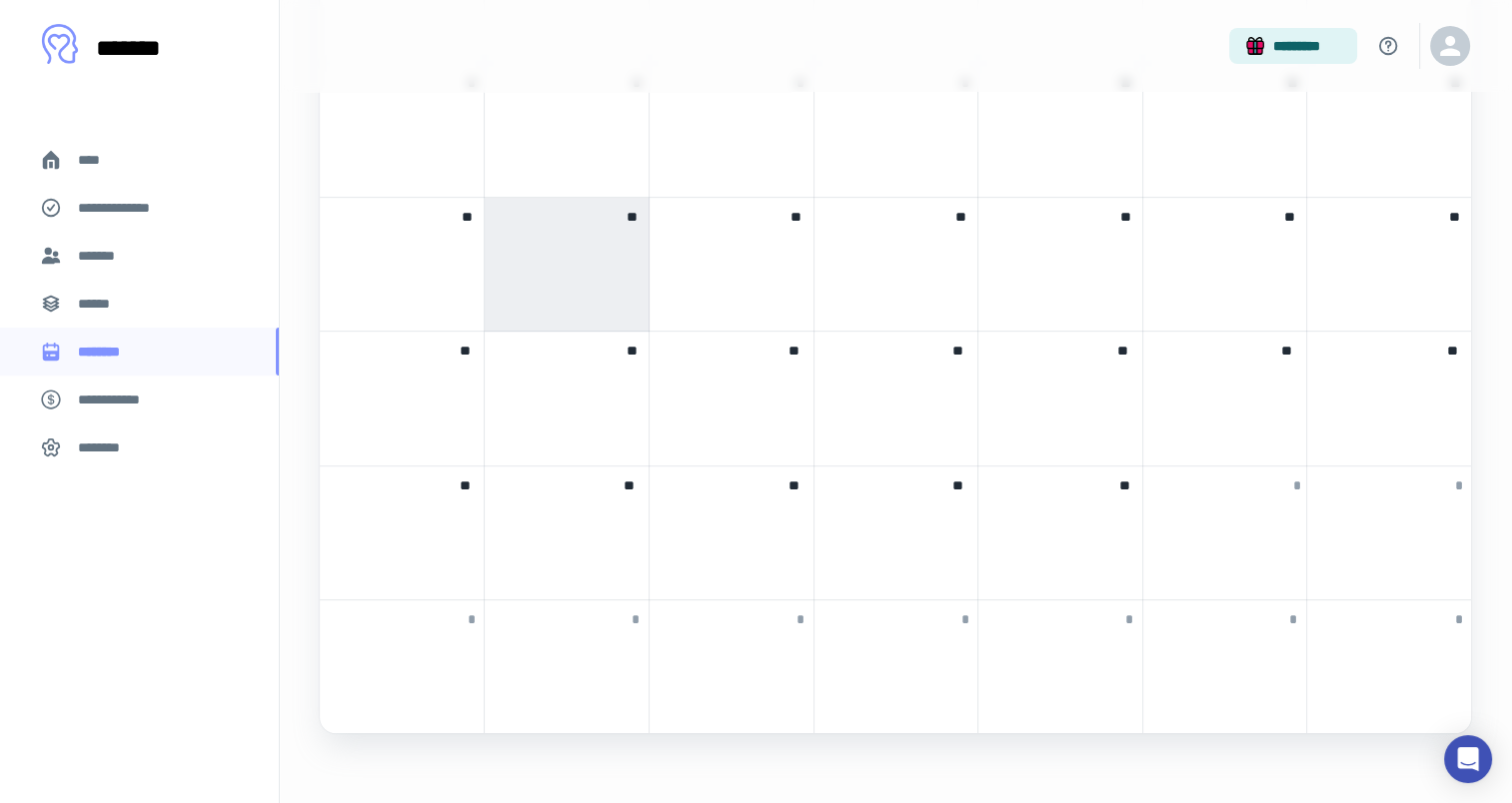 scroll, scrollTop: 803, scrollLeft: 0, axis: vertical 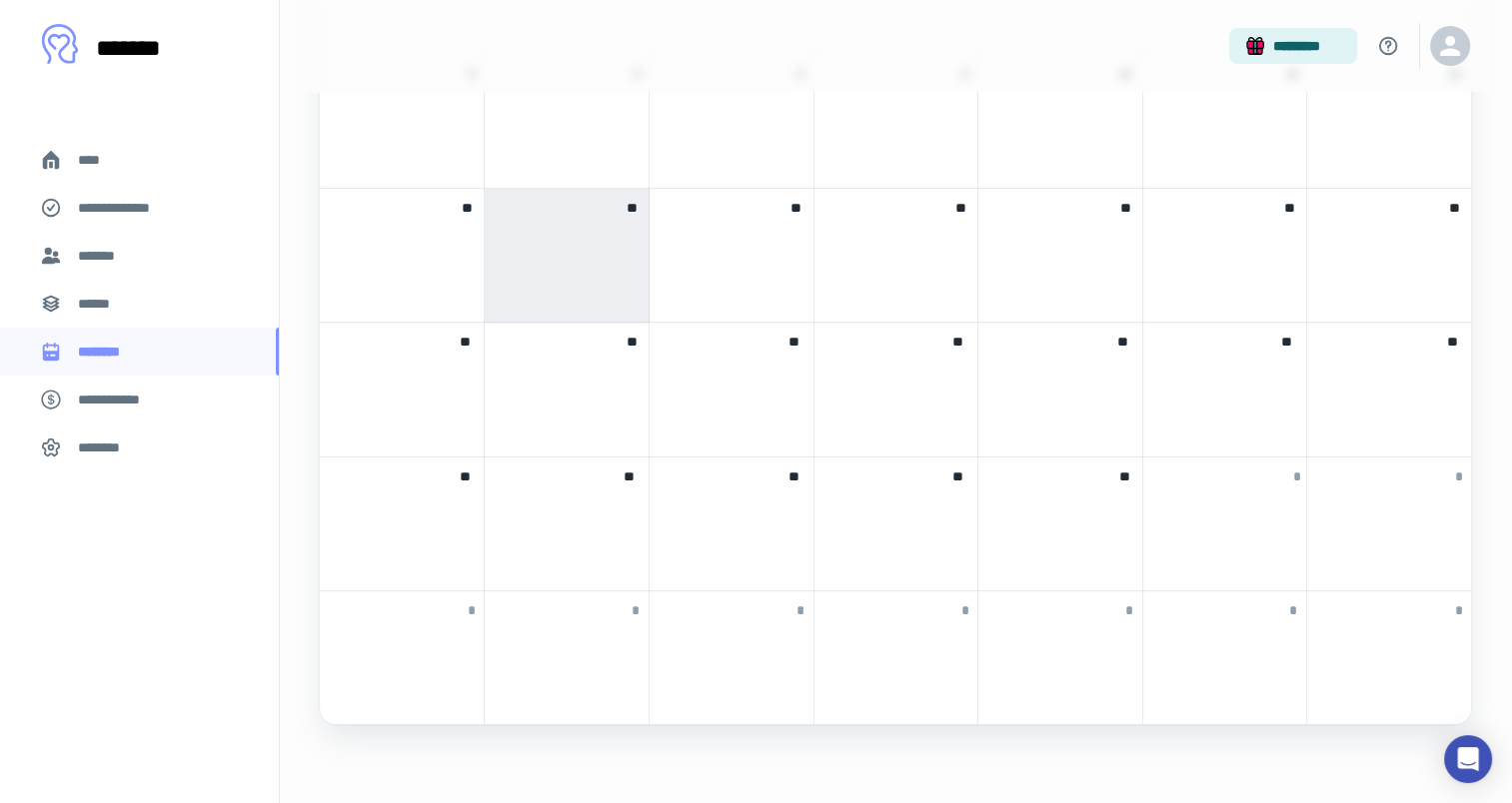 click on "**********" at bounding box center (139, 400) 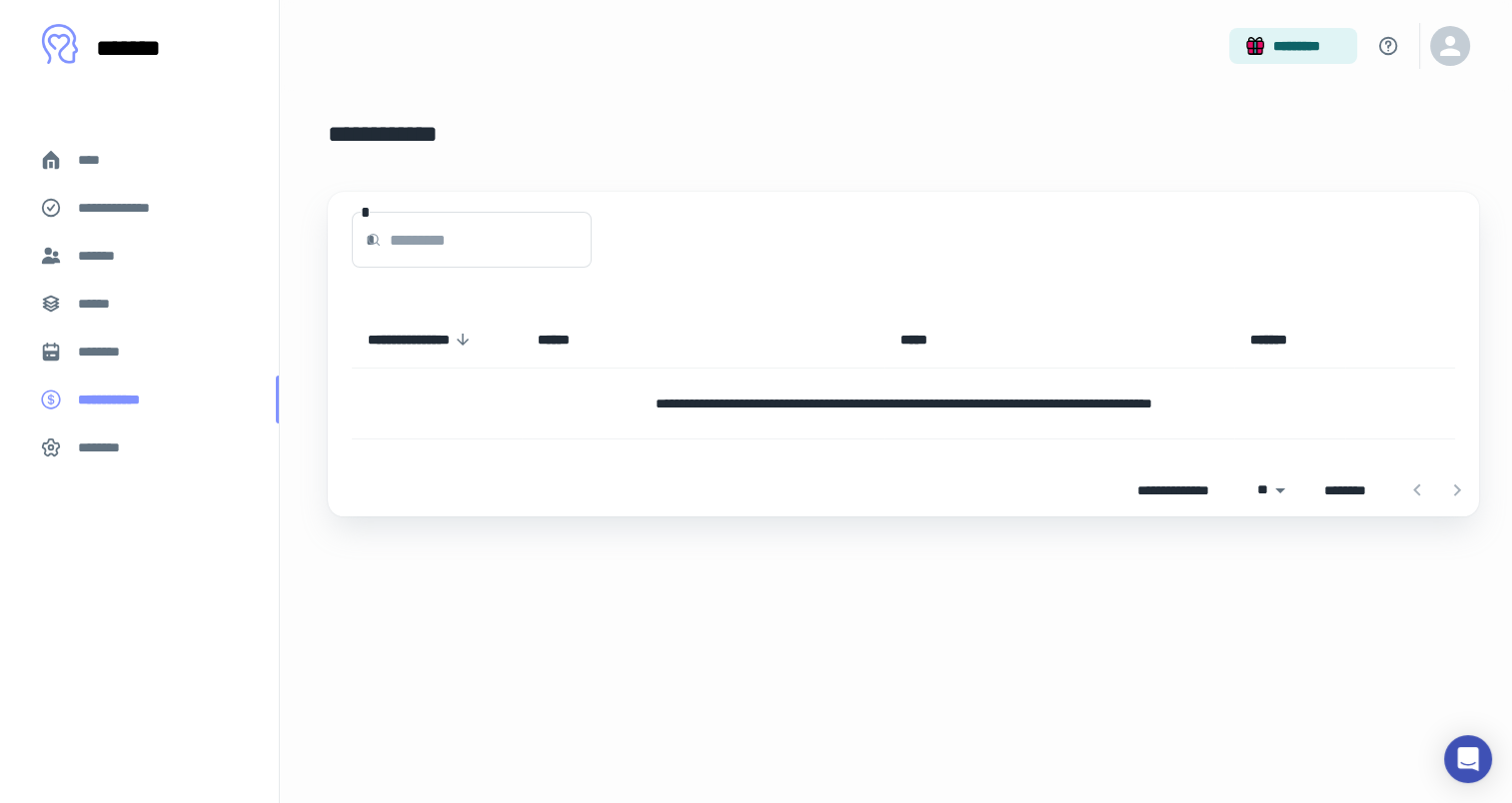 scroll, scrollTop: 0, scrollLeft: 0, axis: both 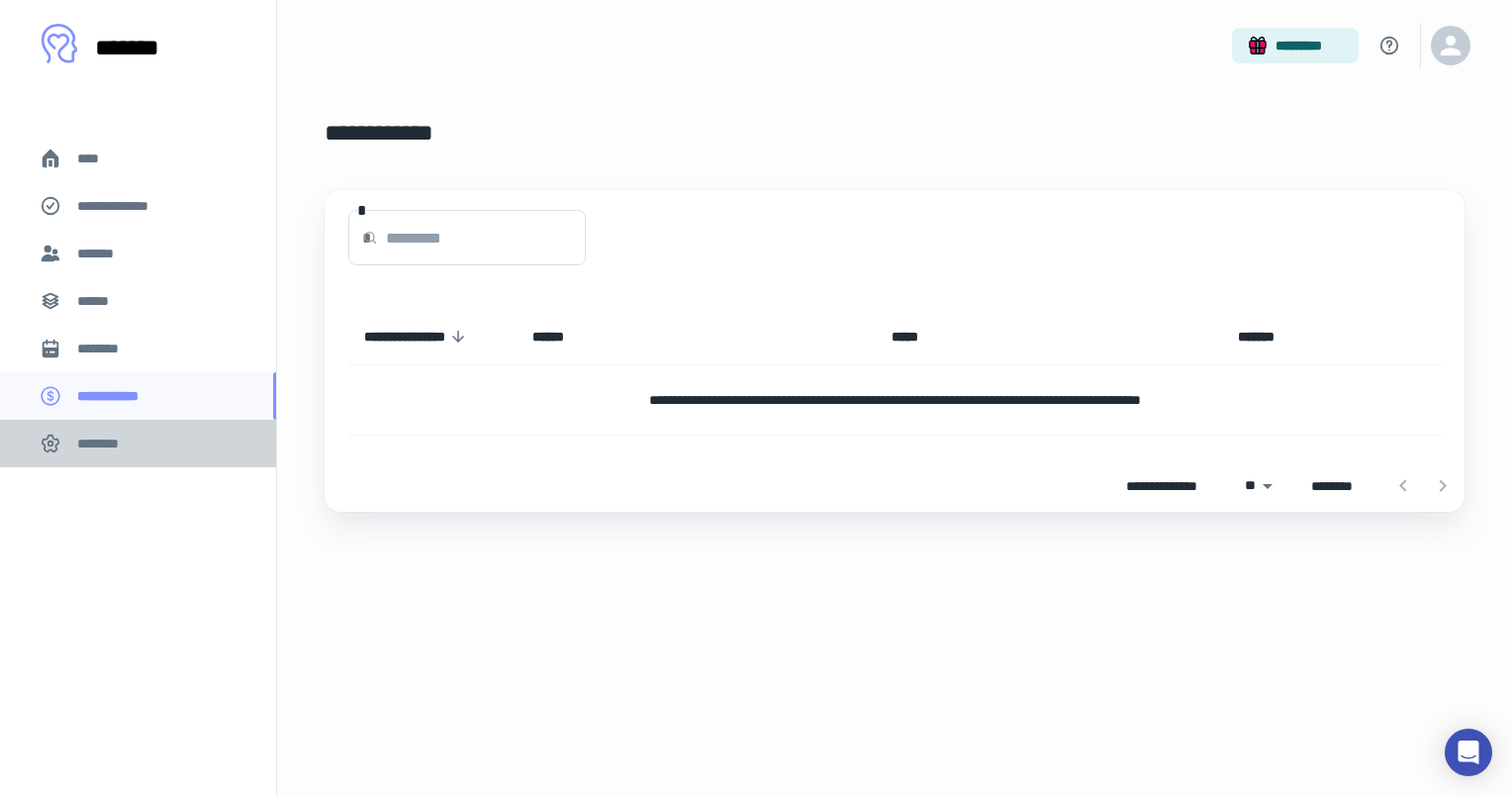 click on "********" at bounding box center (138, 444) 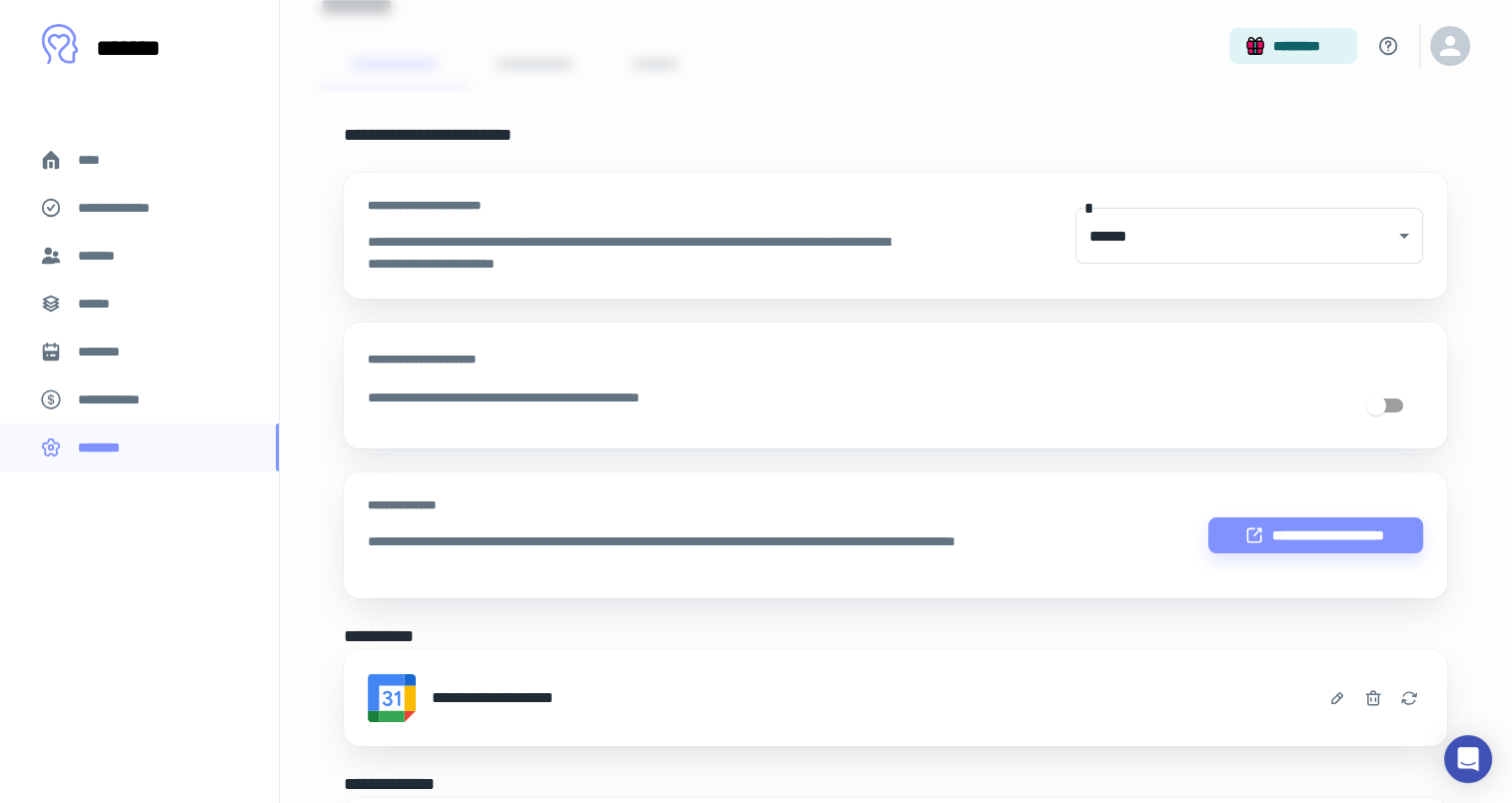 scroll, scrollTop: 0, scrollLeft: 0, axis: both 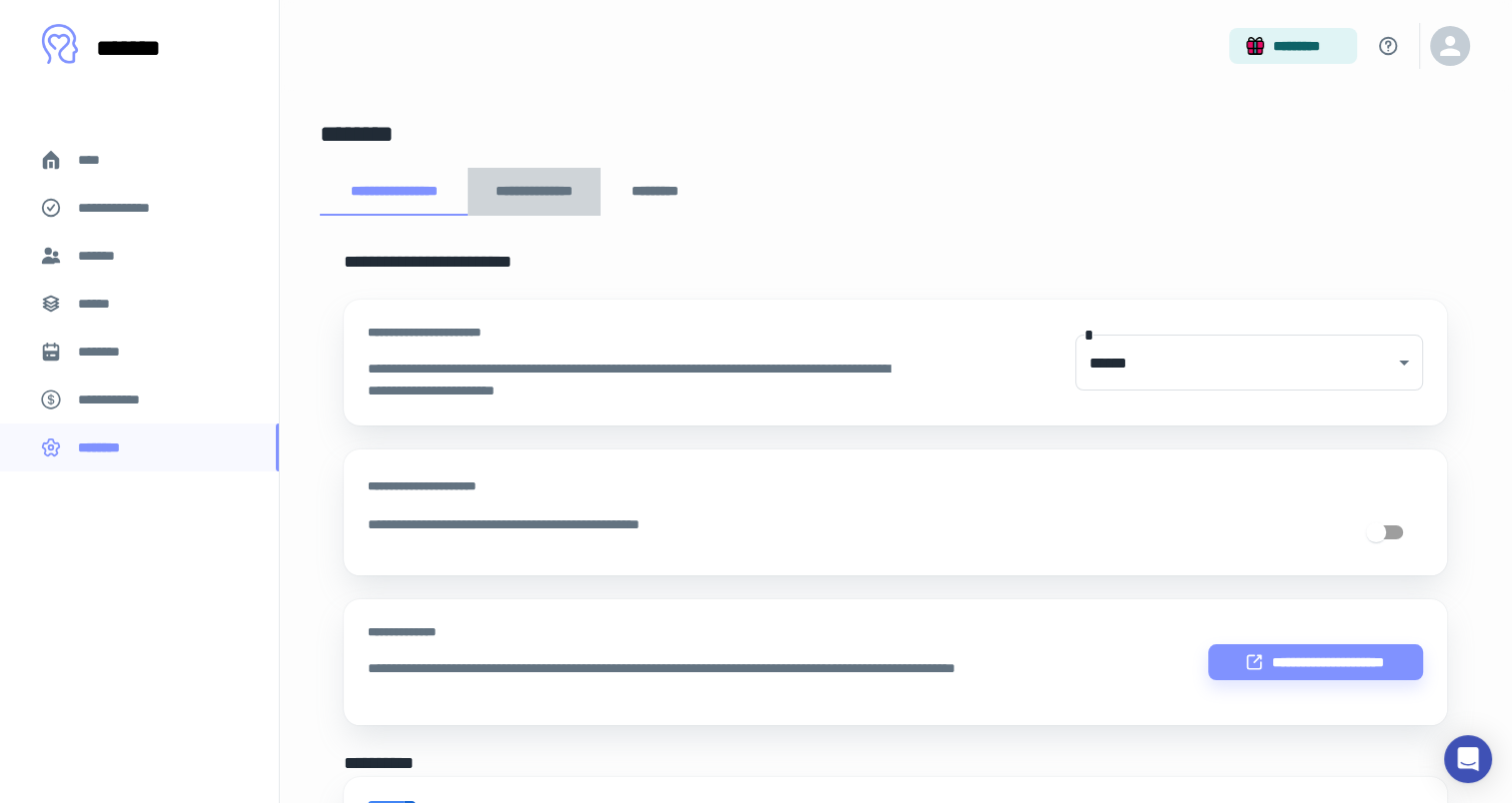 click on "**********" at bounding box center (535, 192) 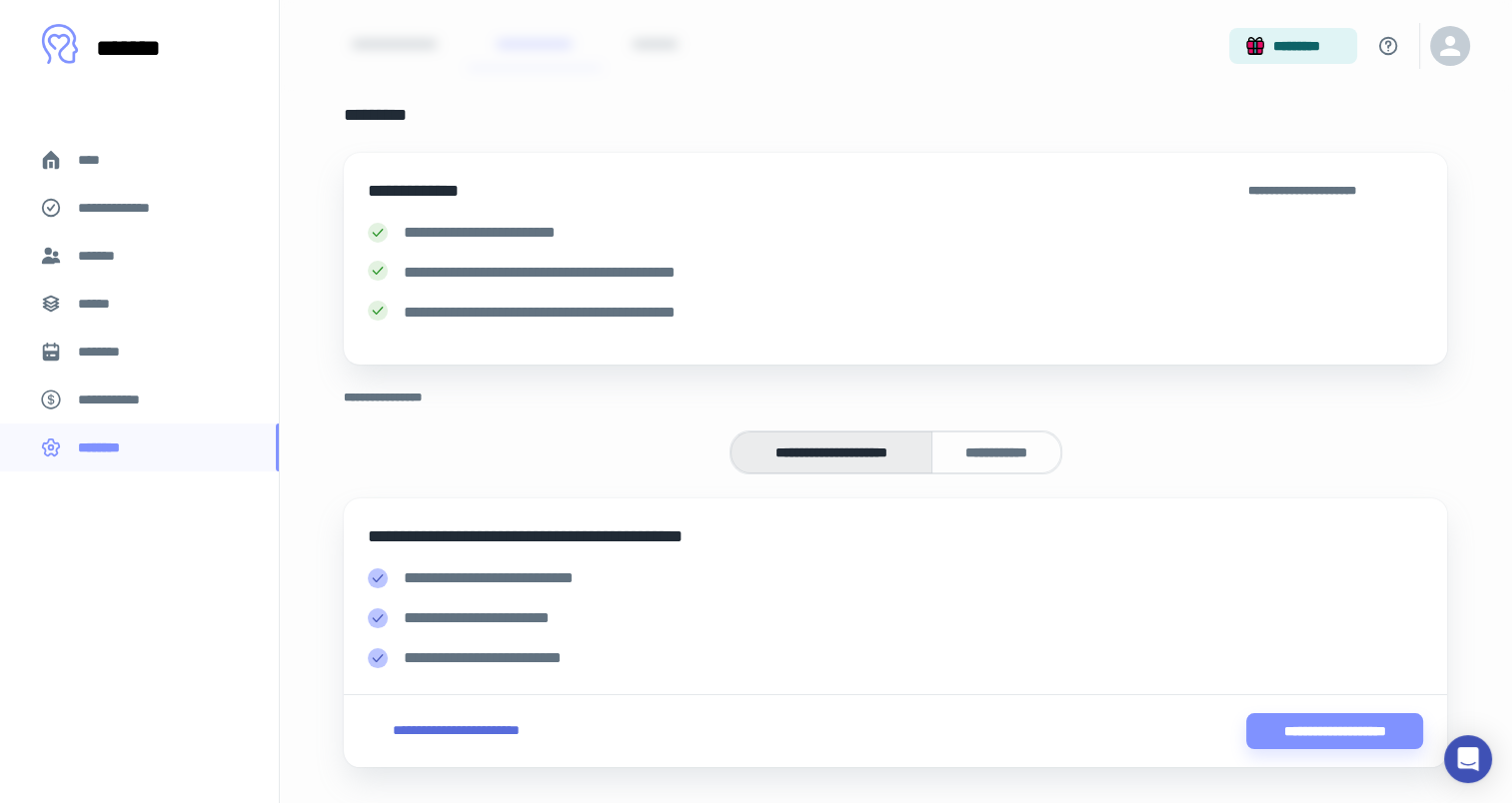scroll, scrollTop: 190, scrollLeft: 0, axis: vertical 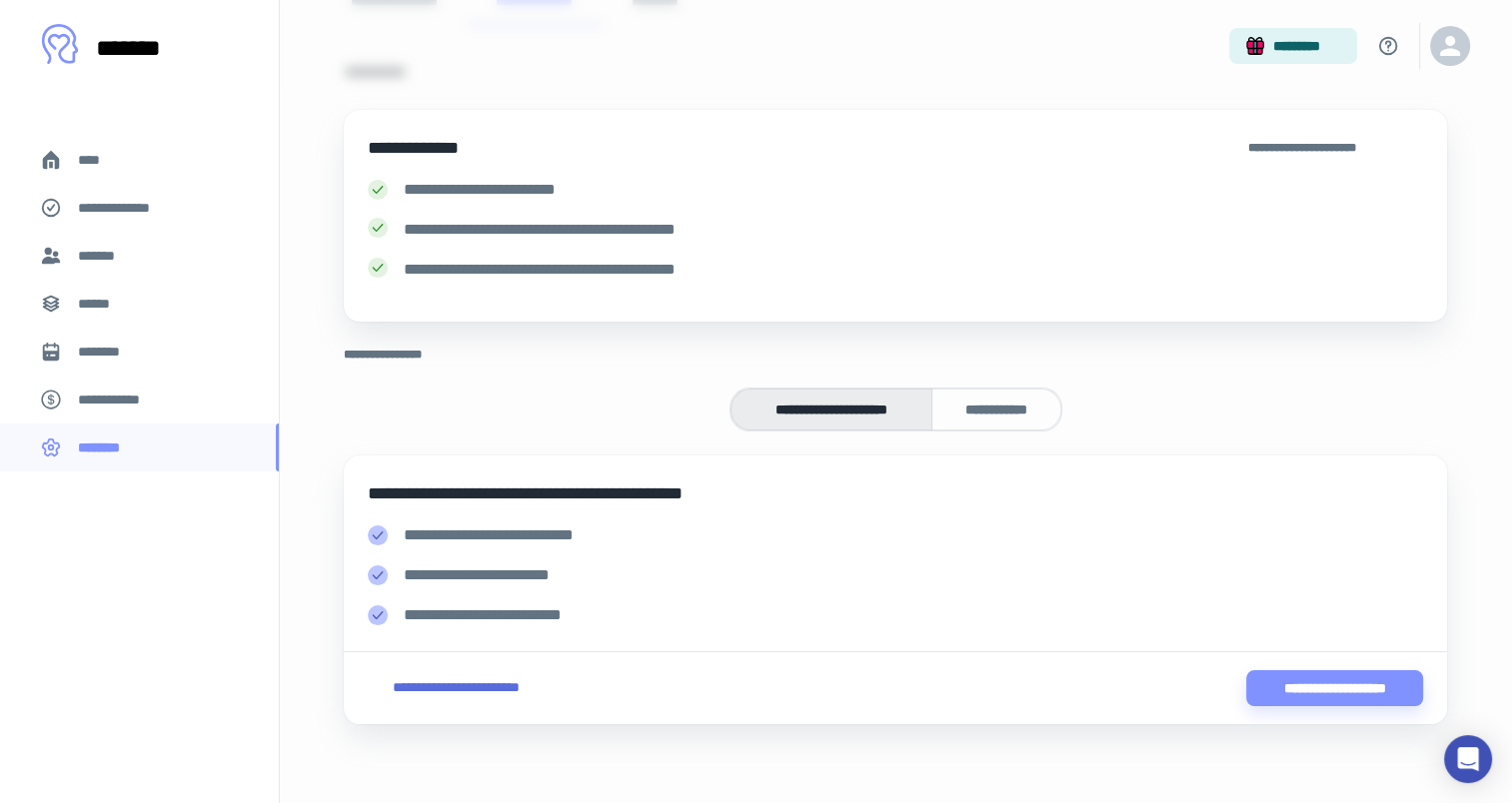 click on "**********" at bounding box center [996, 409] 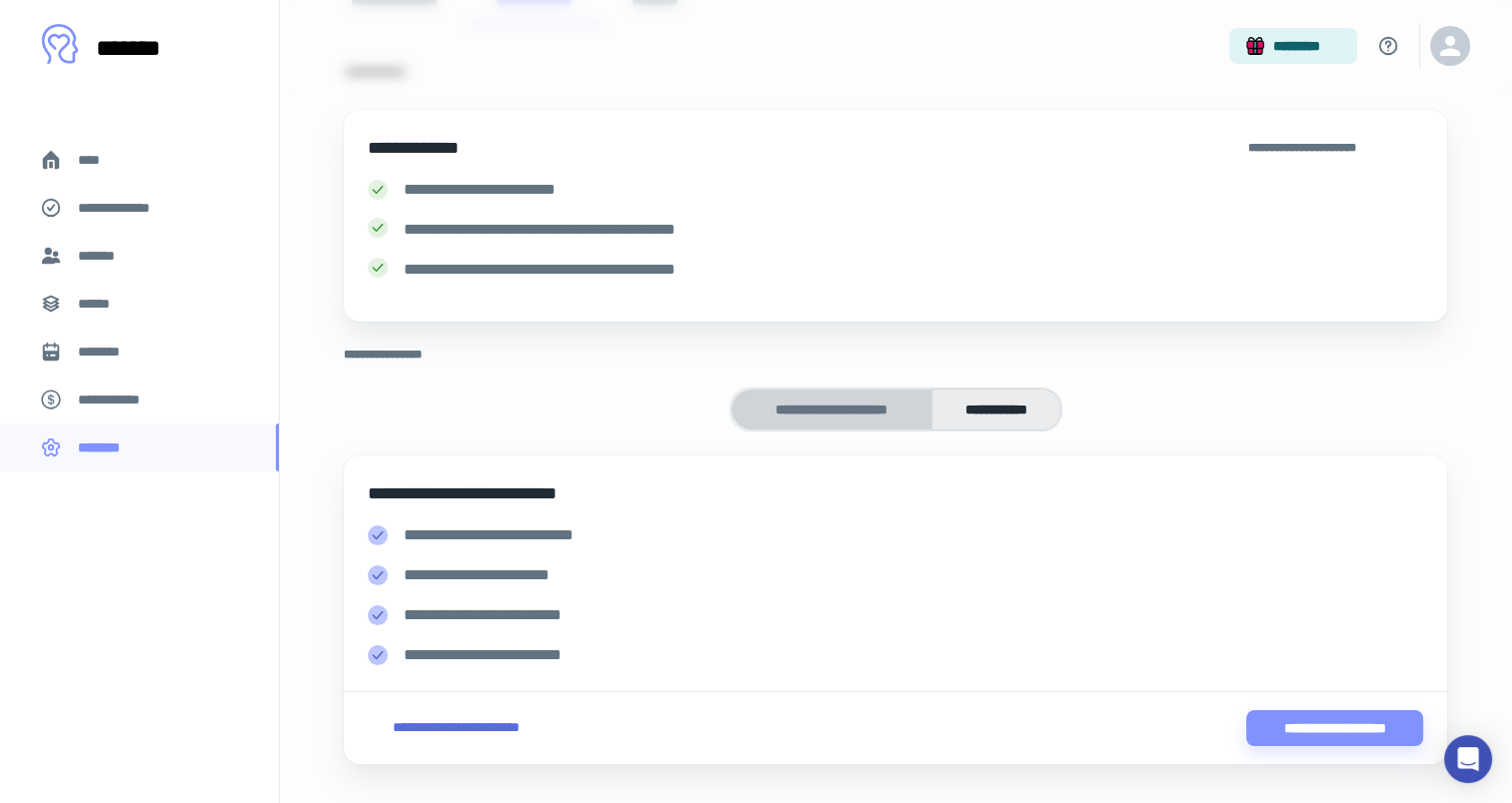 click on "**********" at bounding box center (831, 409) 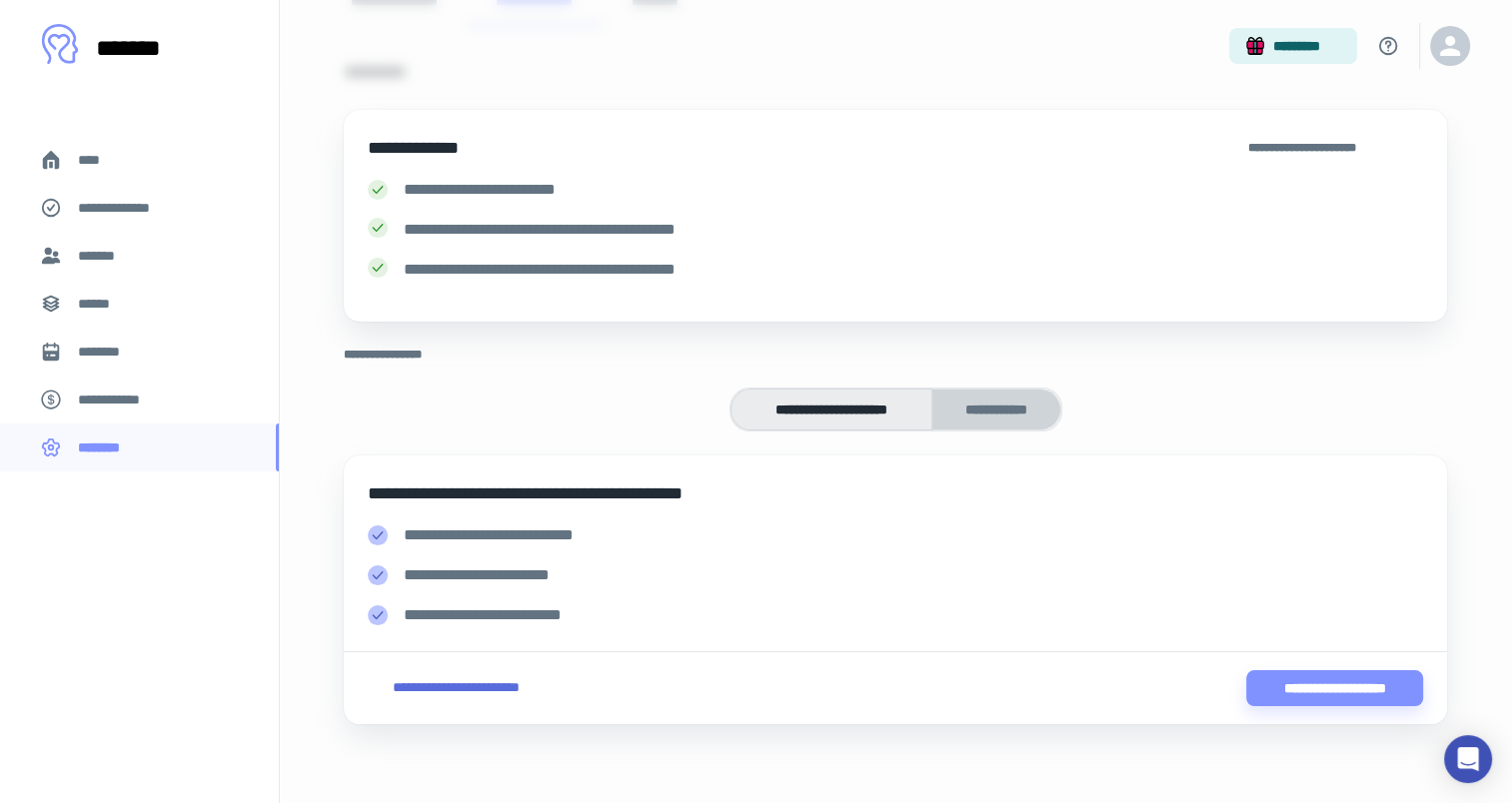 click on "**********" at bounding box center [996, 409] 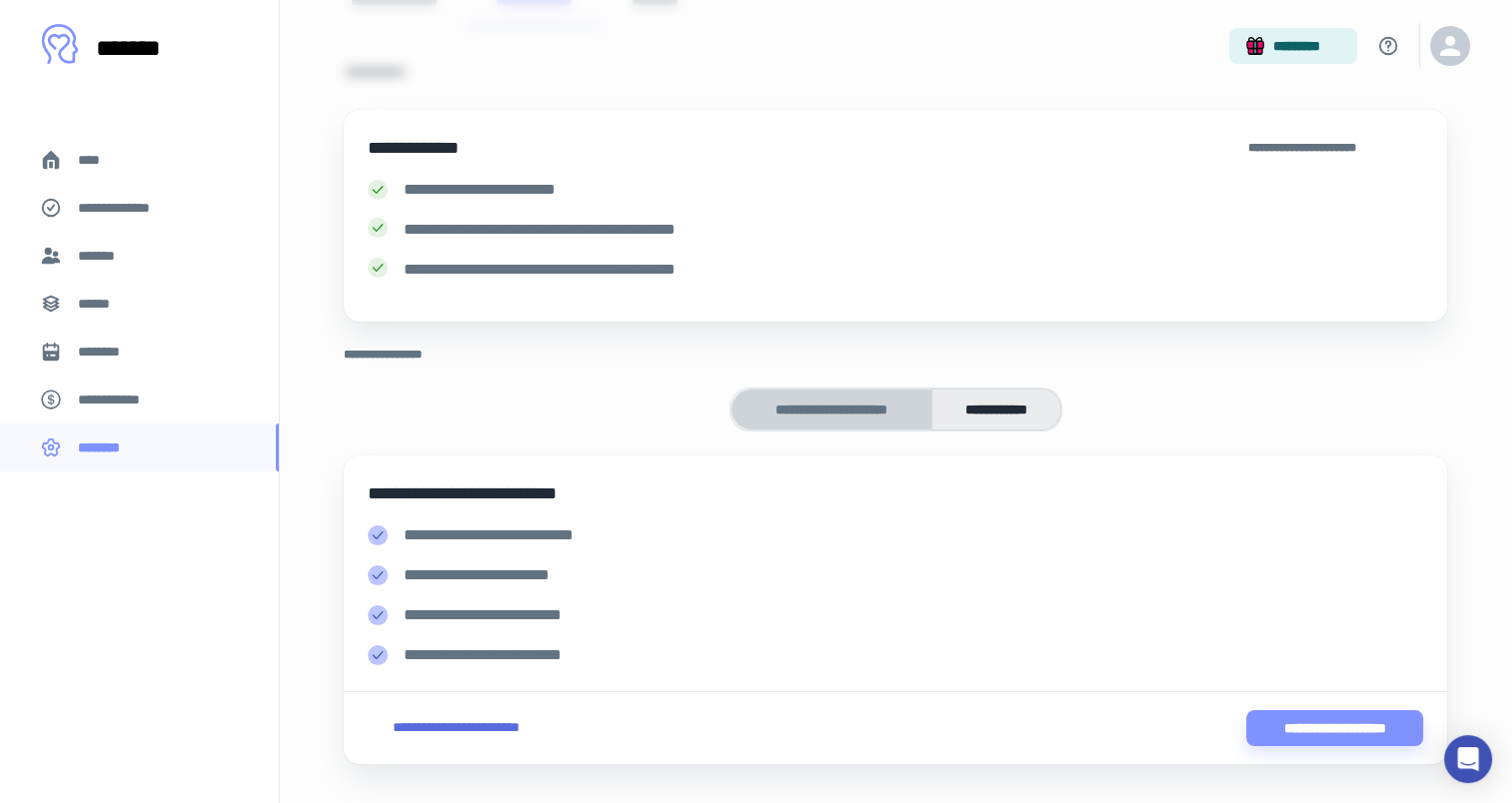 click on "**********" at bounding box center [831, 409] 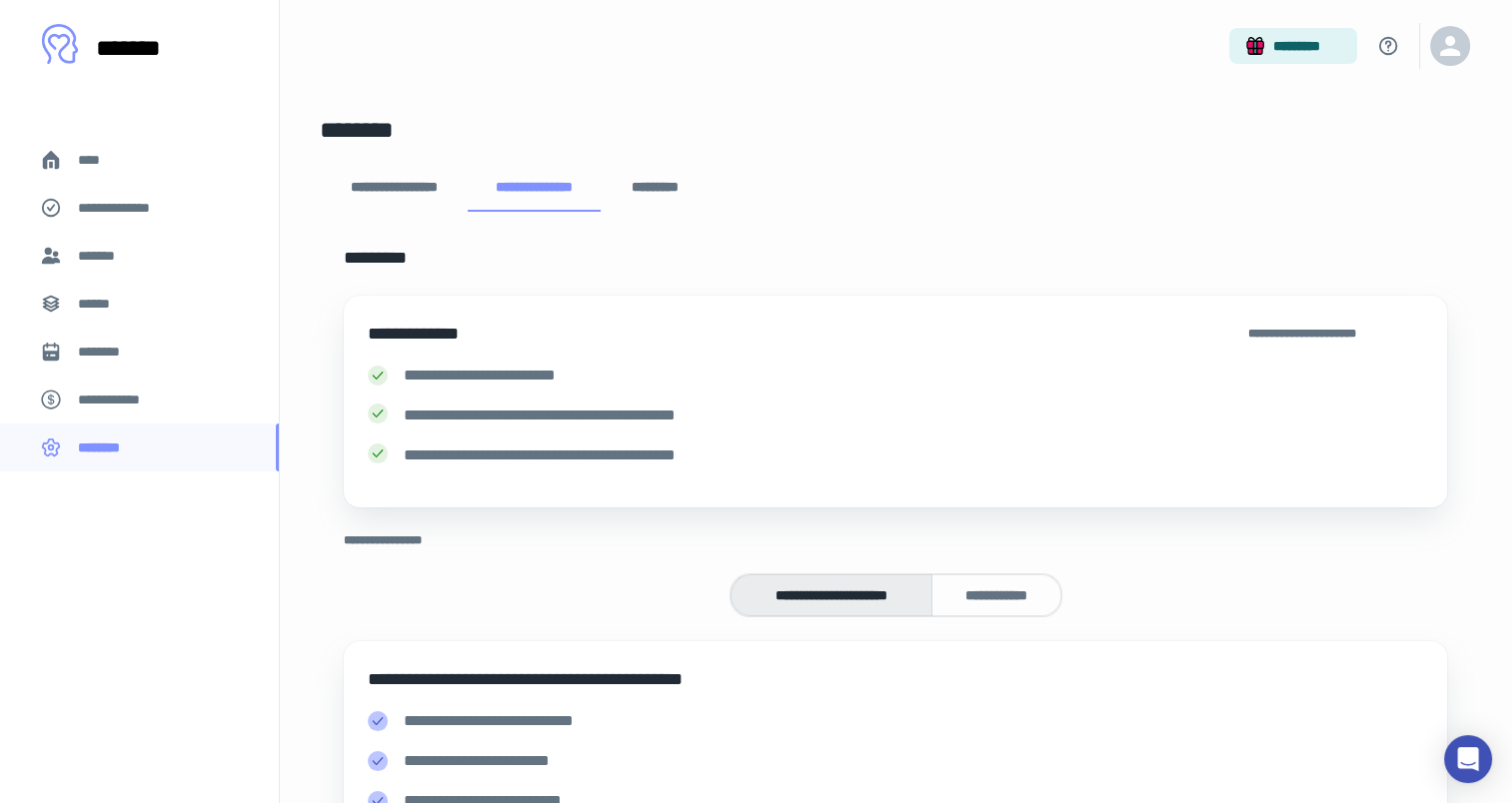 scroll, scrollTop: 0, scrollLeft: 0, axis: both 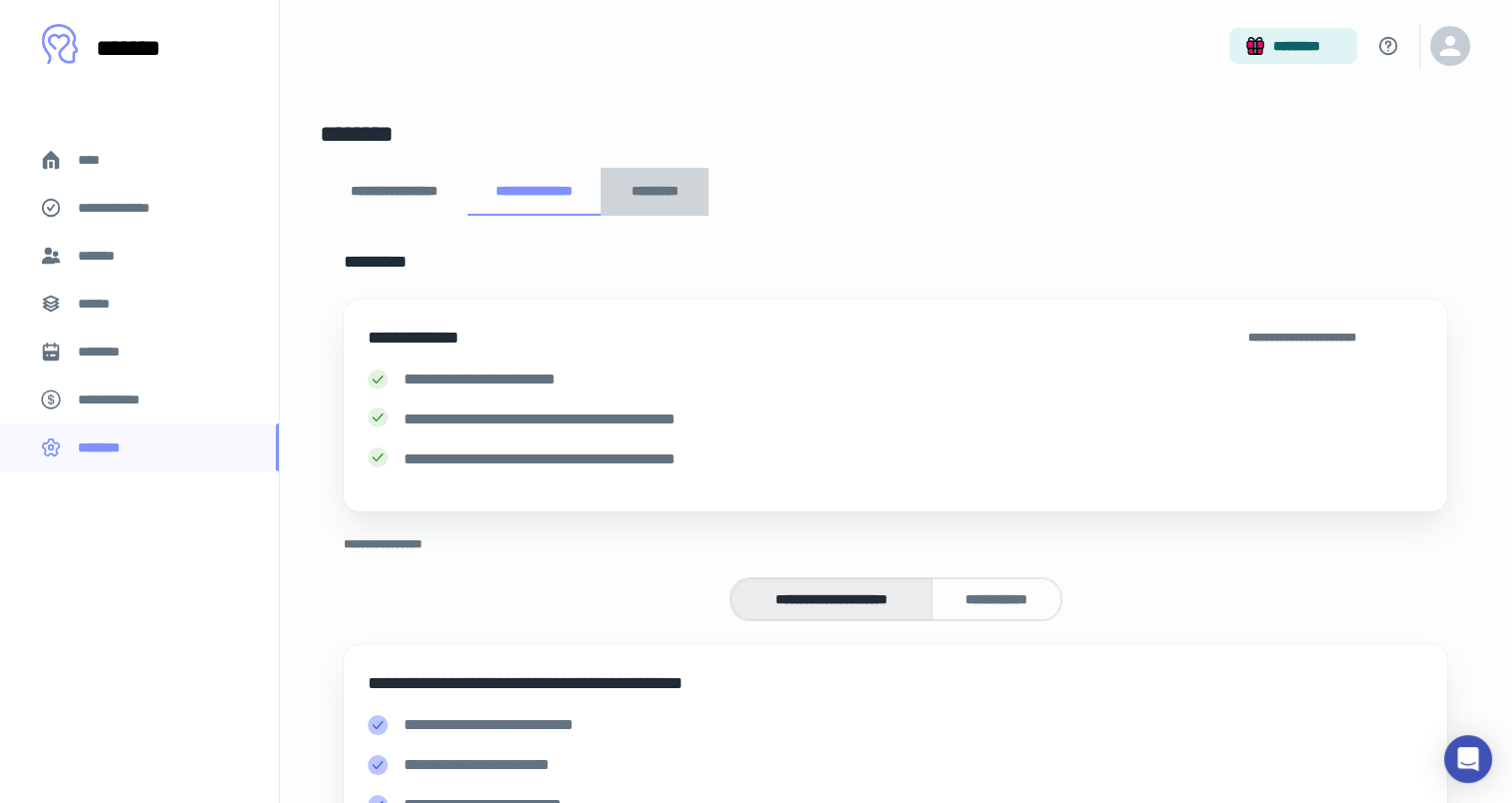 click on "*********" at bounding box center [655, 192] 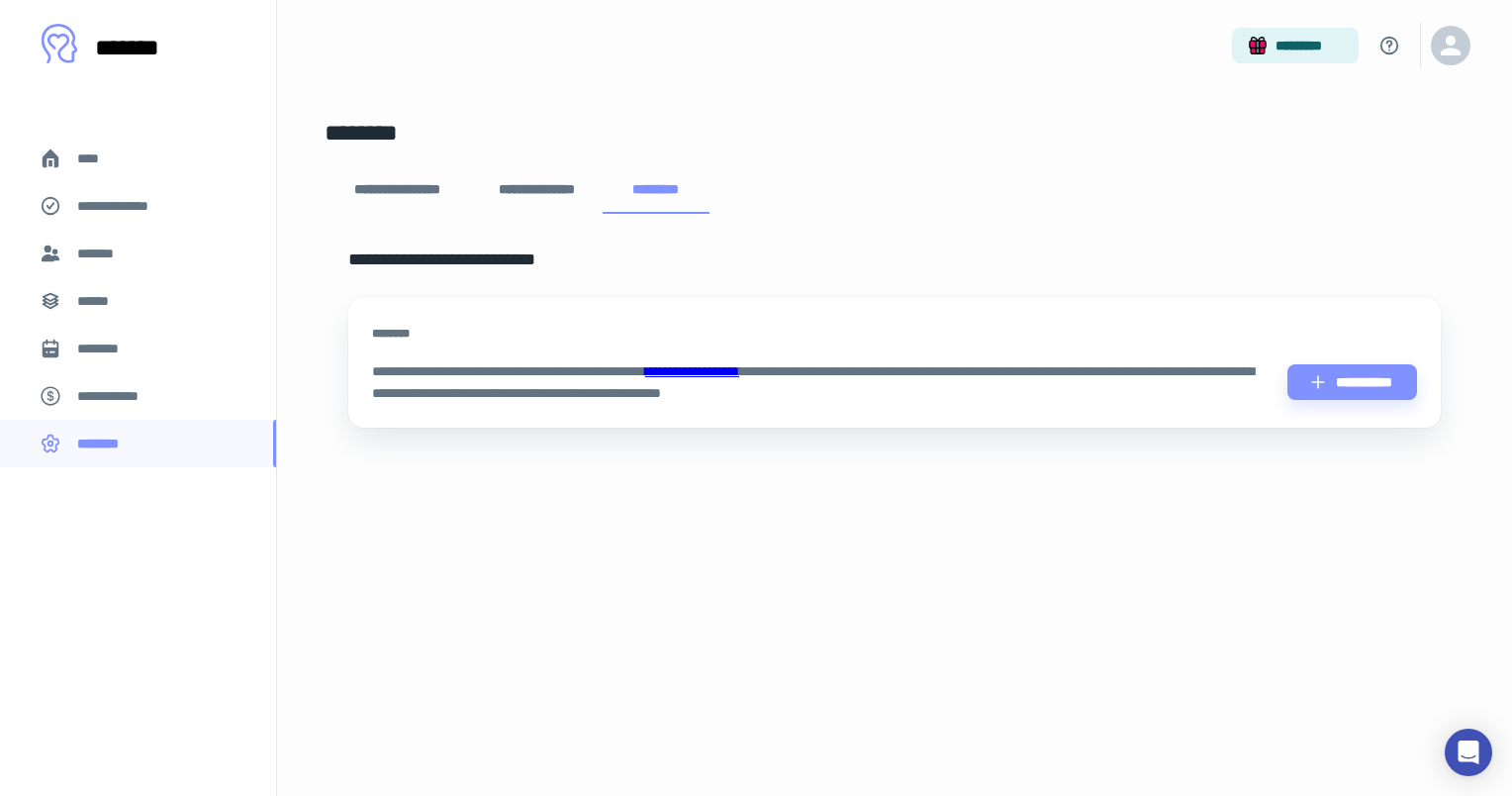 click on "**********" at bounding box center [536, 190] 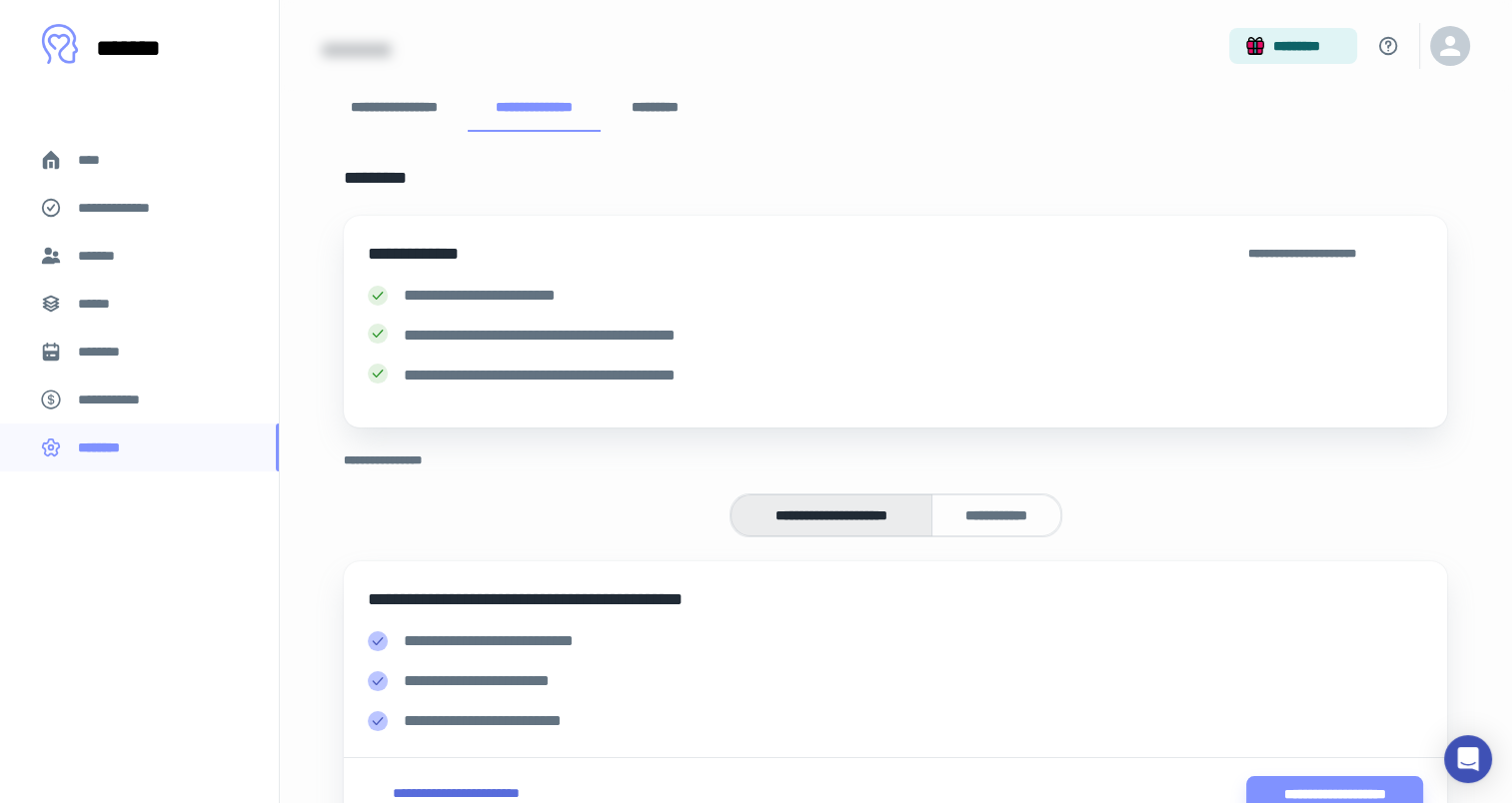 scroll, scrollTop: 0, scrollLeft: 0, axis: both 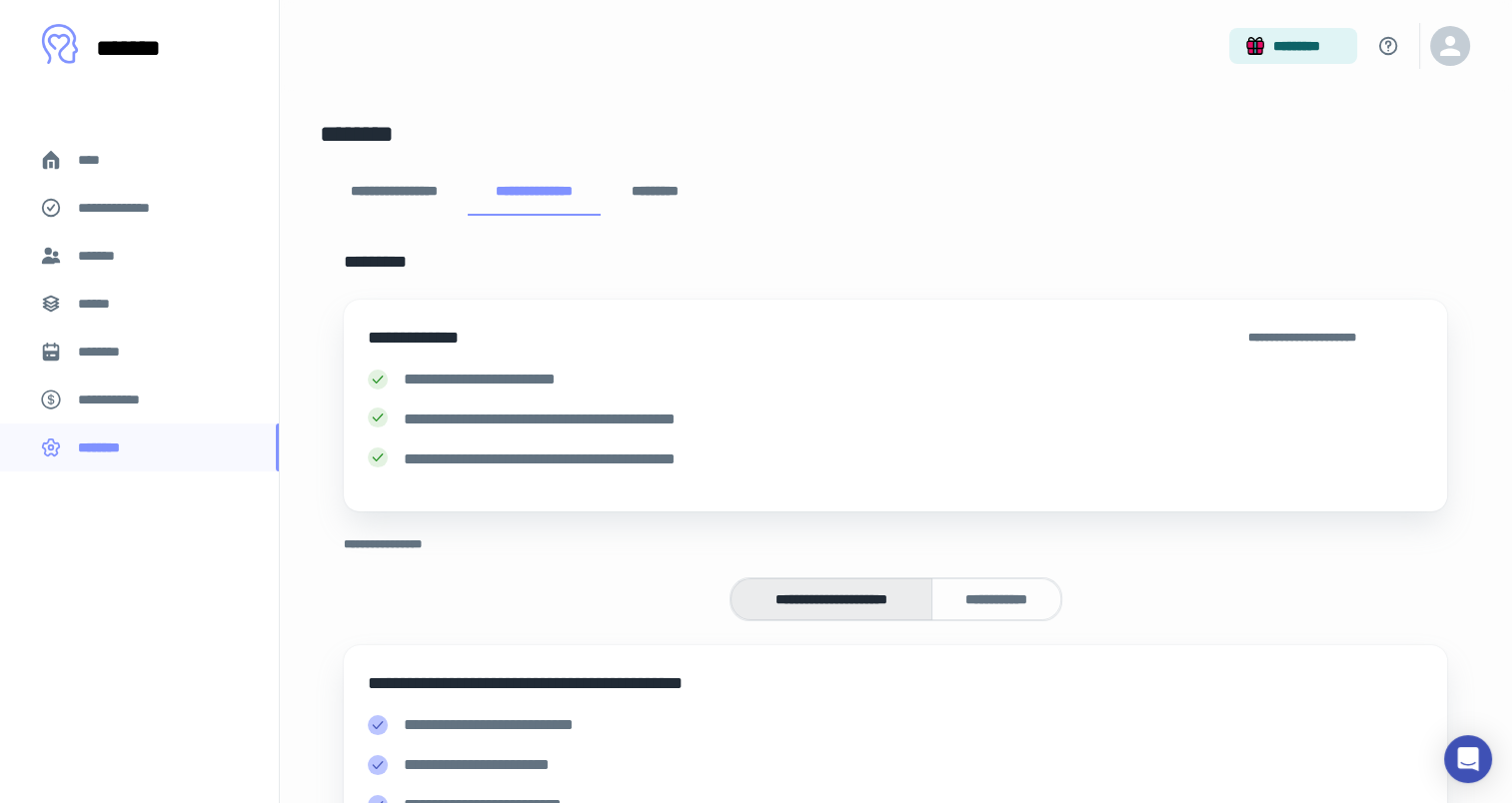 click on "**********" at bounding box center (393, 192) 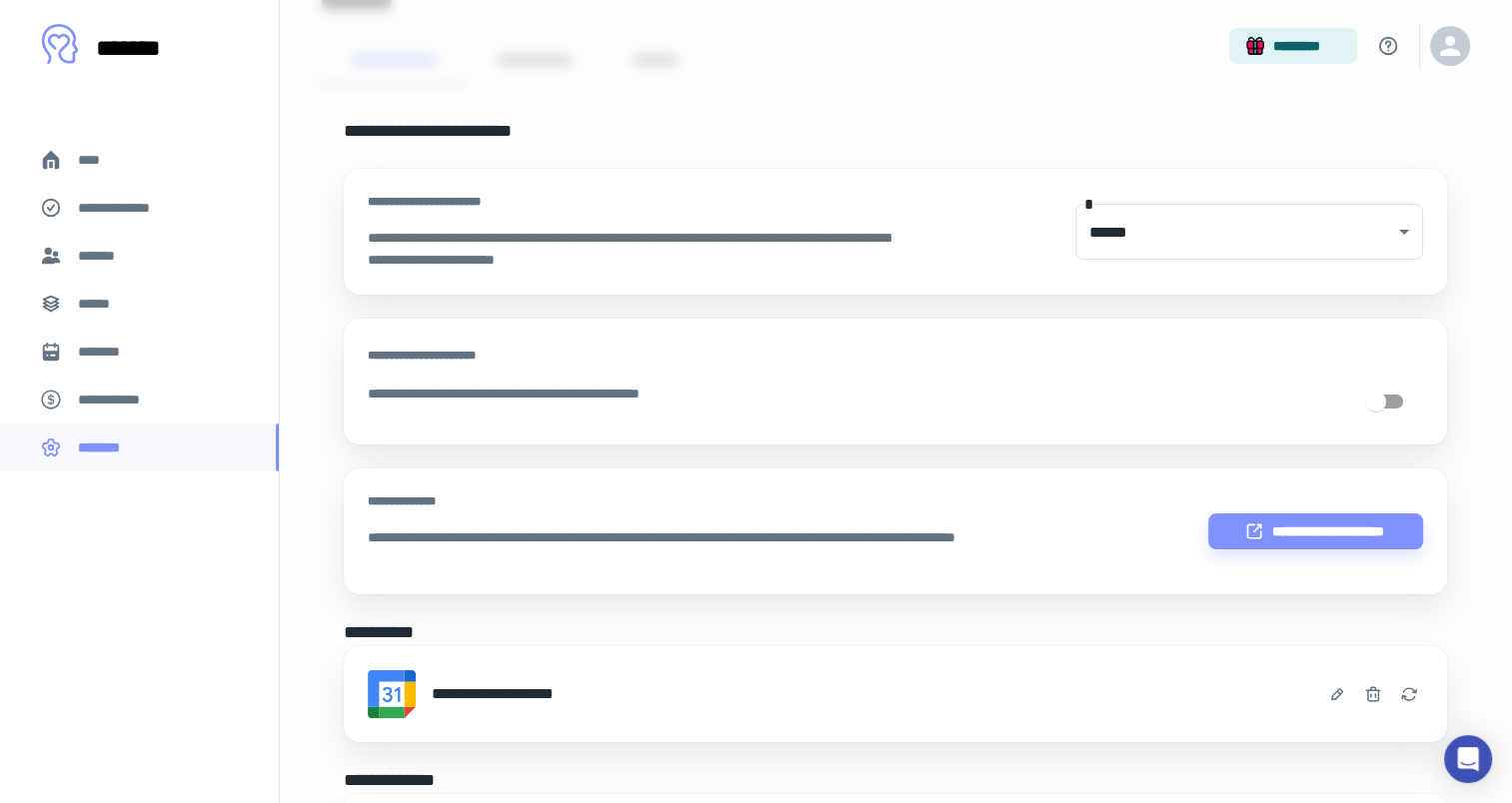 scroll, scrollTop: 300, scrollLeft: 0, axis: vertical 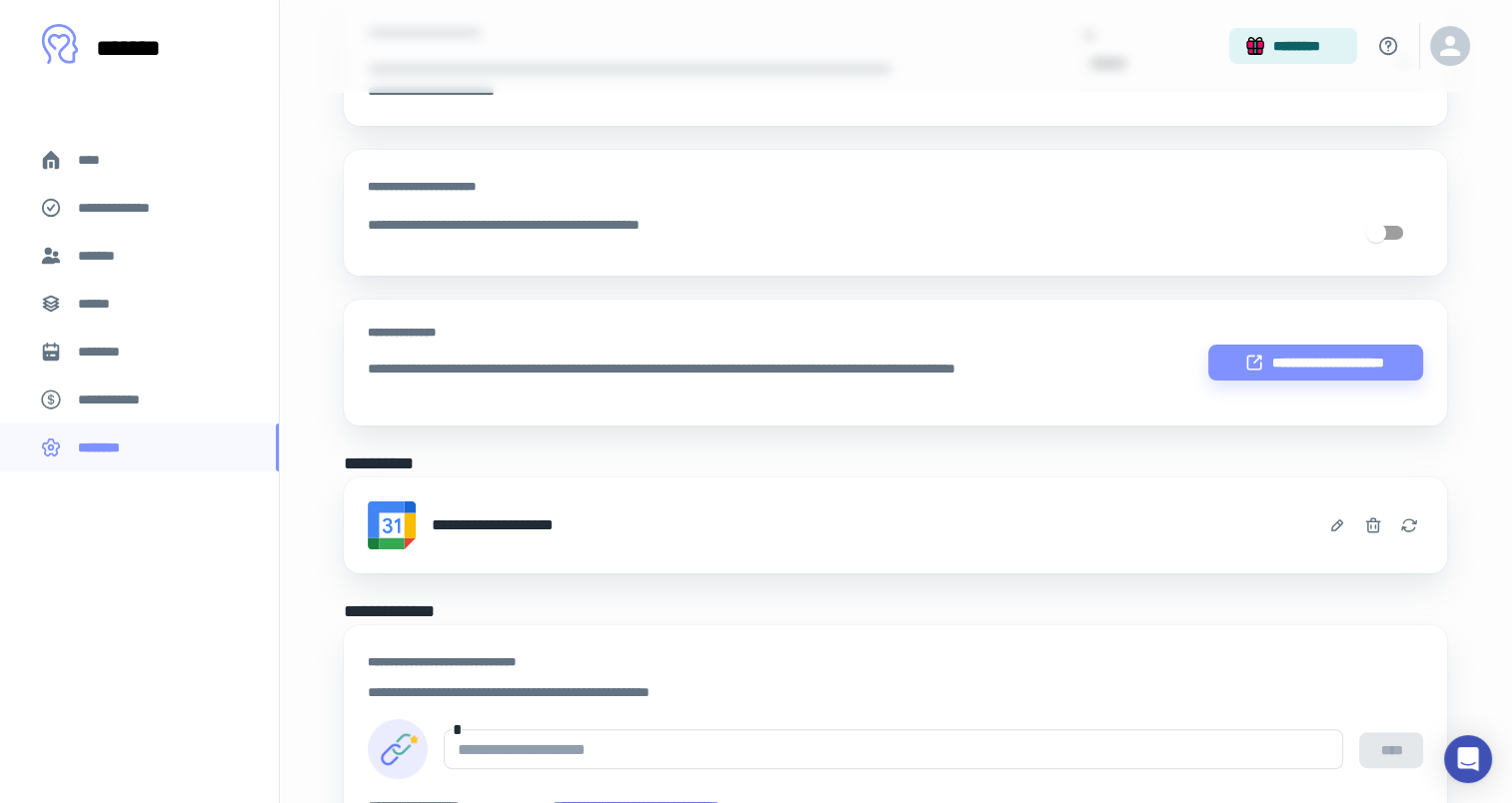 click on "****" at bounding box center [97, 160] 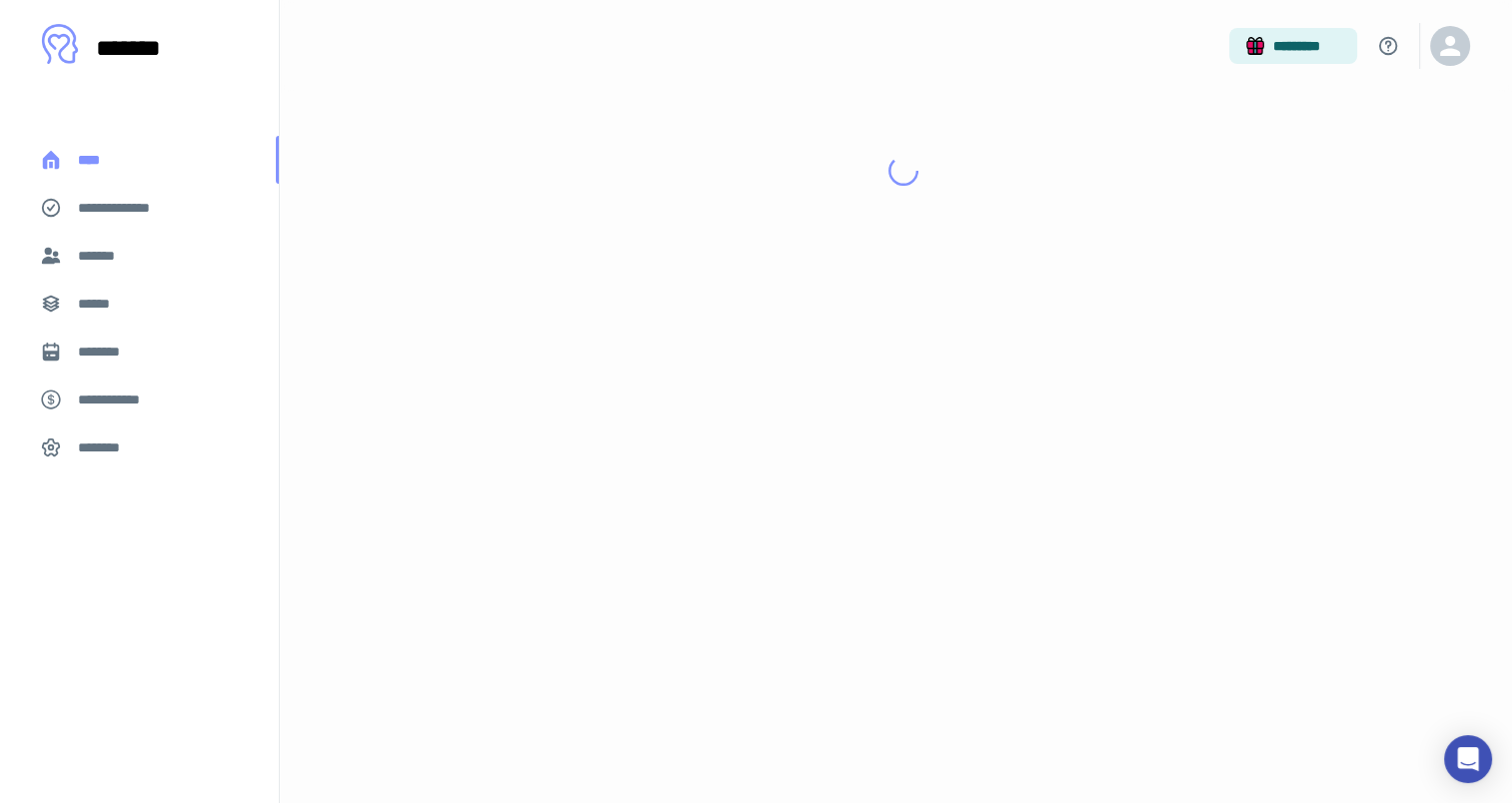 scroll, scrollTop: 0, scrollLeft: 0, axis: both 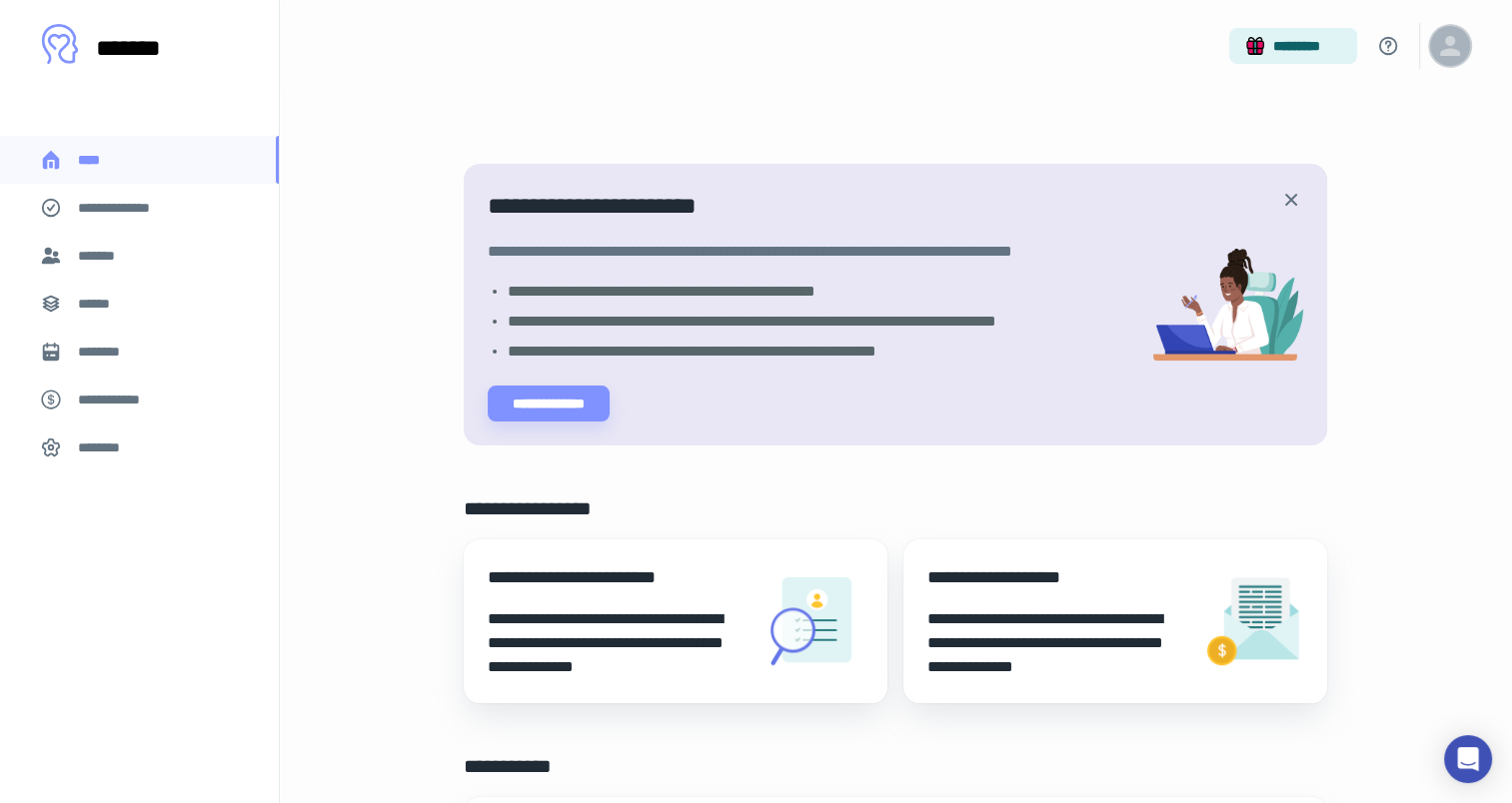 click 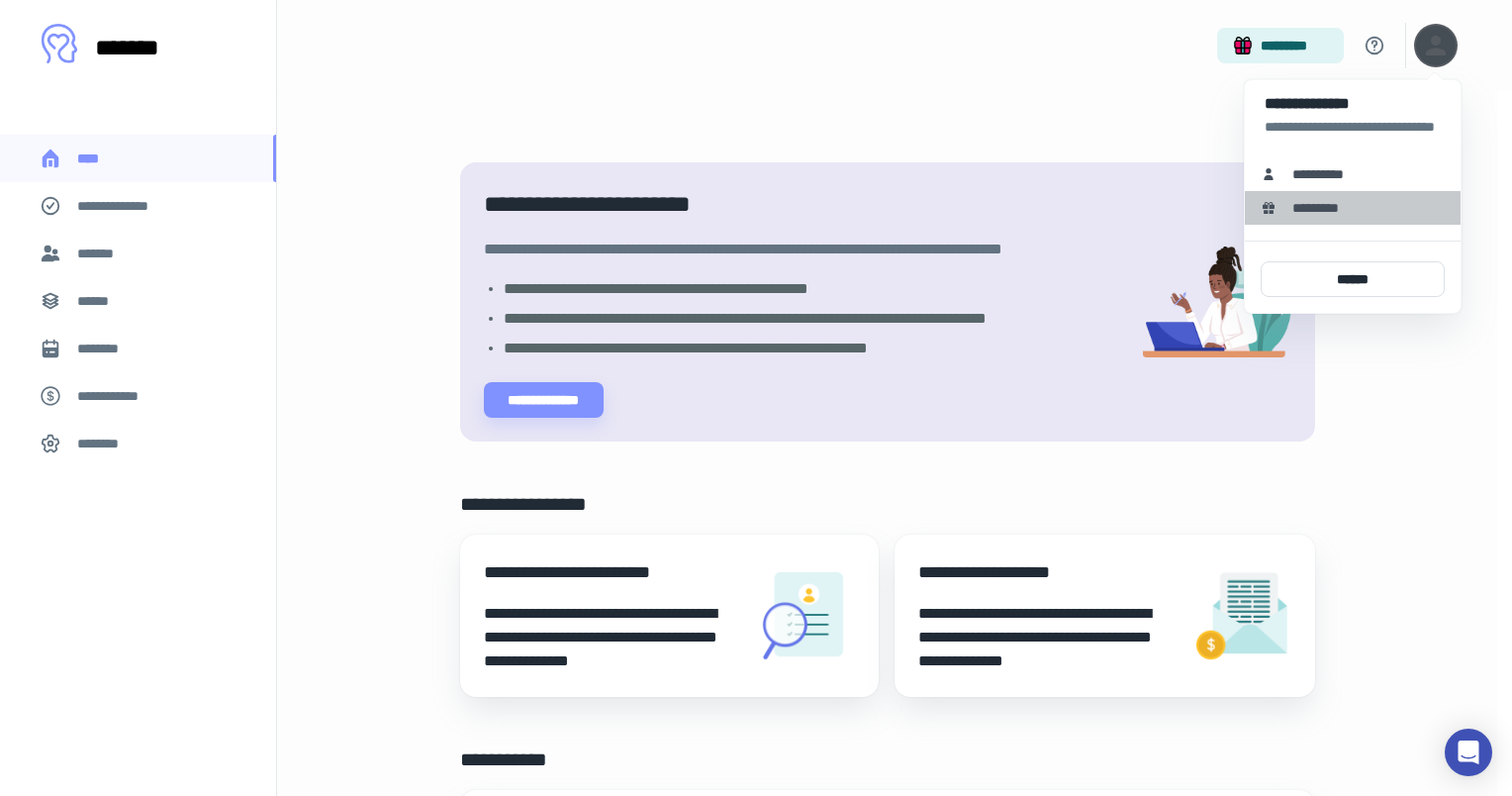 click on "*********" at bounding box center (1353, 208) 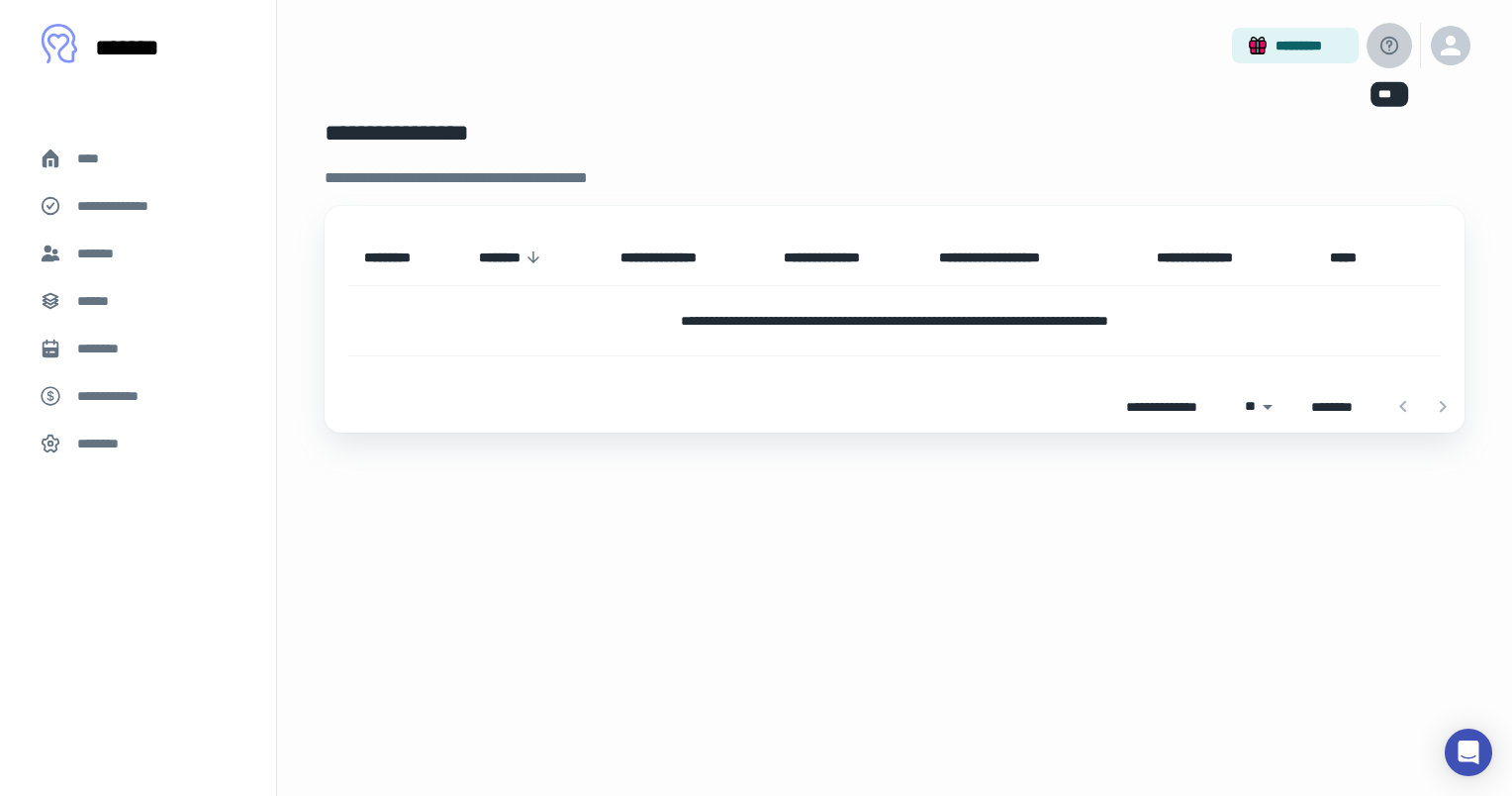 click 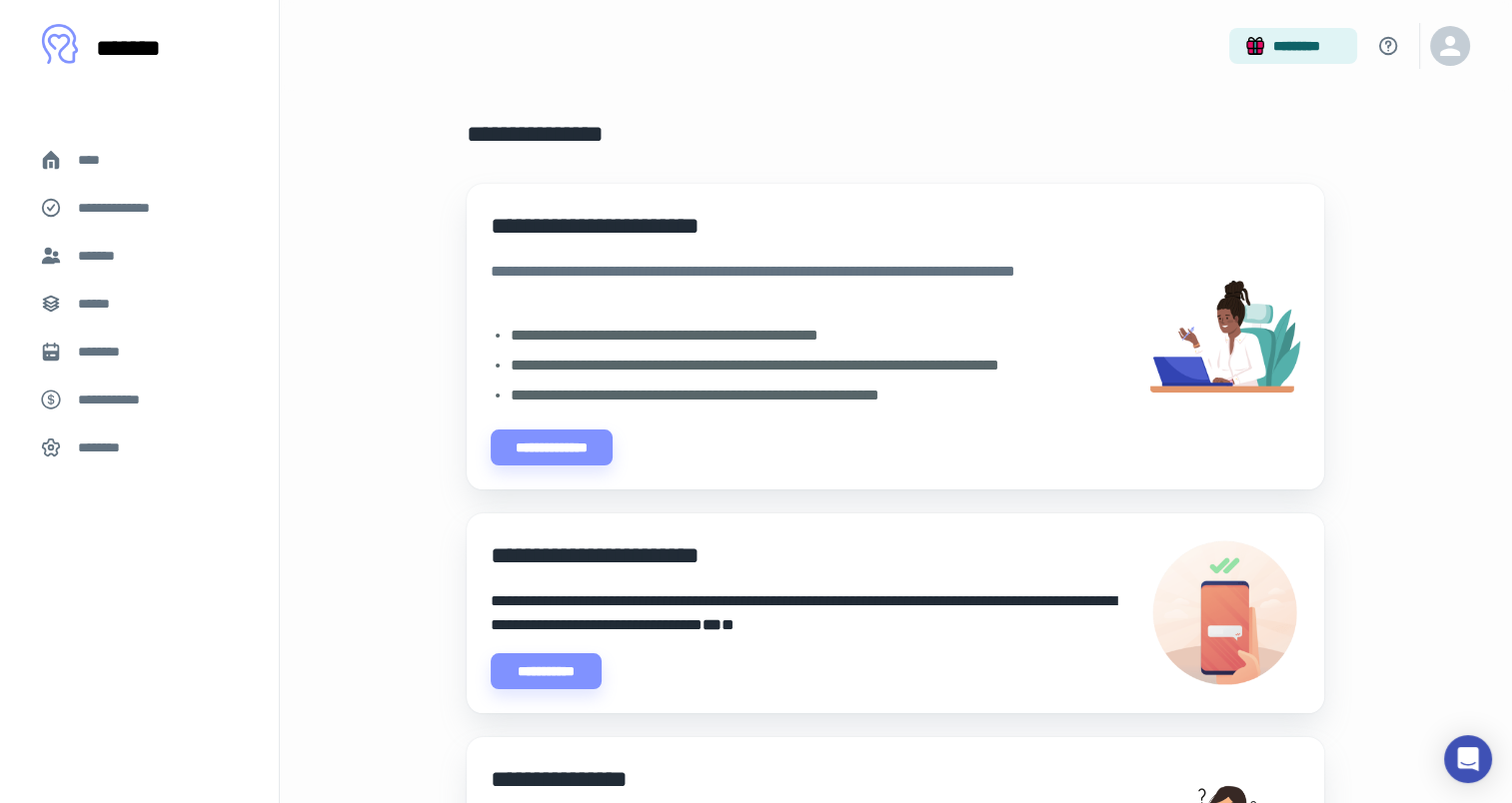 click on "**********" at bounding box center [822, 399] 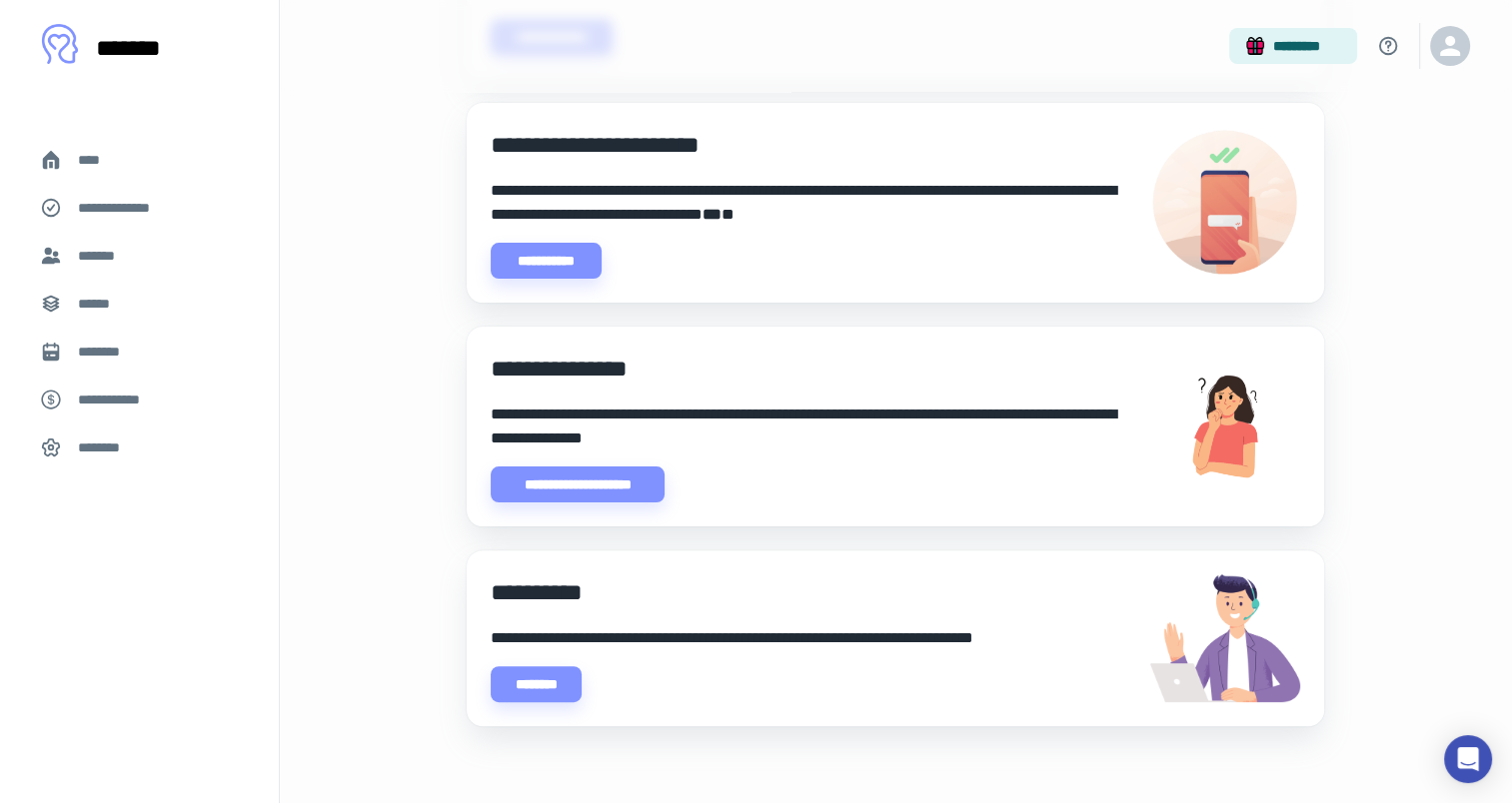 scroll, scrollTop: 413, scrollLeft: 0, axis: vertical 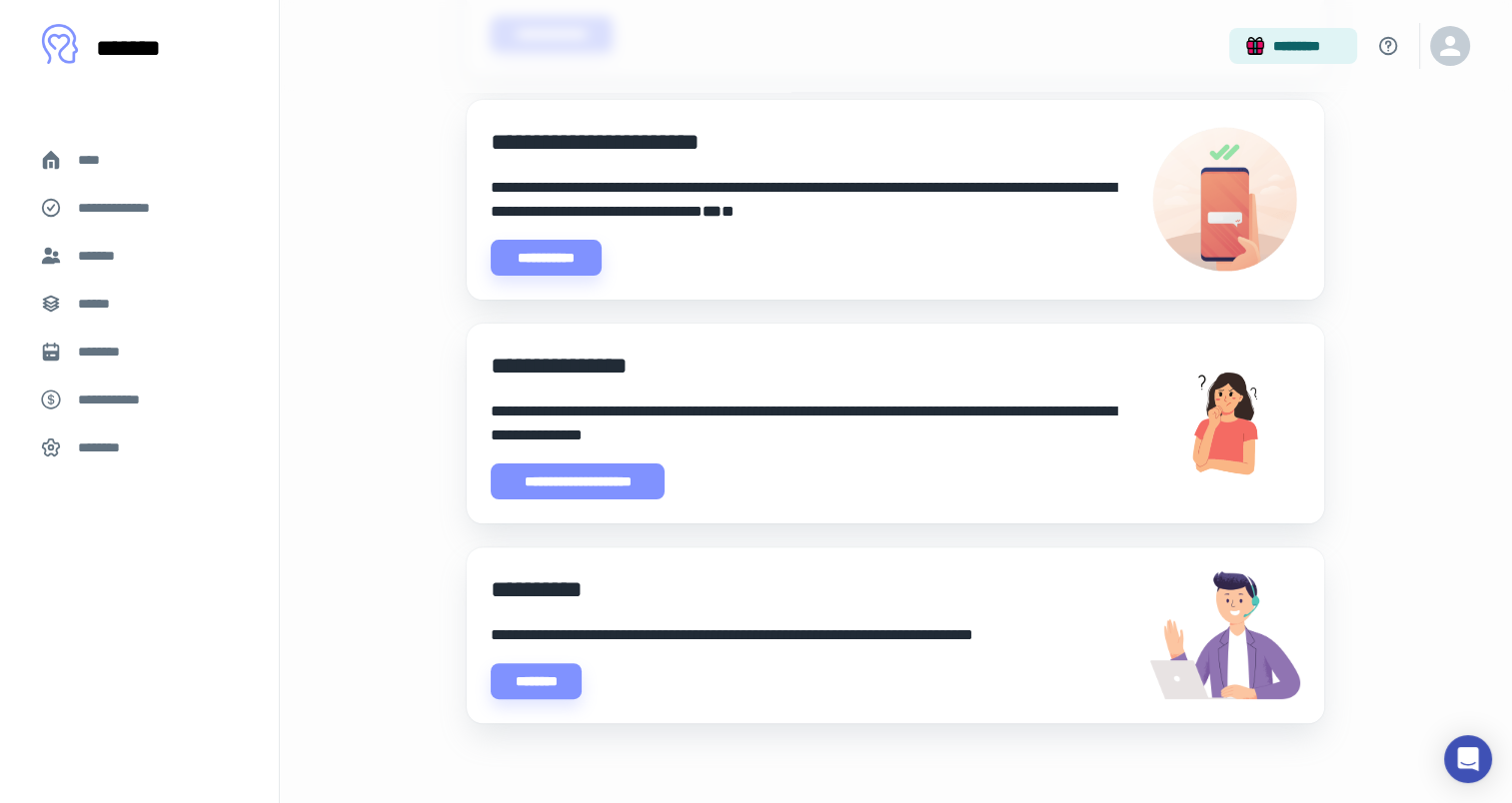 click on "**********" at bounding box center (578, 481) 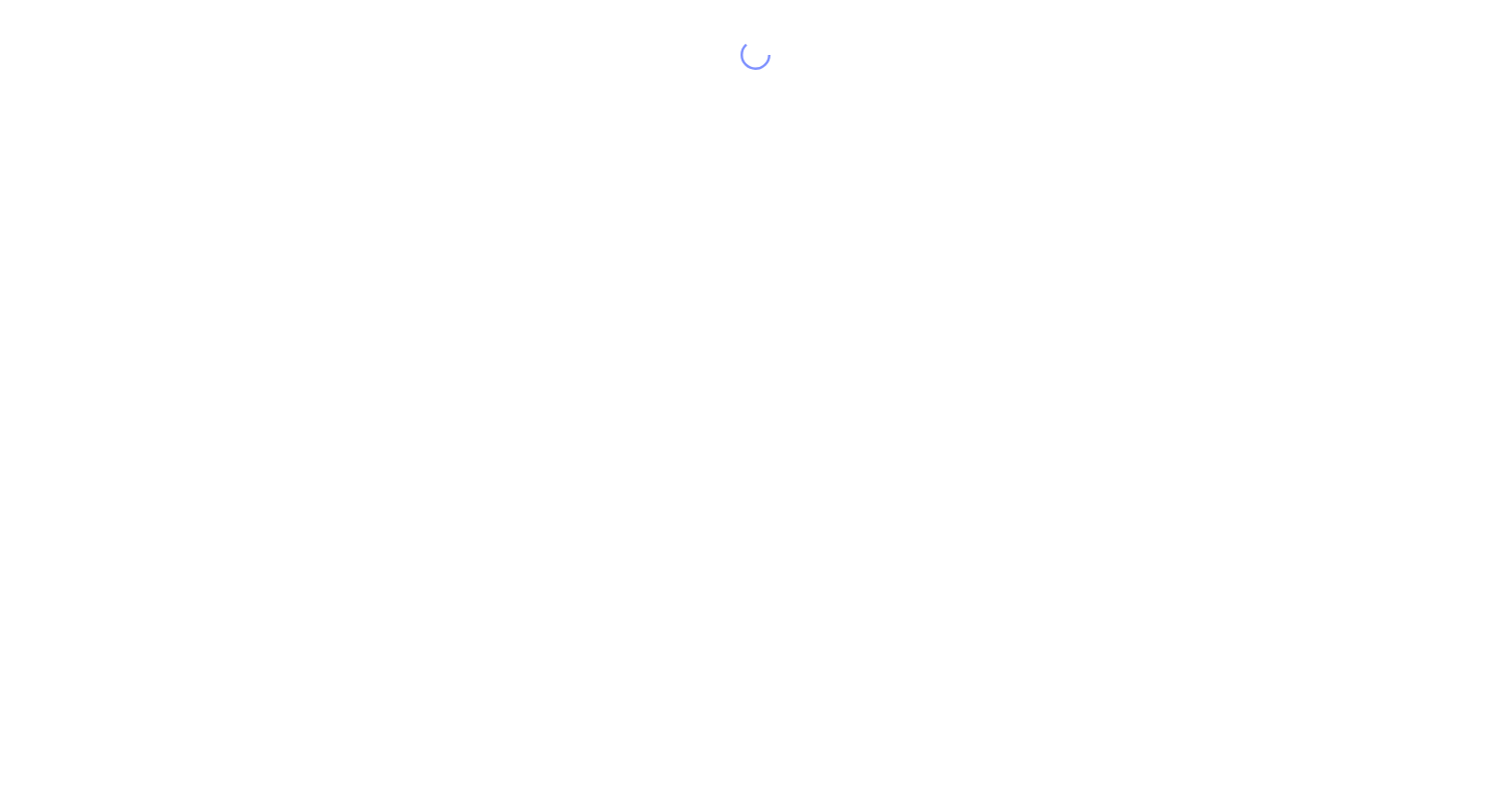 scroll, scrollTop: 0, scrollLeft: 0, axis: both 